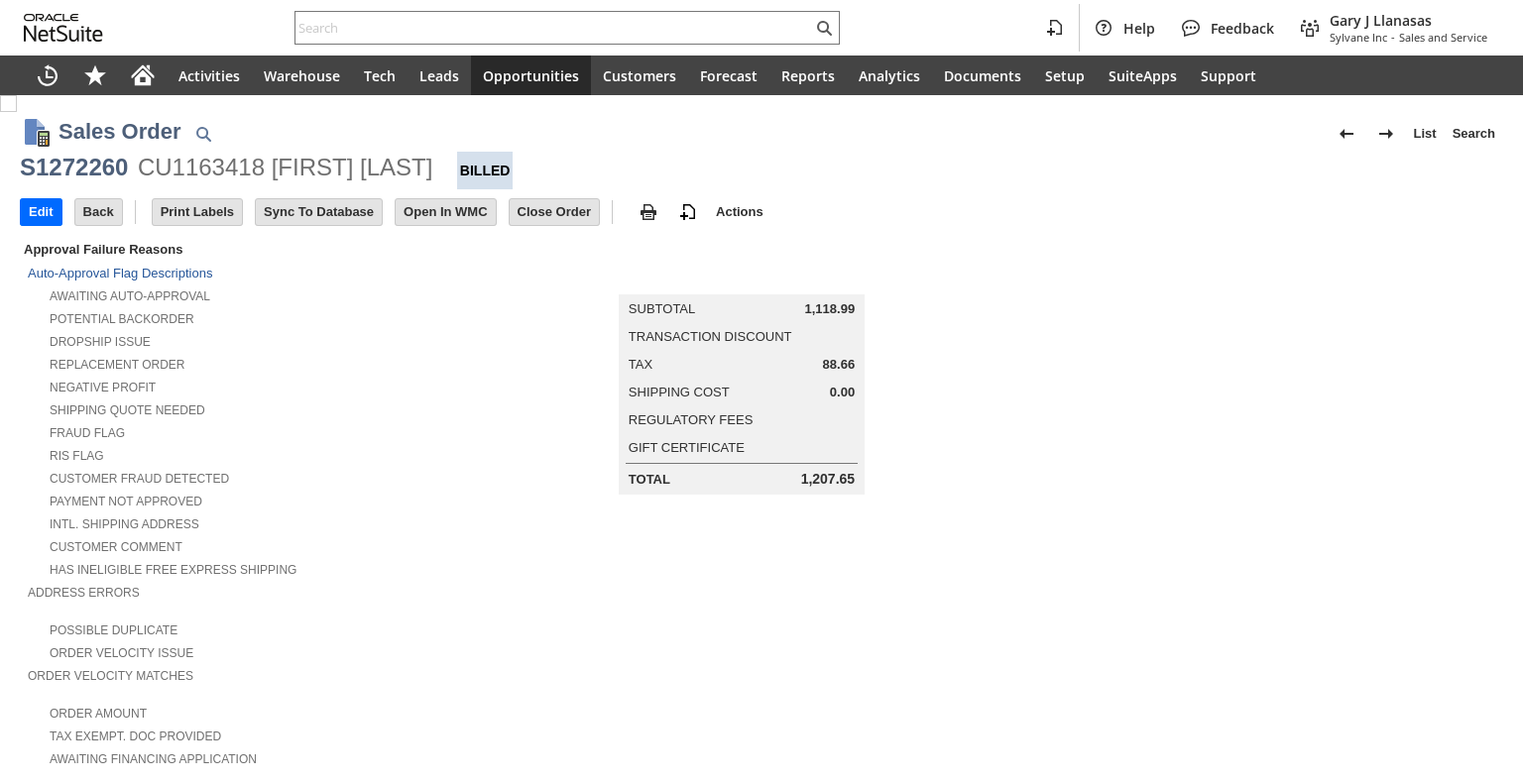 scroll, scrollTop: 0, scrollLeft: 0, axis: both 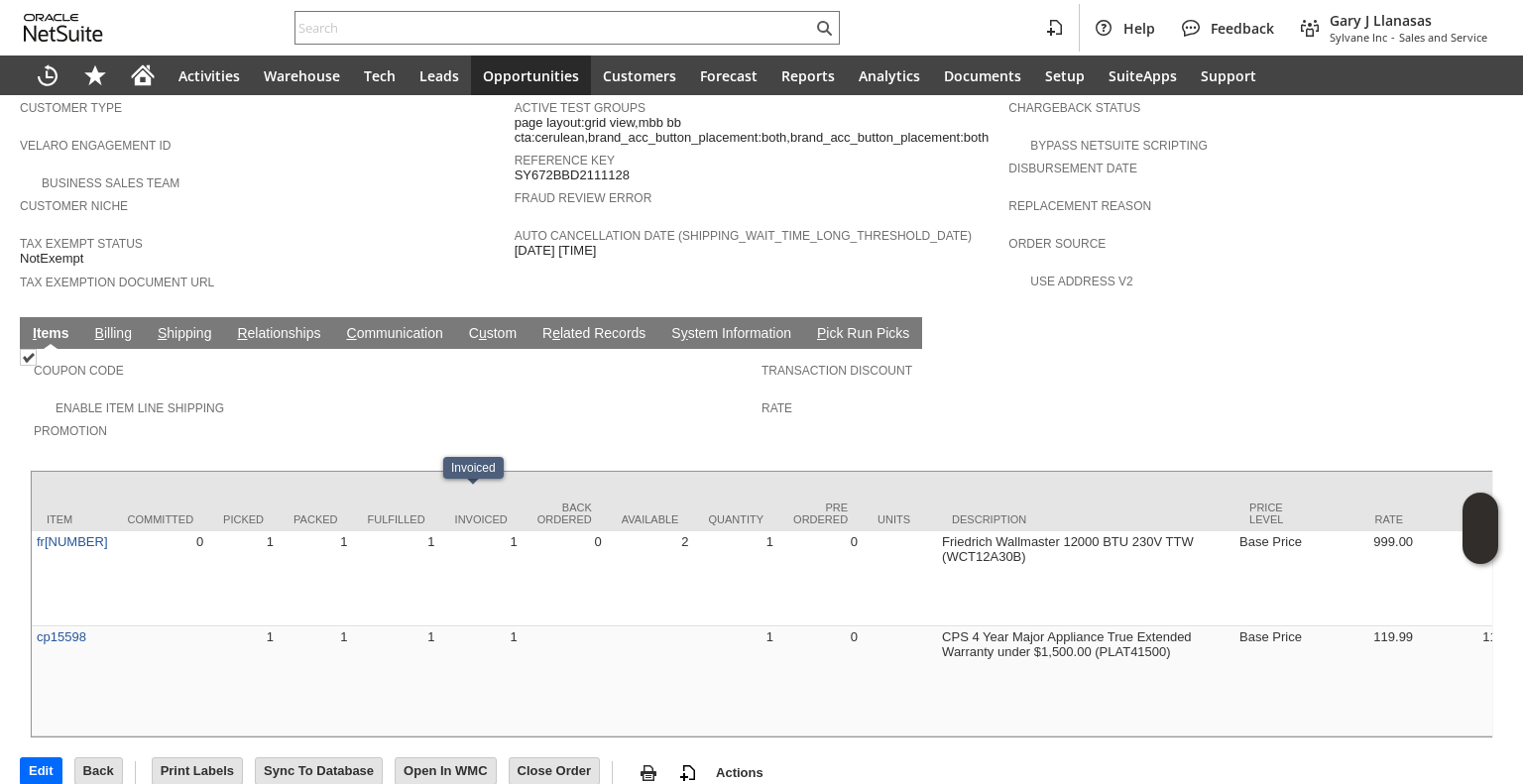 click on "C ommunication" at bounding box center [395, 334] 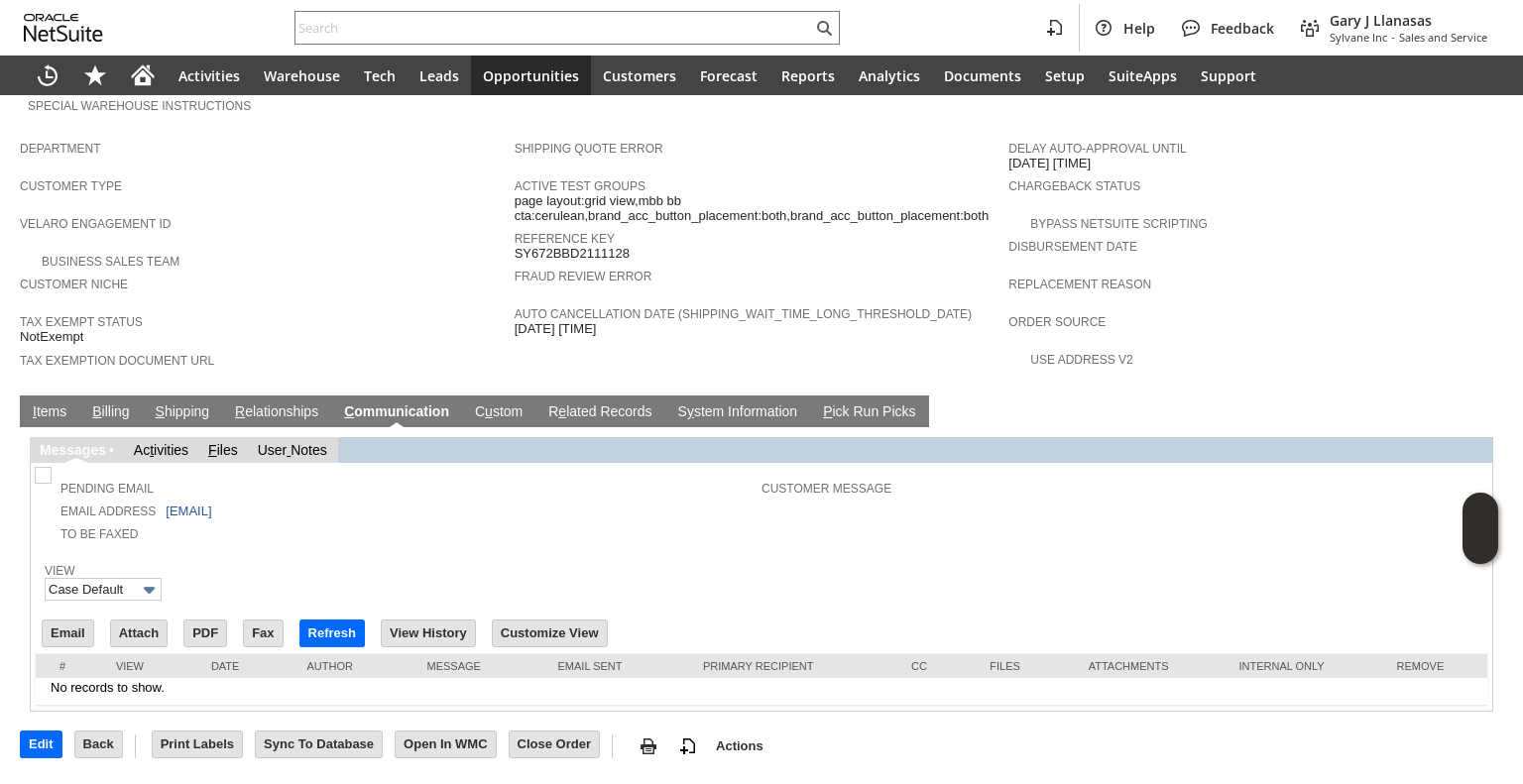 scroll, scrollTop: 1046, scrollLeft: 0, axis: vertical 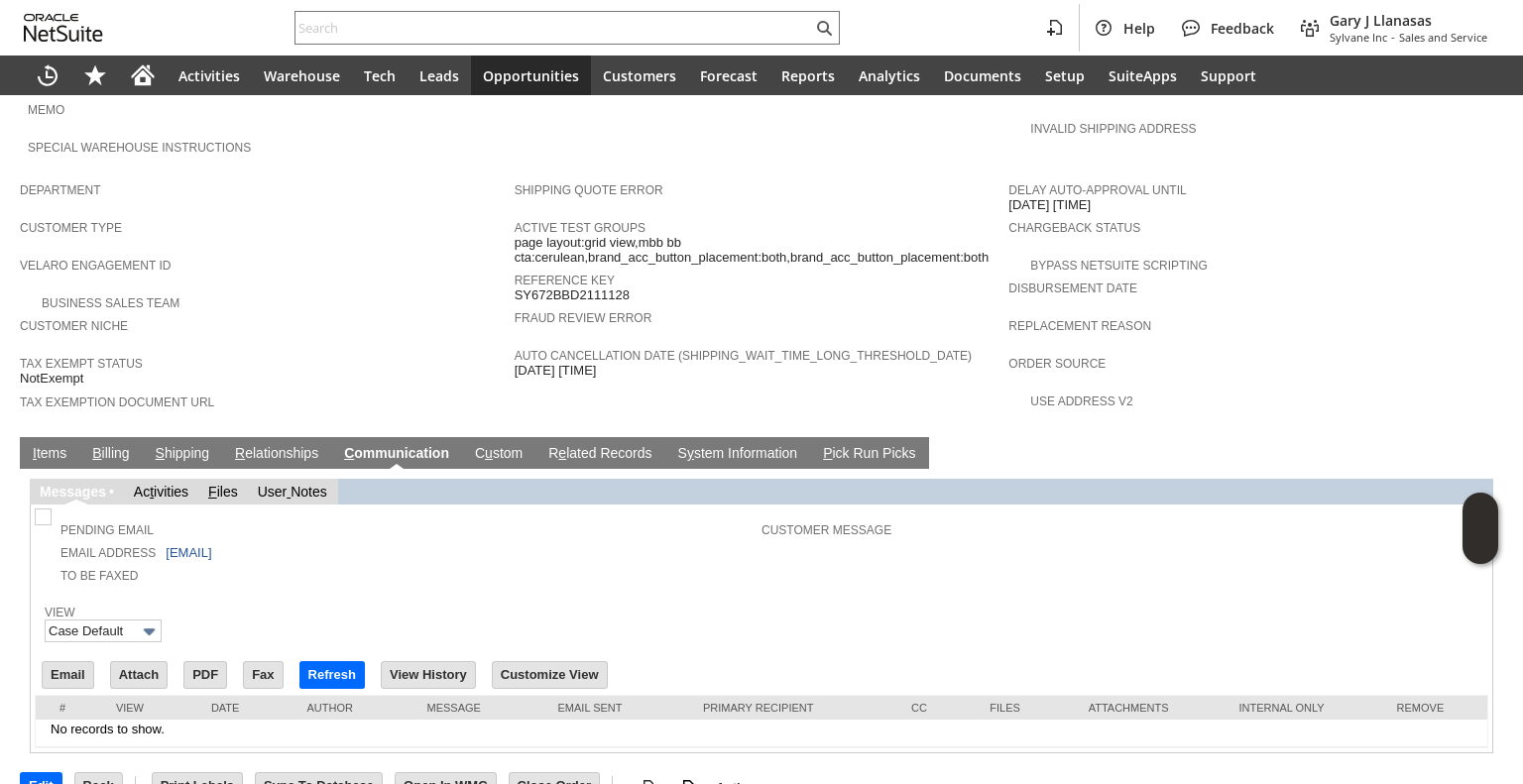 click on "Email Address
[EMAIL]" at bounding box center [400, 551] 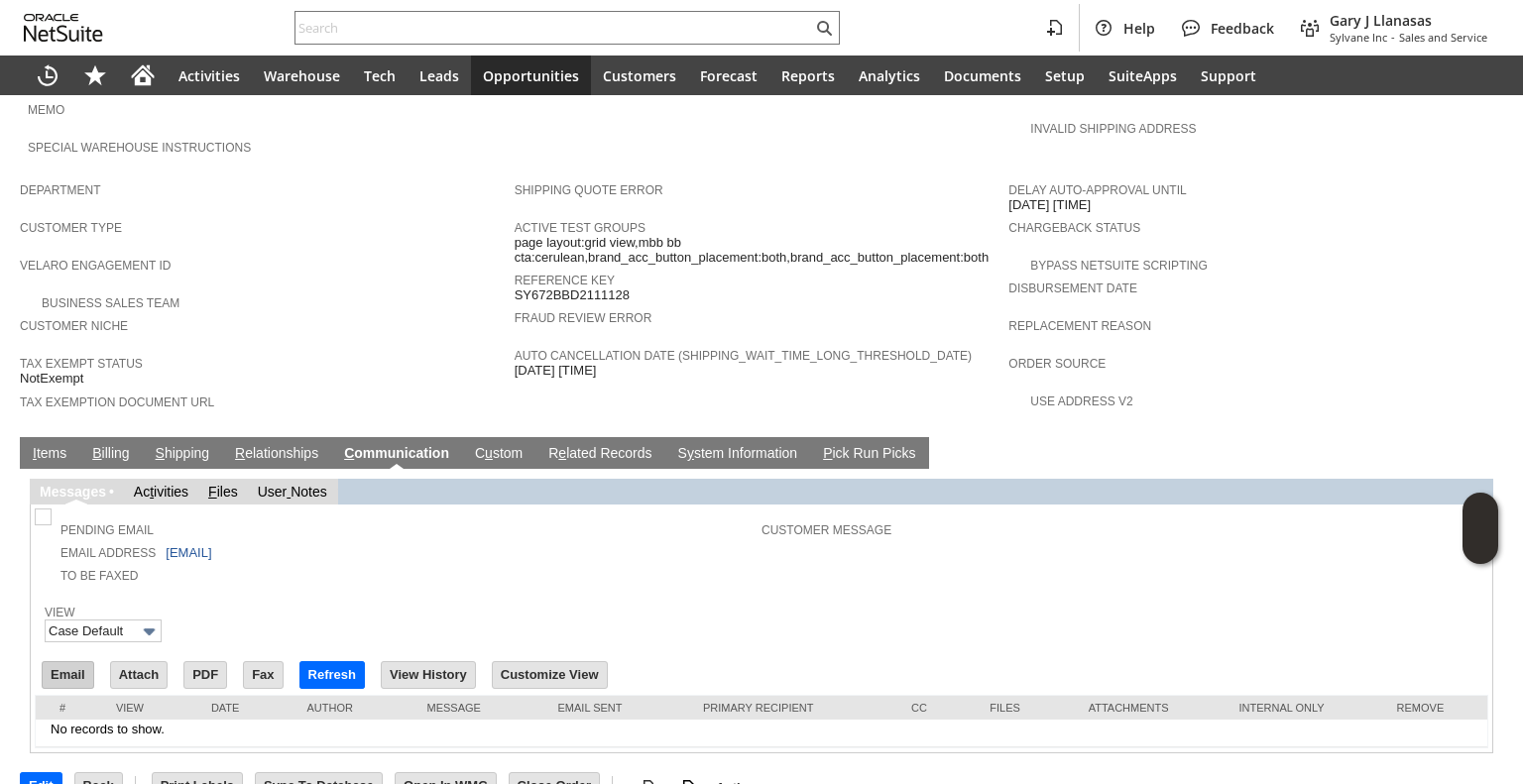 click on "Email" at bounding box center (67, 675) 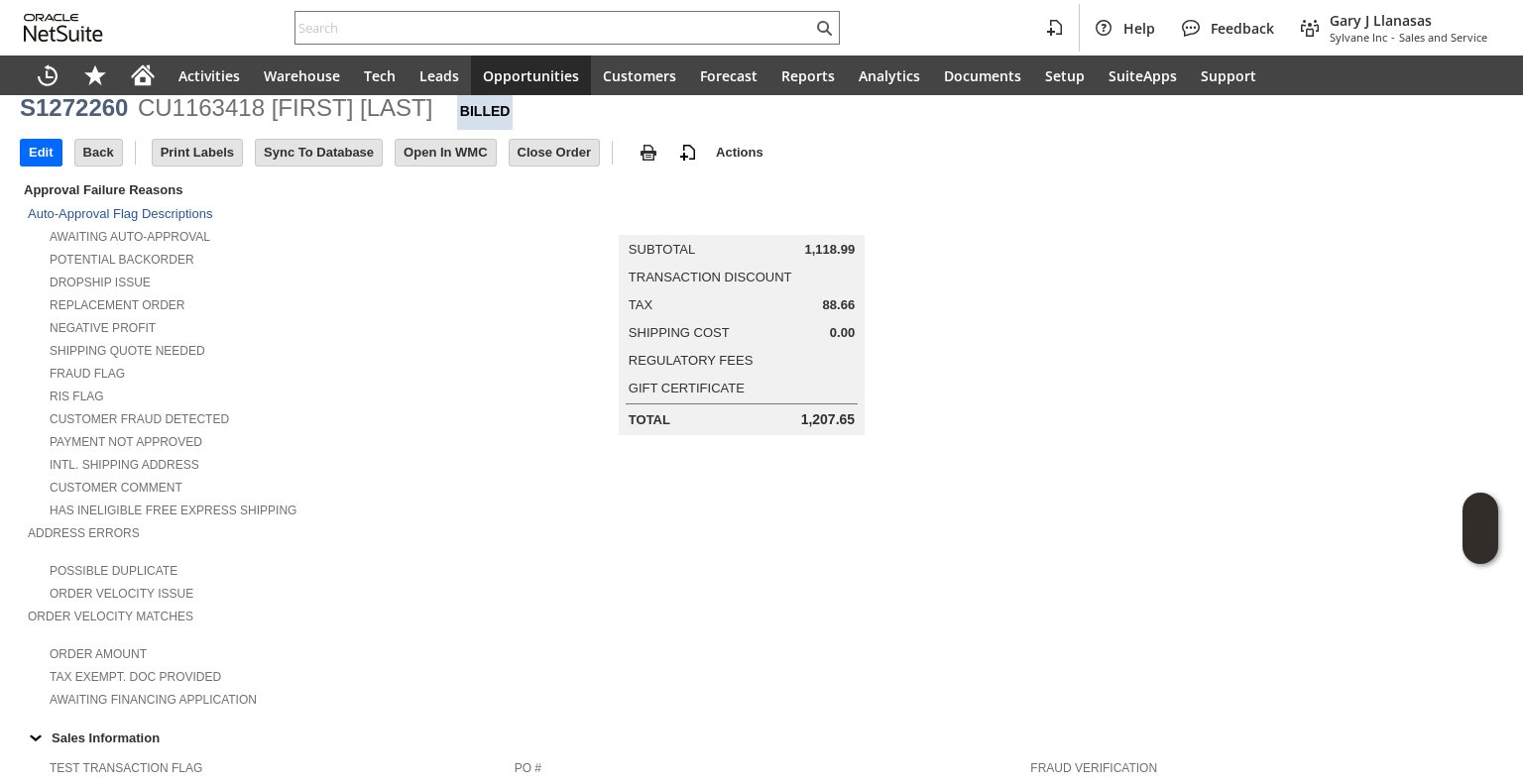 scroll, scrollTop: 0, scrollLeft: 0, axis: both 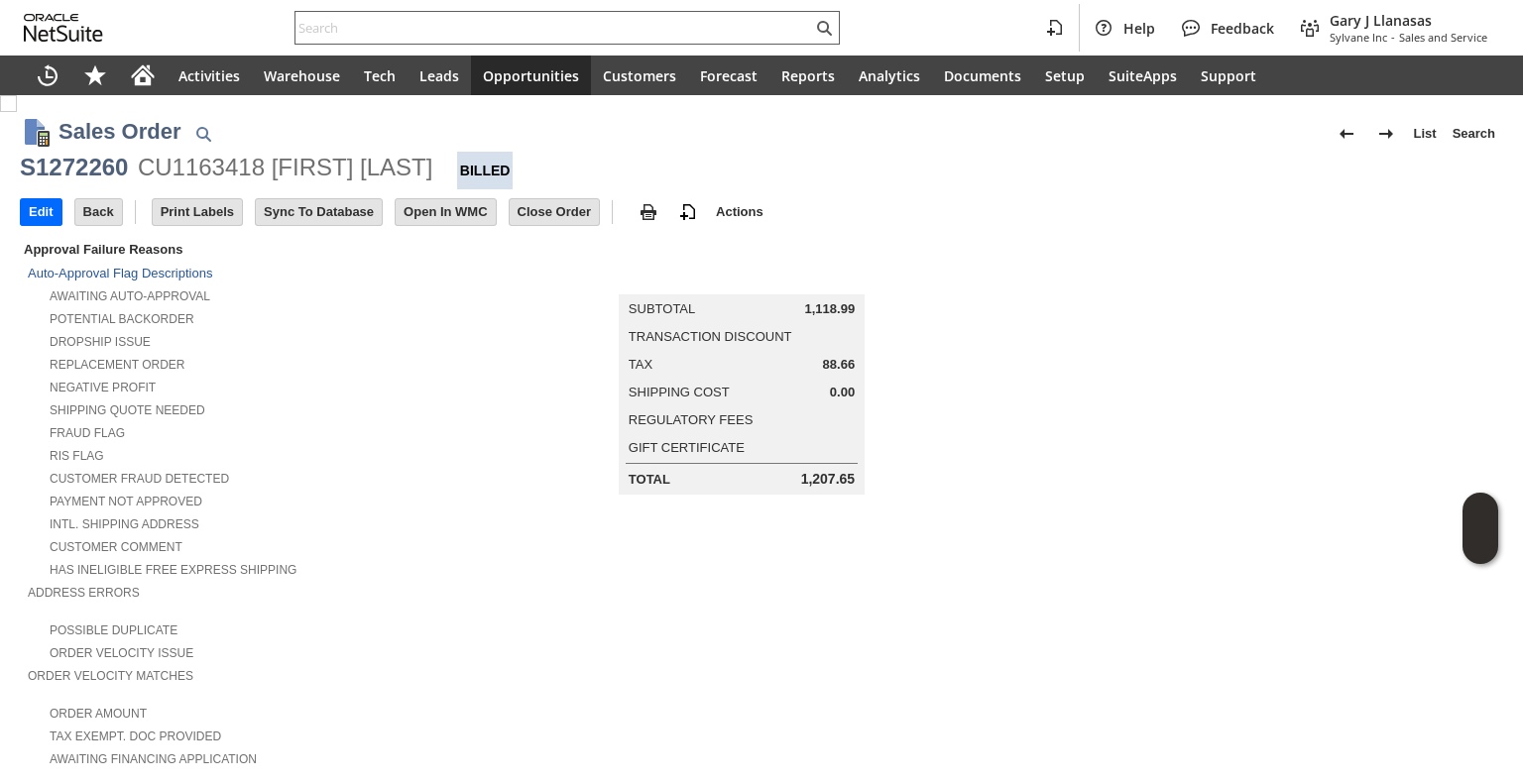 click at bounding box center [567, 28] 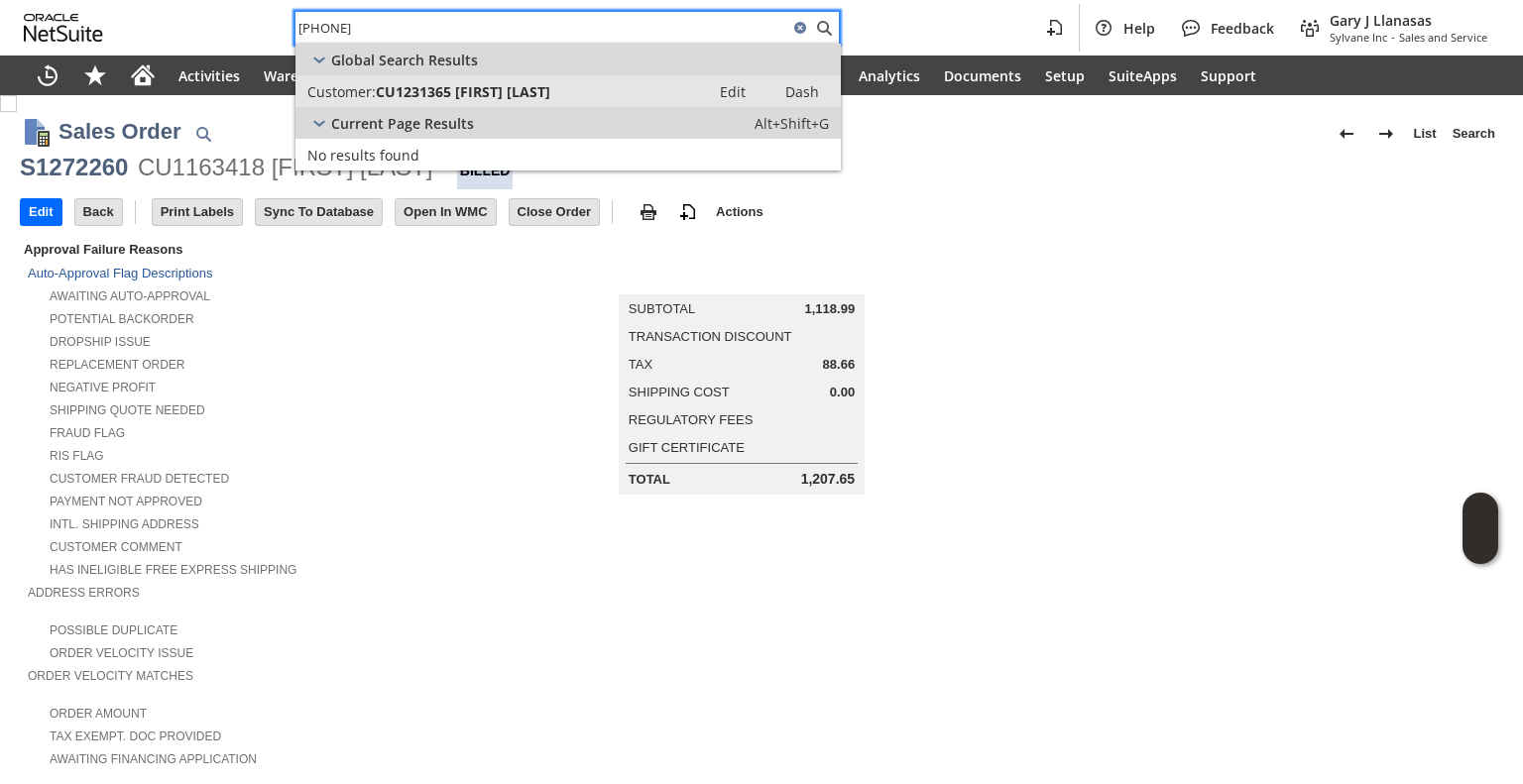type on "[PHONE]" 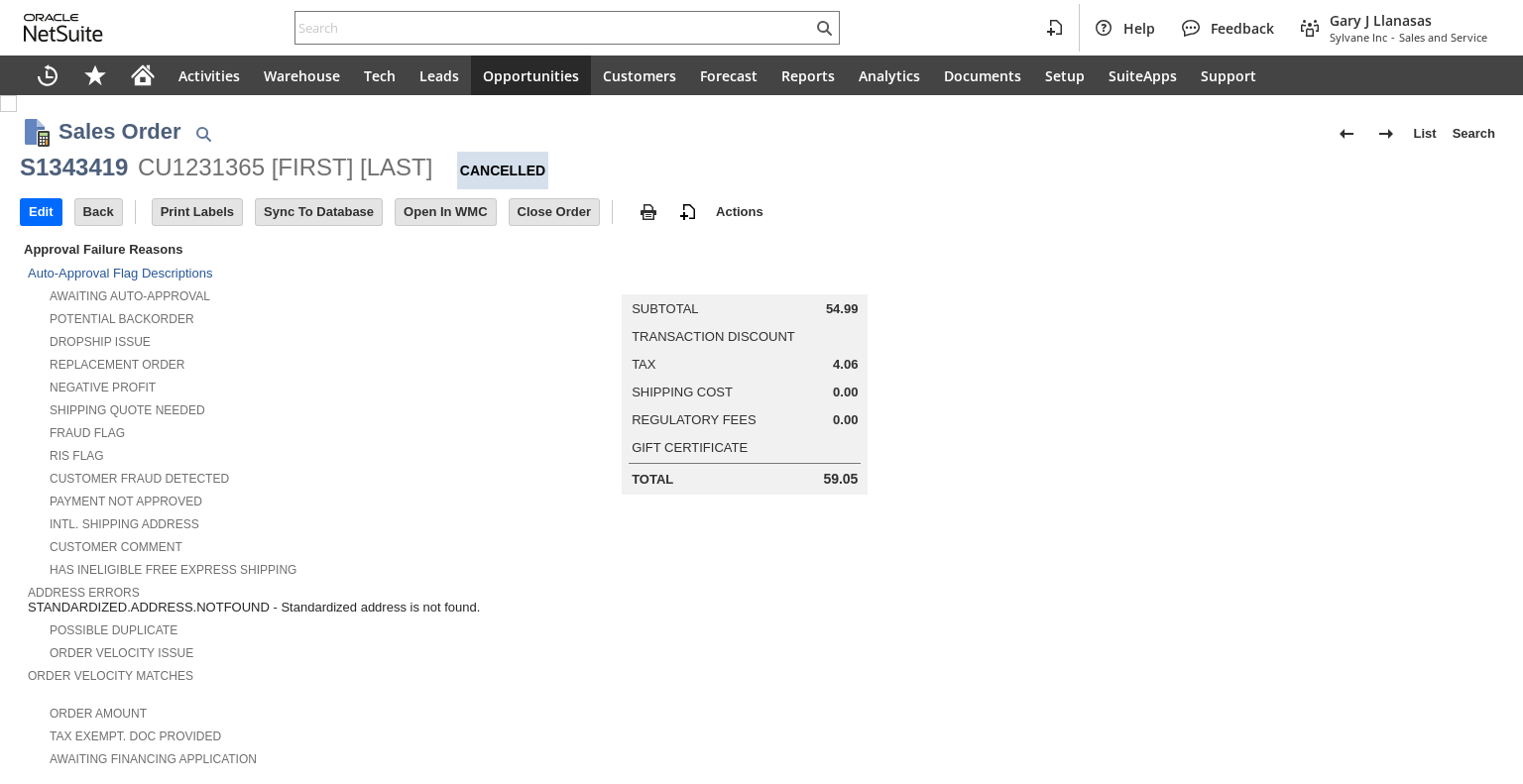 scroll, scrollTop: 0, scrollLeft: 0, axis: both 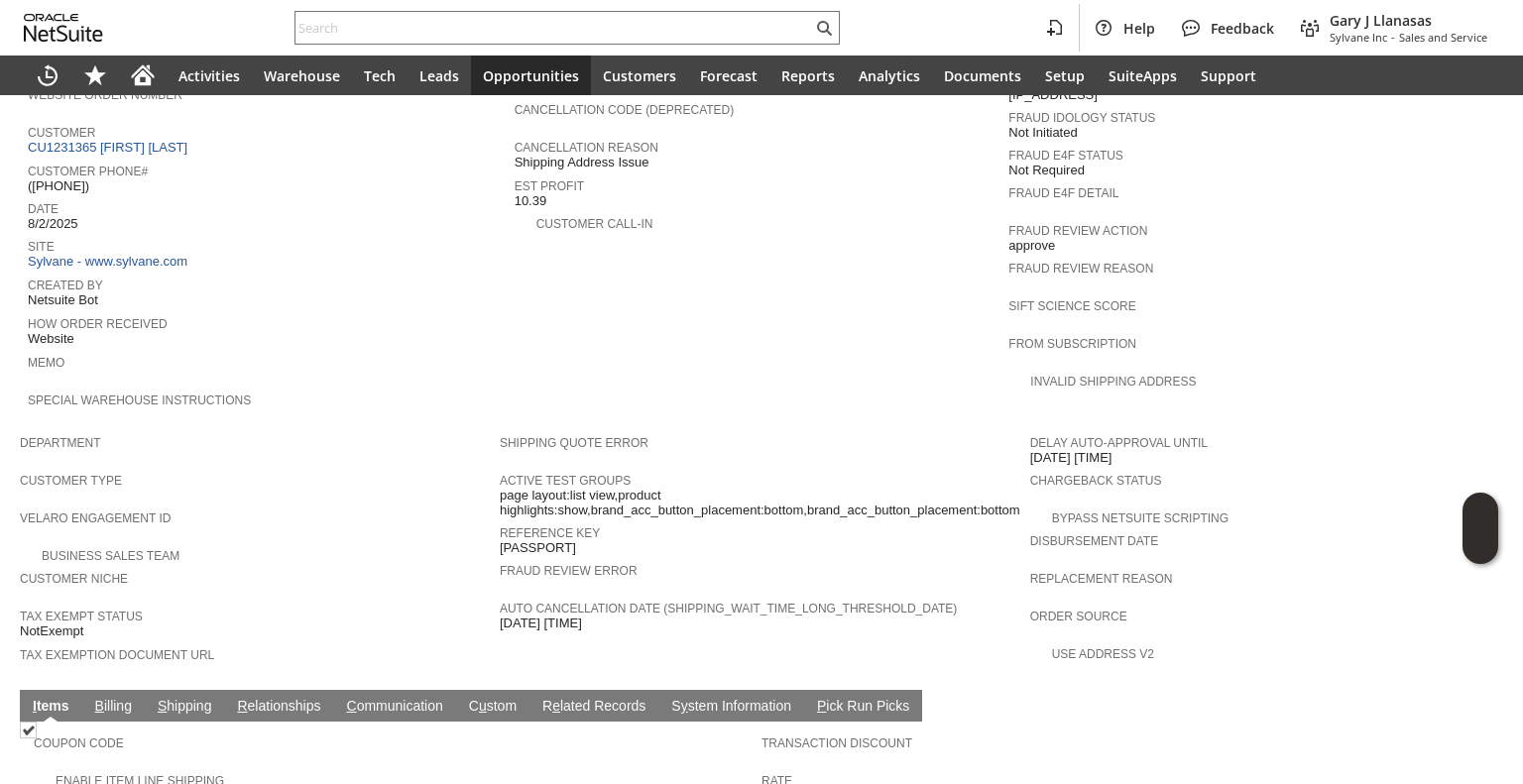 click on "S hipping" at bounding box center (184, 707) 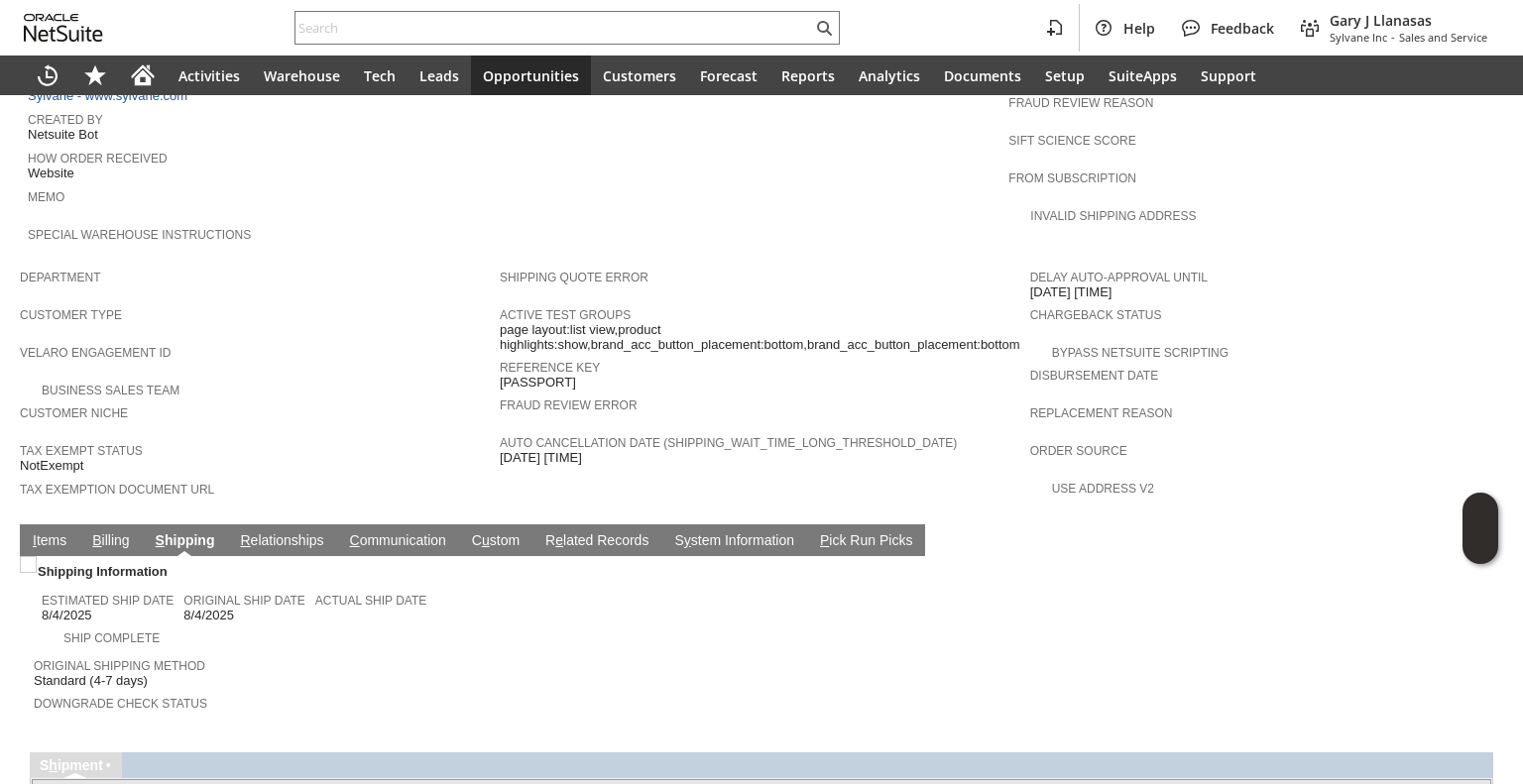scroll, scrollTop: 1058, scrollLeft: 0, axis: vertical 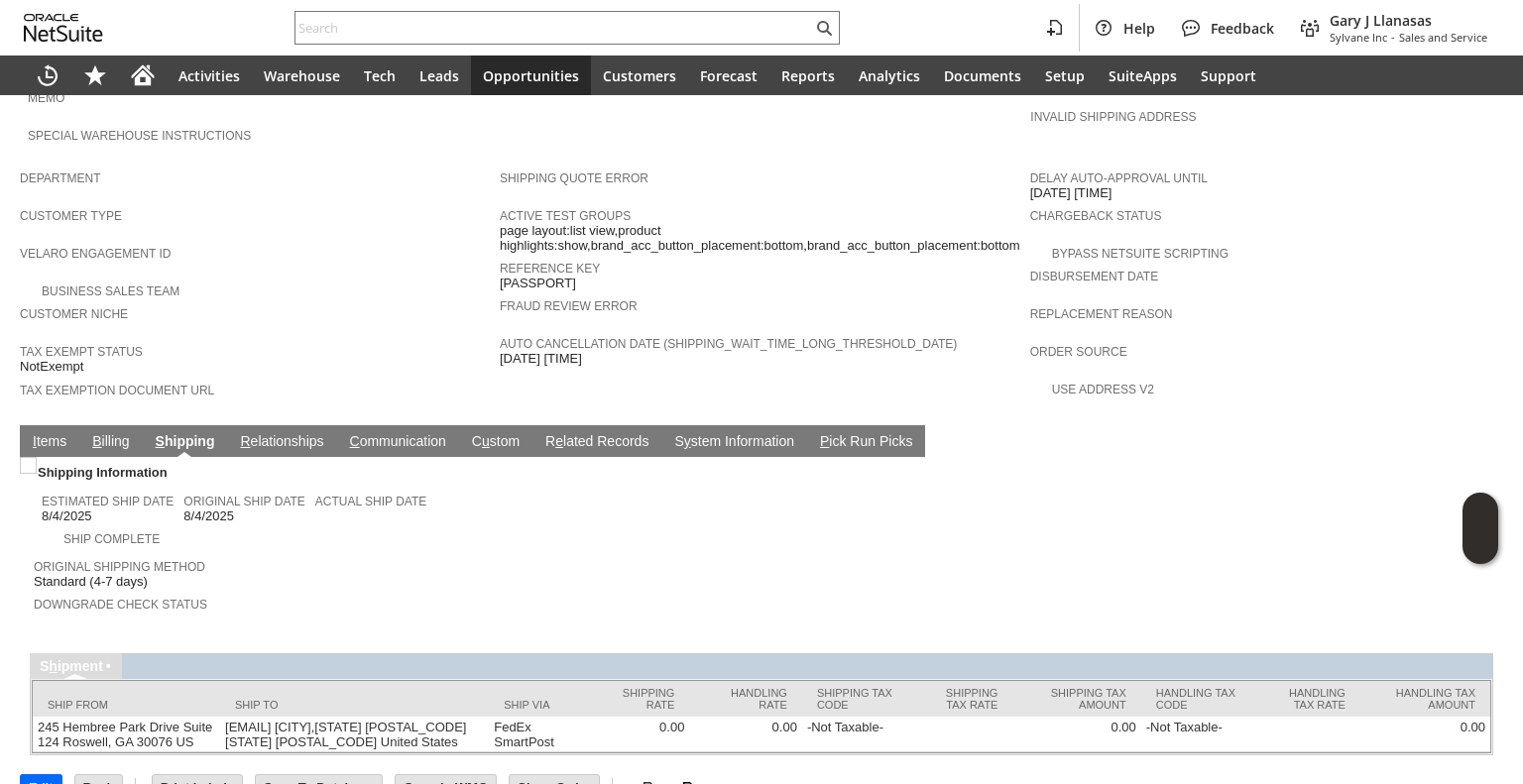 click on "Downgrade Check Status" at bounding box center (393, 610) 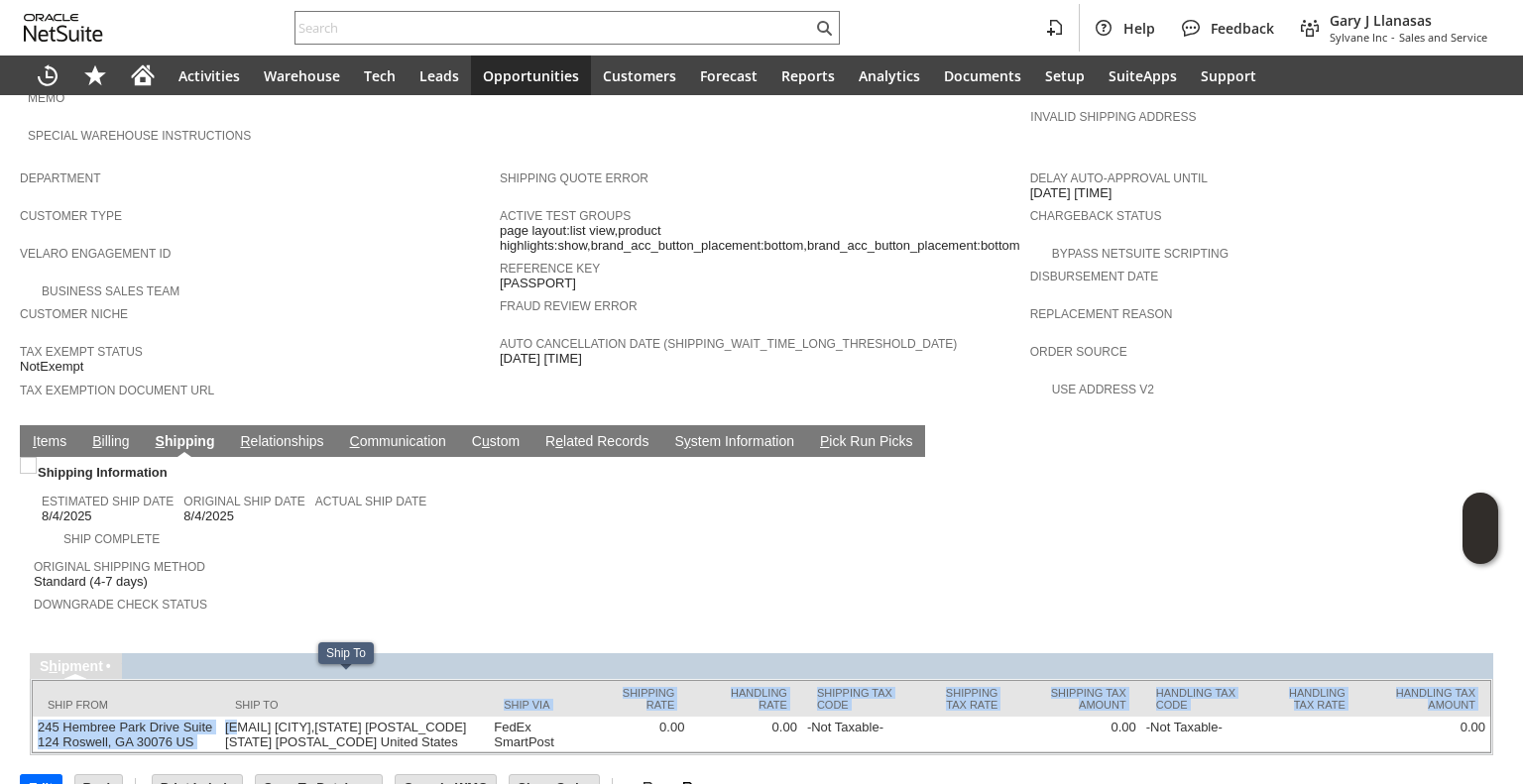 drag, startPoint x: 243, startPoint y: 677, endPoint x: 425, endPoint y: 671, distance: 182.0989 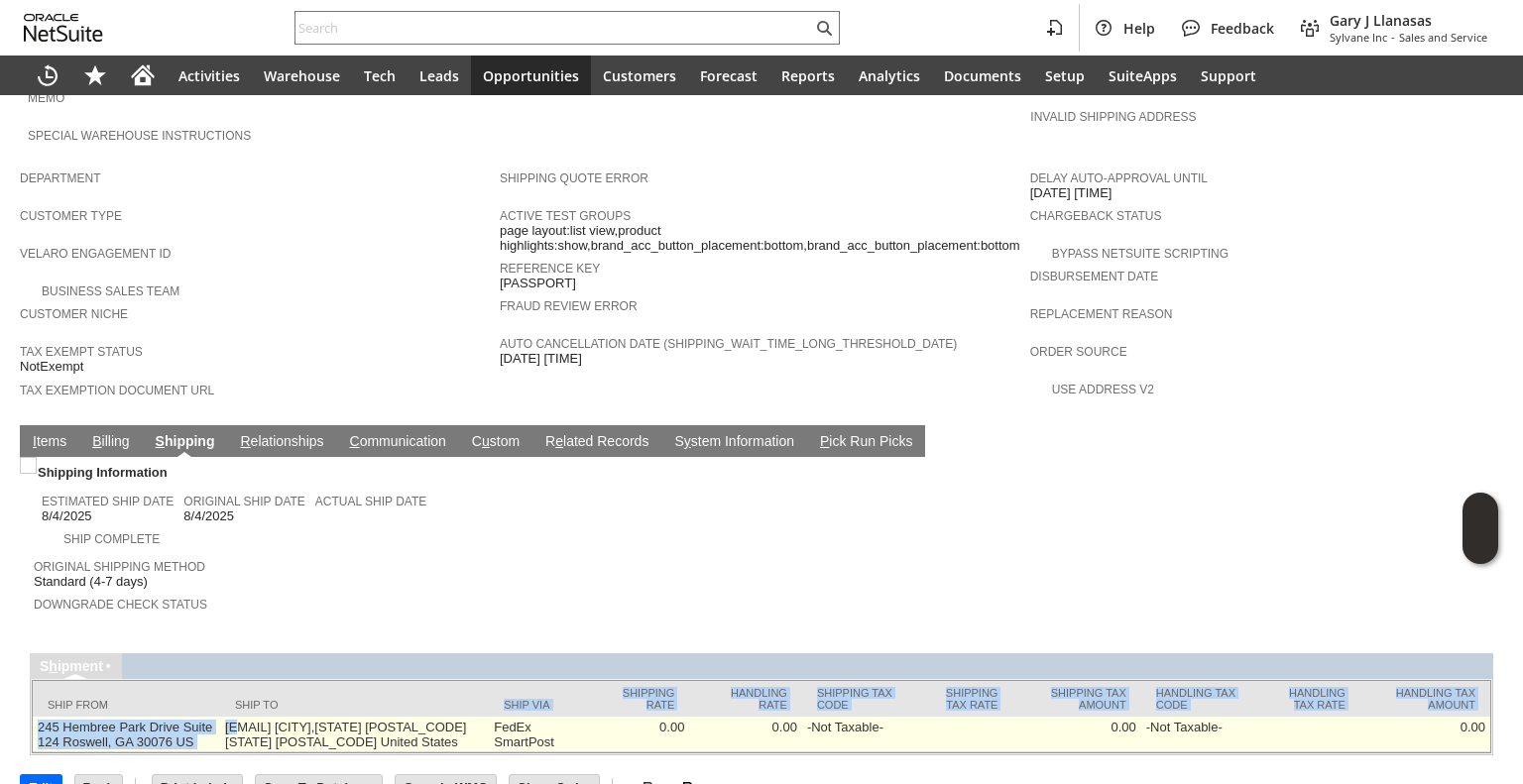 drag, startPoint x: 425, startPoint y: 671, endPoint x: 411, endPoint y: 683, distance: 18.439089 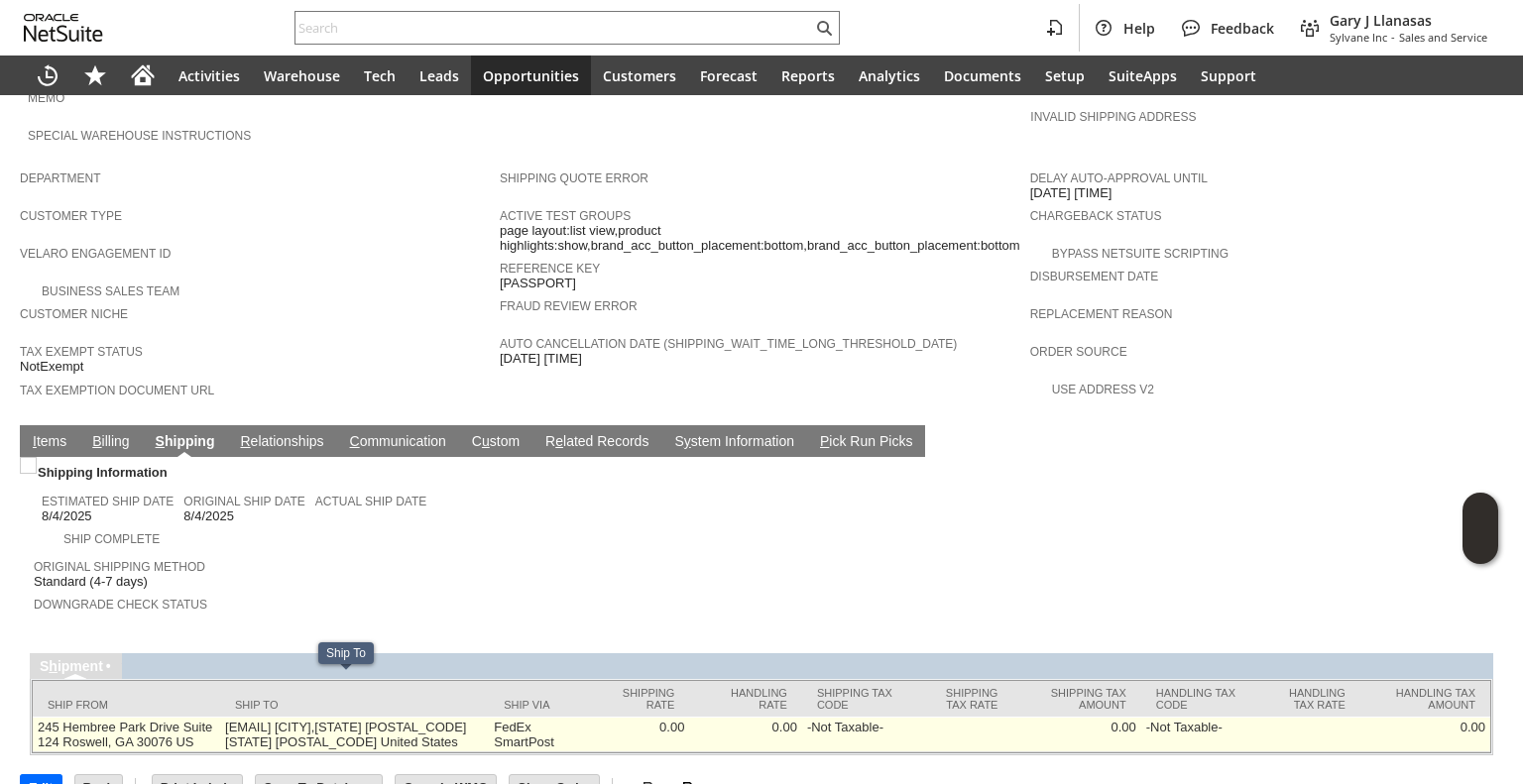 click on "rhardine@gctel.com Alexandria,mn 56308 MN 56308 United States" at bounding box center [354, 734] 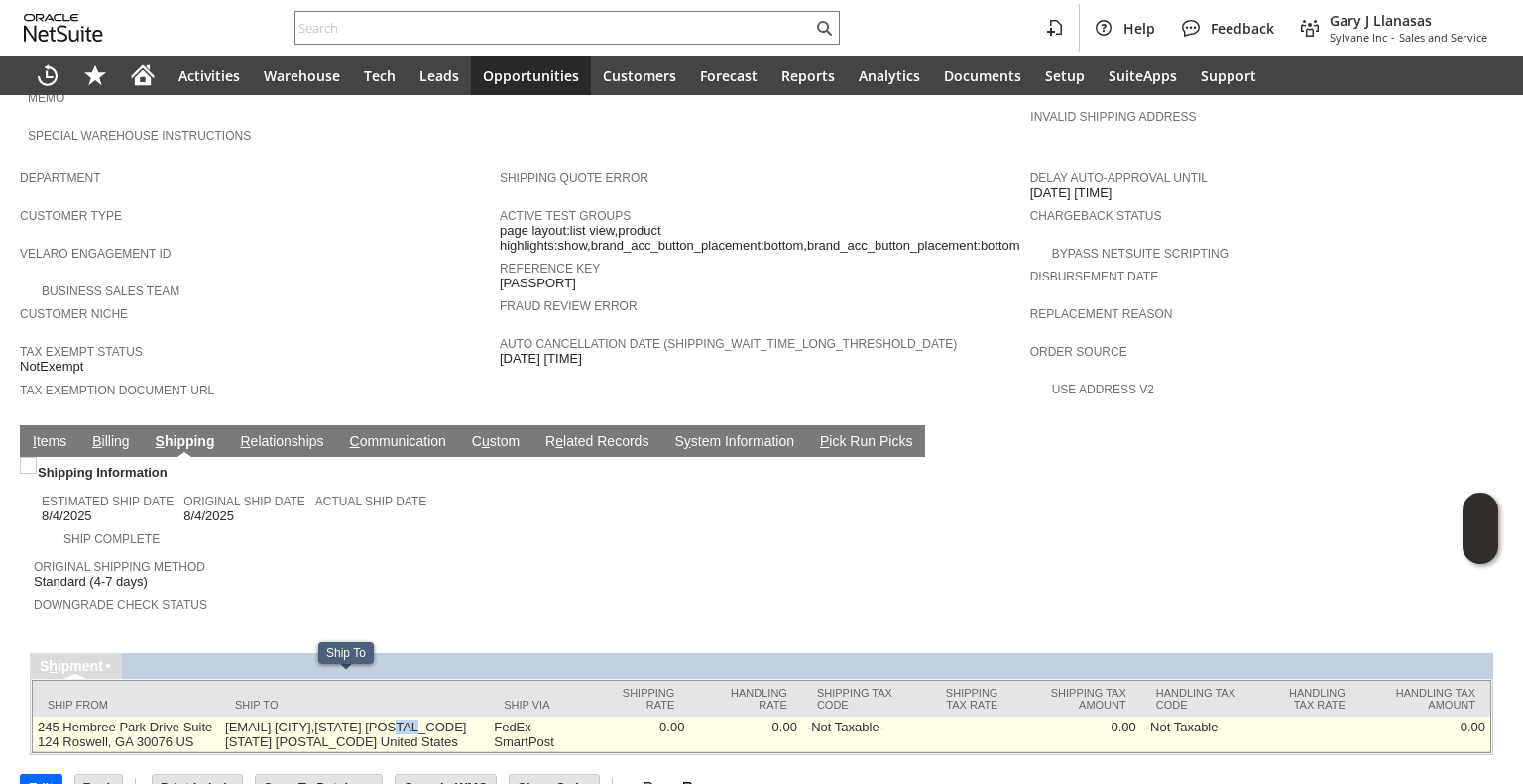 drag, startPoint x: 397, startPoint y: 689, endPoint x: 416, endPoint y: 681, distance: 20.615528 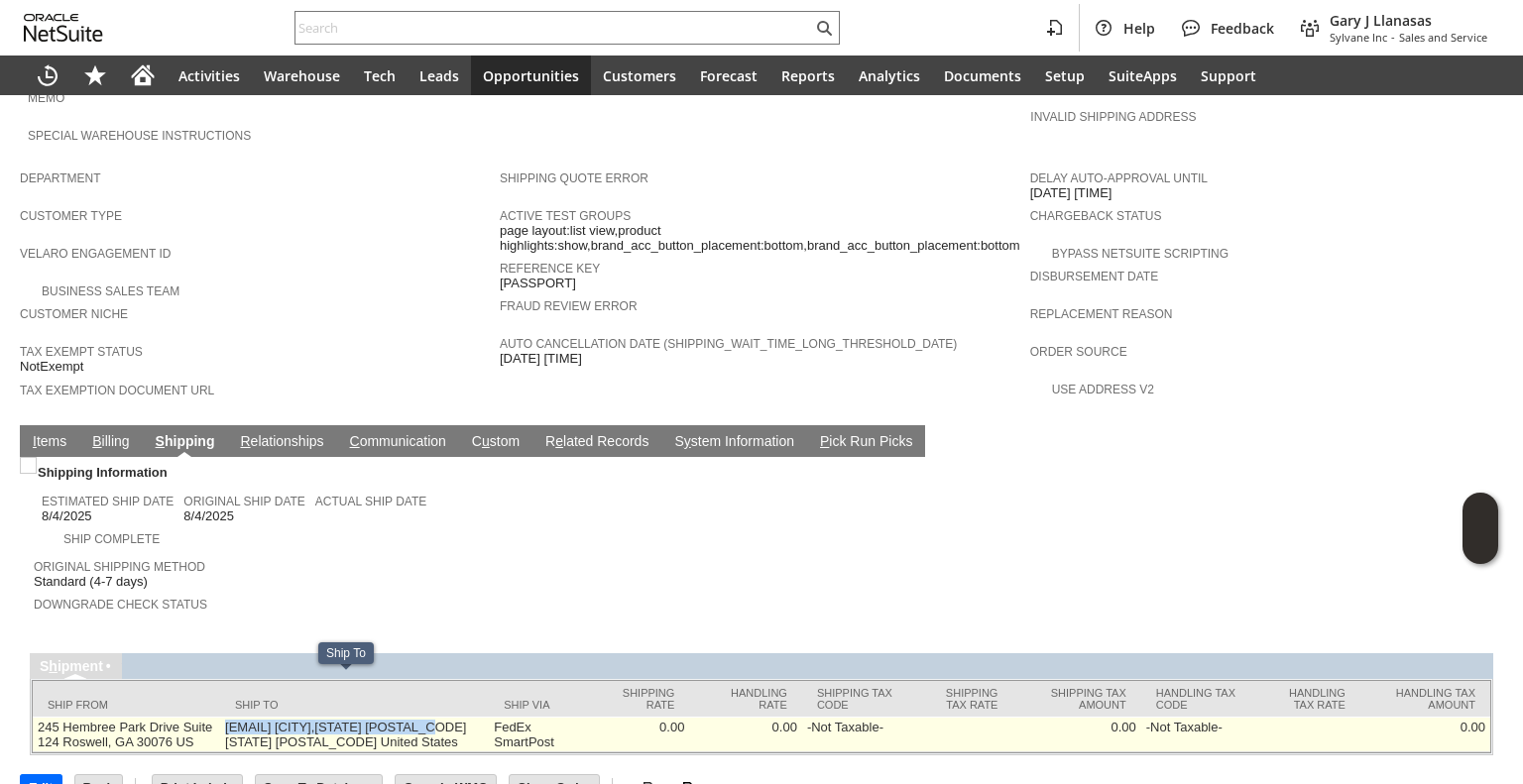 drag, startPoint x: 416, startPoint y: 681, endPoint x: 228, endPoint y: 686, distance: 188.06648 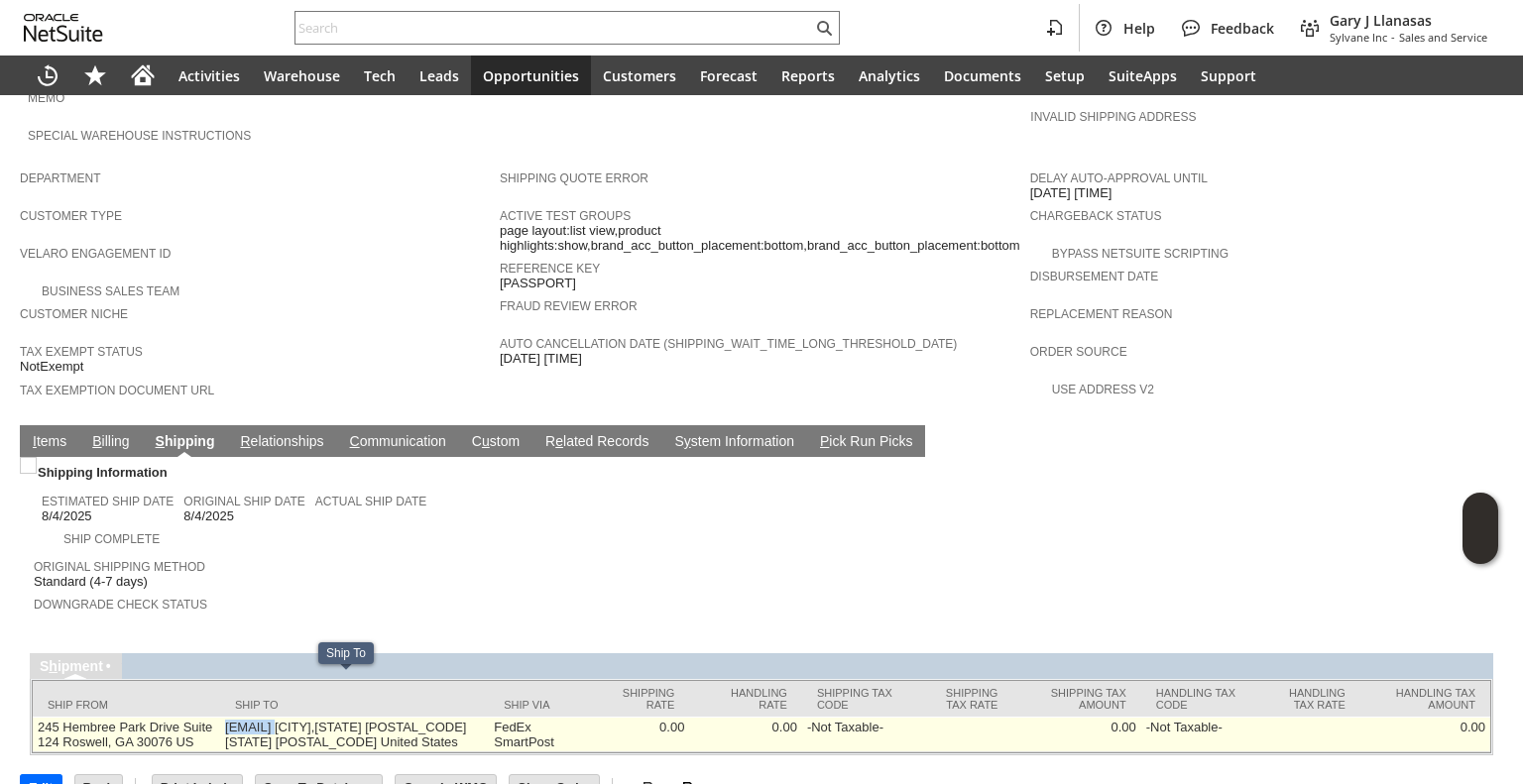 click on "rhardine@gctel.com Alexandria,mn 56308 MN 56308 United States" at bounding box center (354, 734) 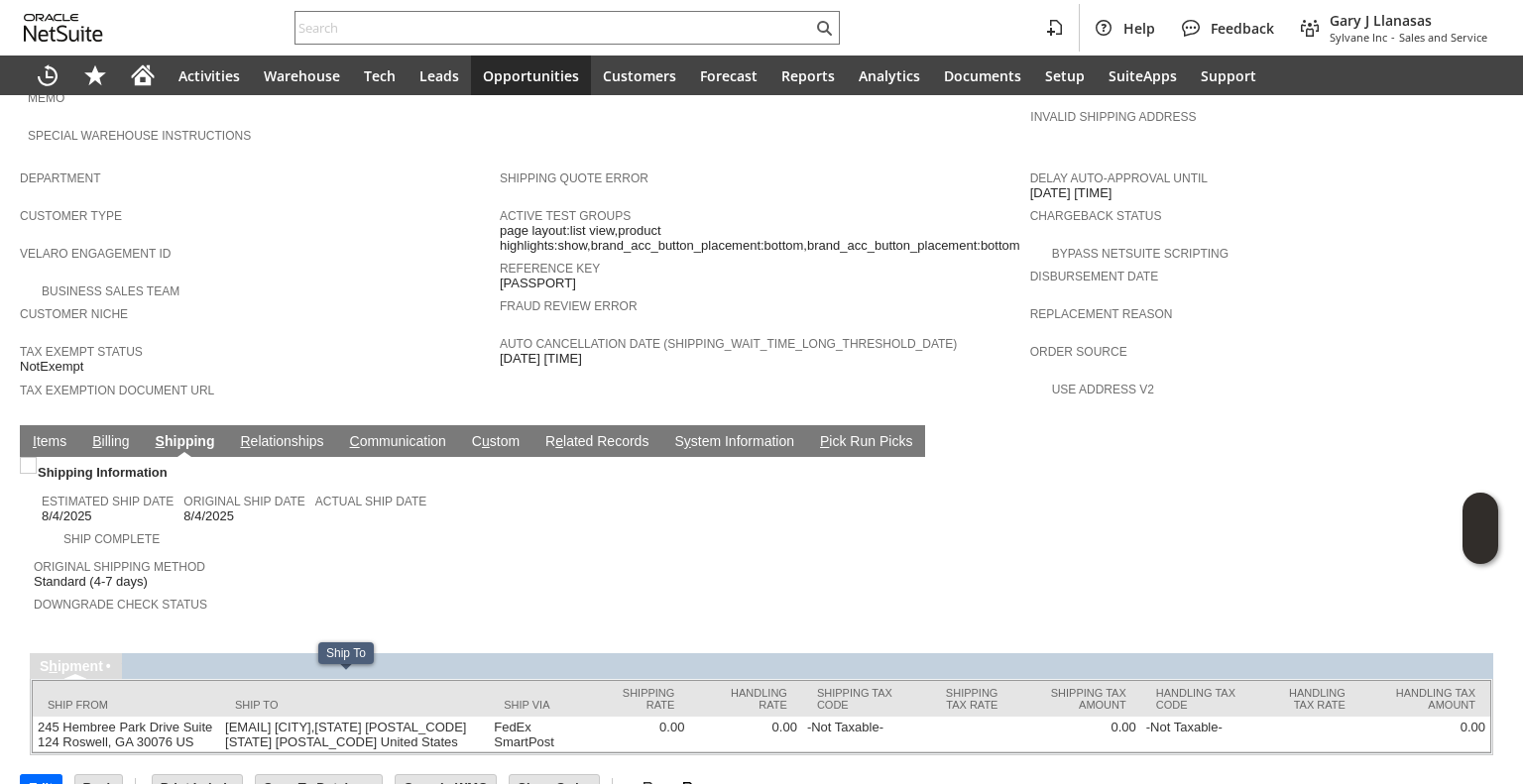 click on "Original Shipping Method
Standard (4-7 days)" at bounding box center [393, 572] 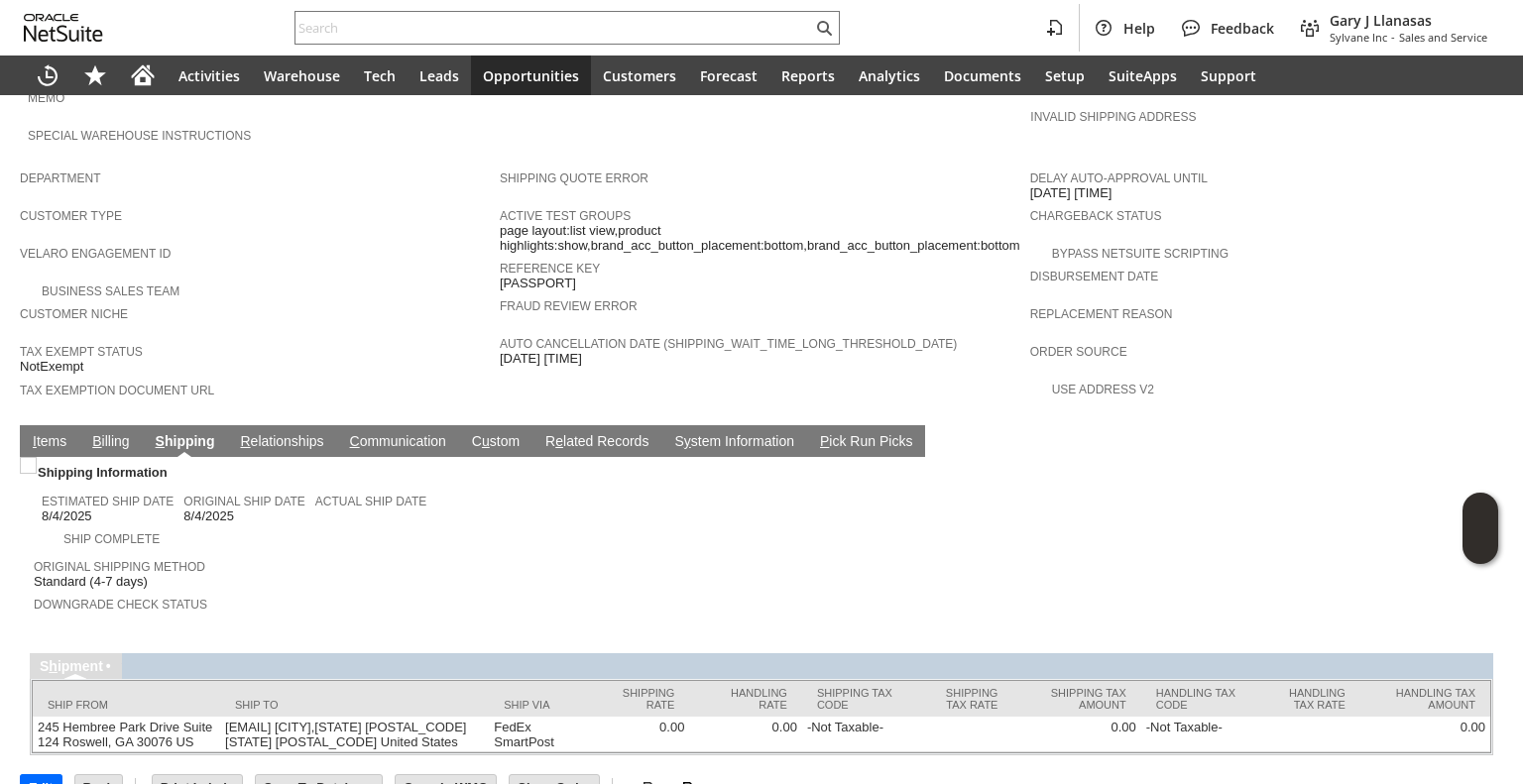 scroll, scrollTop: 1054, scrollLeft: 0, axis: vertical 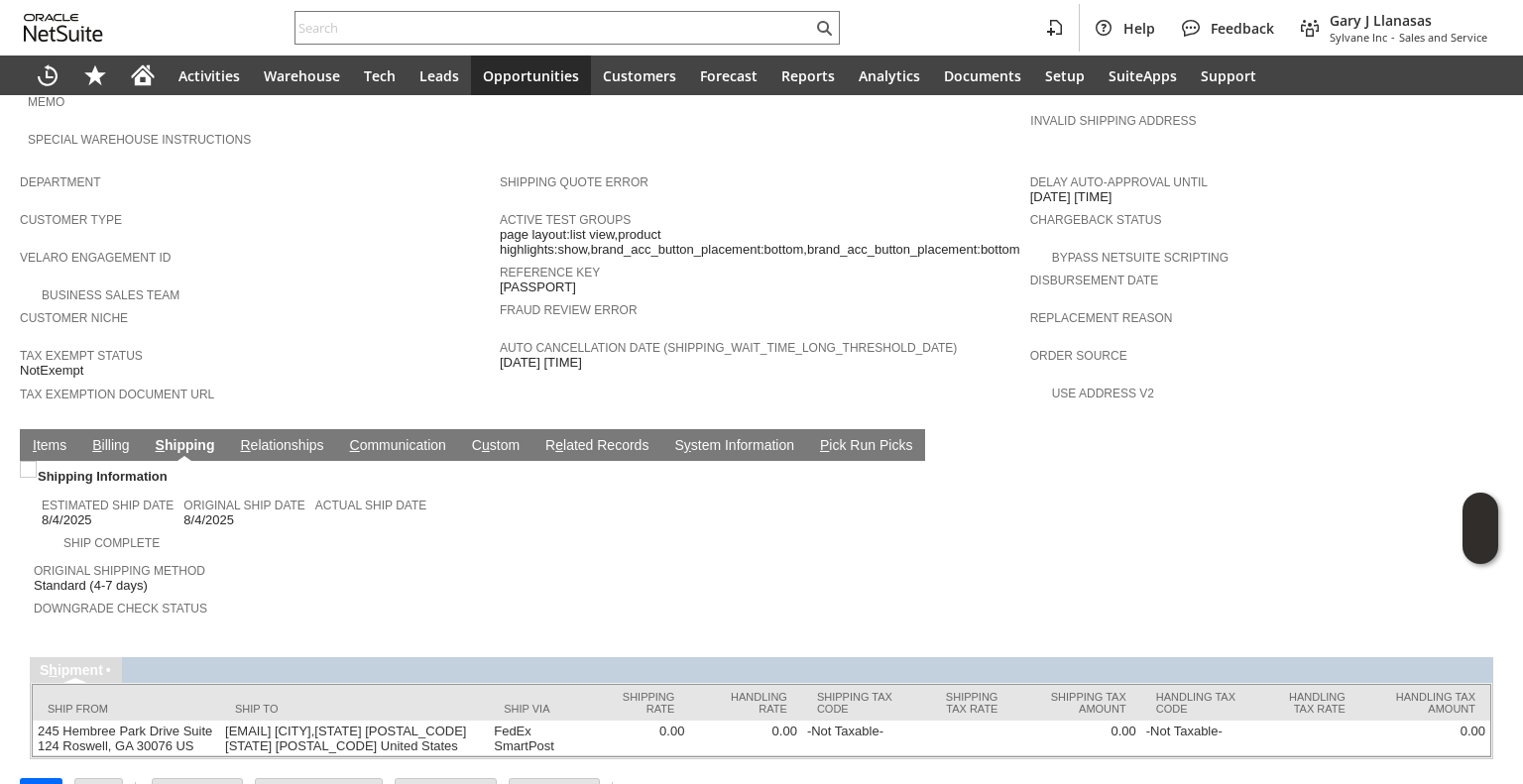 click on "Shipping Information
Estimated Ship Date
8/4/2025
Original Ship Date
8/4/2025
Actual Ship Date
Ship Complete
Original Shipping Method
Standard (4-7 days)
Downgrade Check Status
Tracking #
Return Tracking #
S h ipment
Ship From Ship To Ship Via Shipping Rate Handling Rate Shipping Tax Code Shipping Tax Rate Shipping Tax Amount Handling Tax Code Handling Tax Rate Handling Tax Amount
245 Hembree Park Drive Suite 124 Roswell, GA 30076 US
rhardine@gctel.com Alexandria,mn 56308 MN 56308 United States
FedEx SmartPost
0.00
0.00
-Not Taxable-" at bounding box center [762, 610] 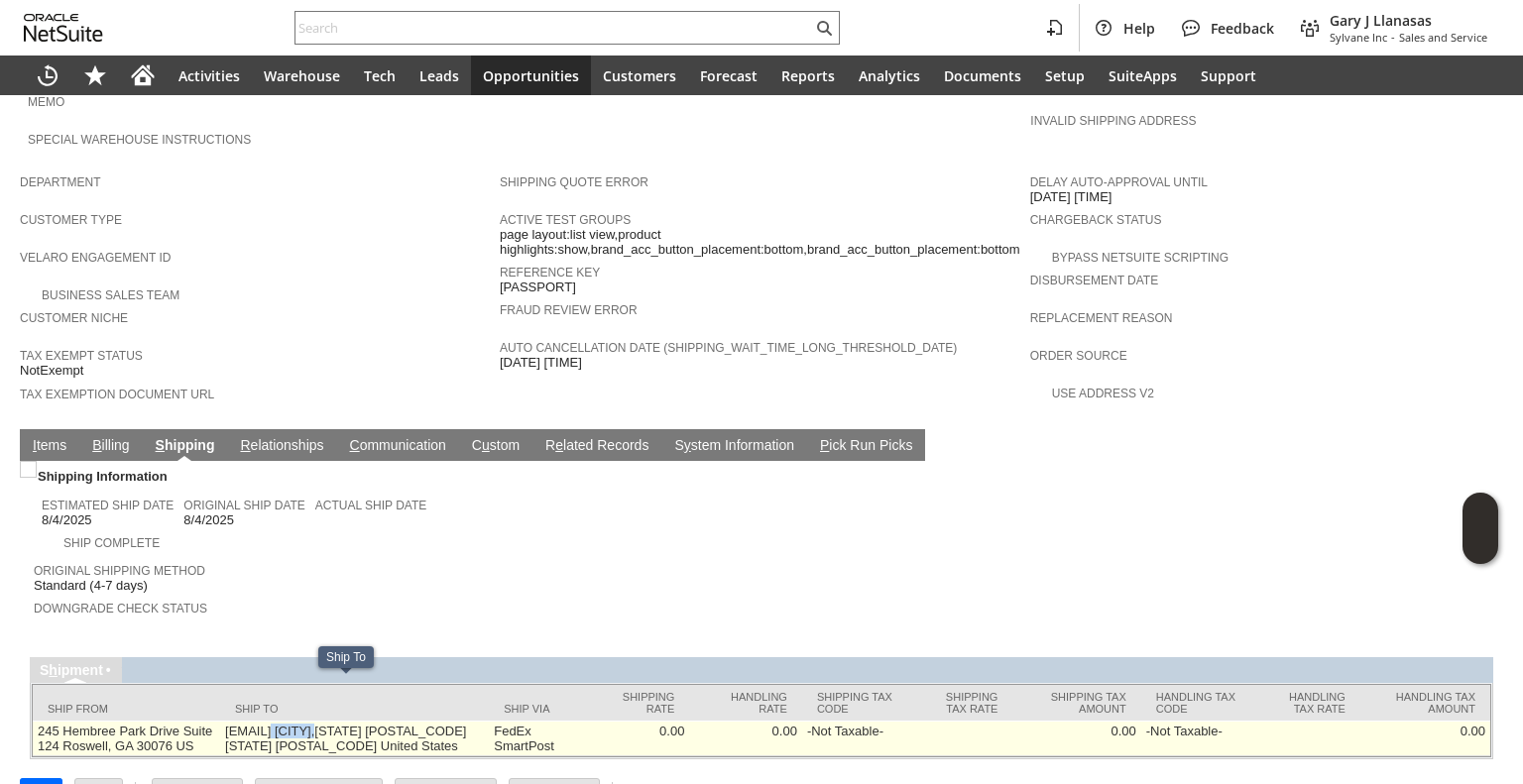 drag, startPoint x: 268, startPoint y: 682, endPoint x: 320, endPoint y: 679, distance: 52.08647 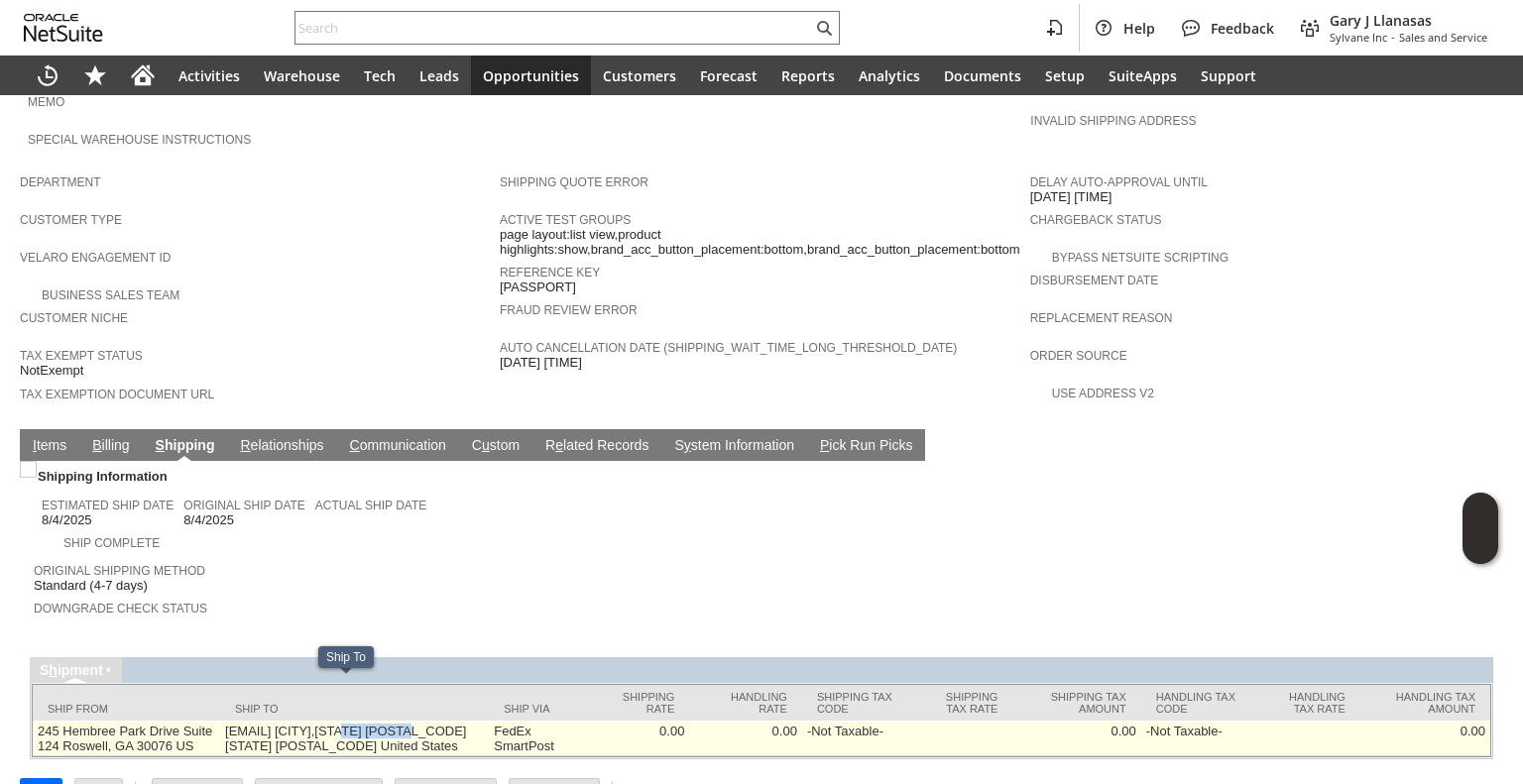 drag, startPoint x: 349, startPoint y: 688, endPoint x: 407, endPoint y: 680, distance: 58.549125 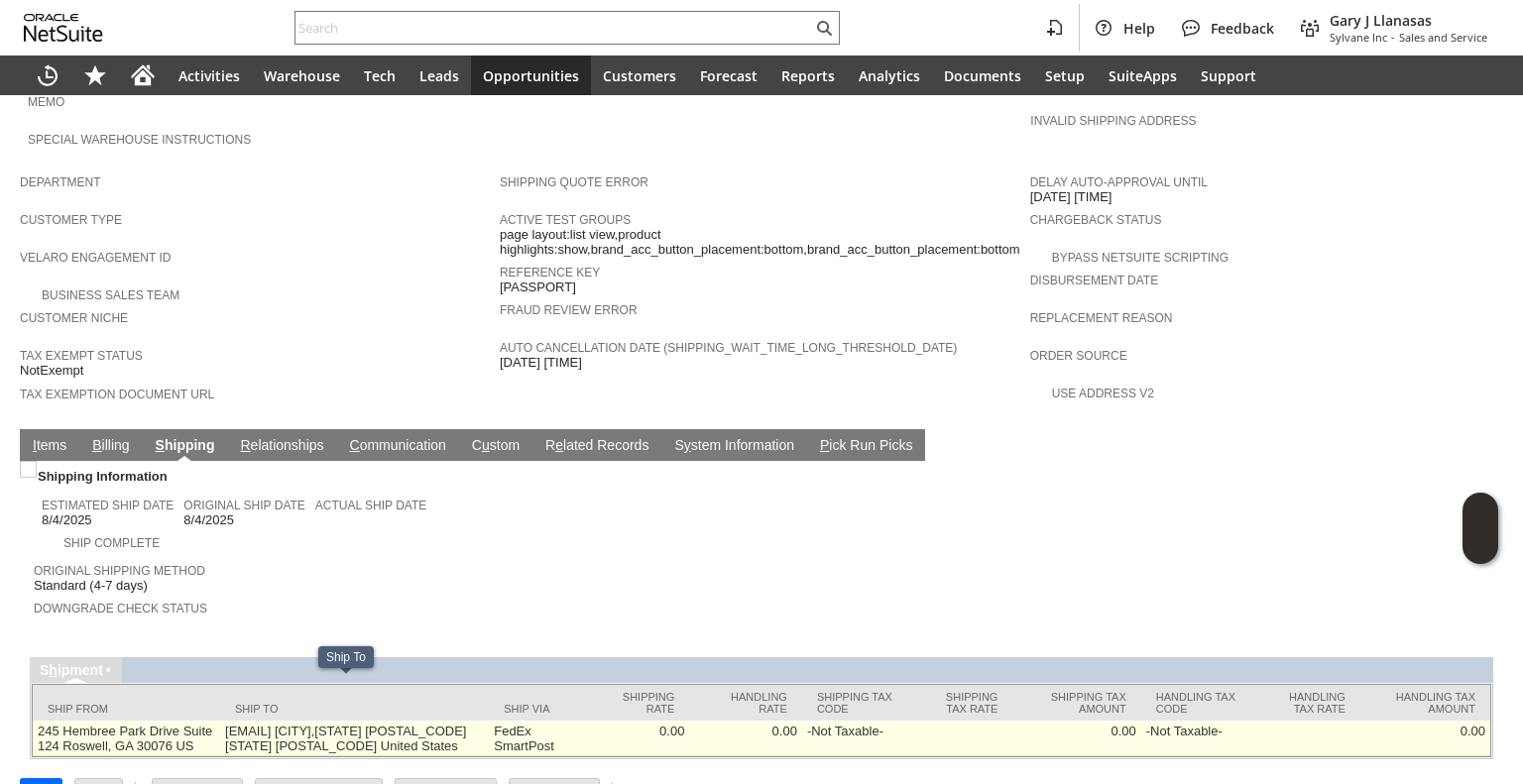 click on "rhardine@gctel.com Alexandria,mn 56308 MN 56308 United States" at bounding box center [354, 738] 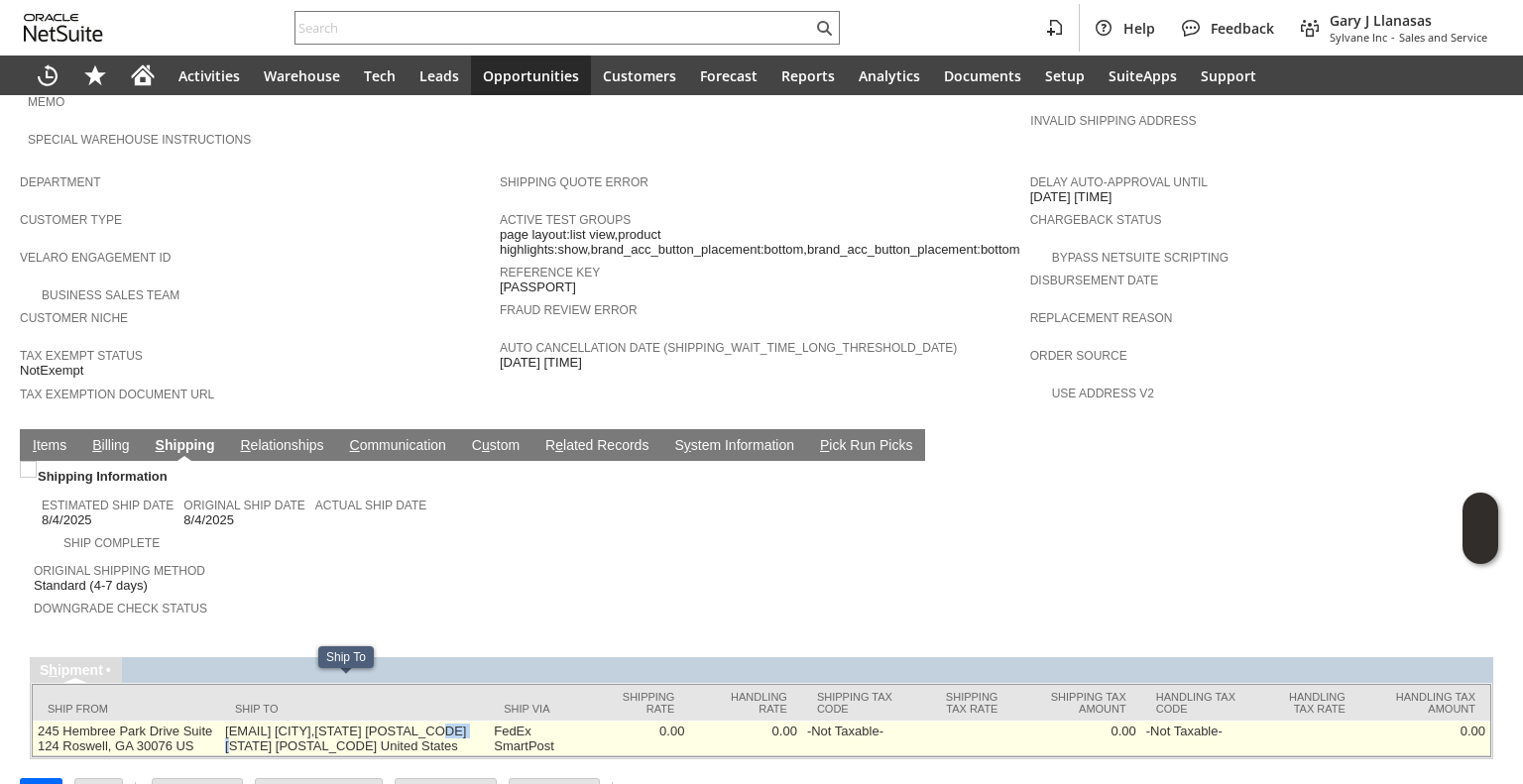 drag, startPoint x: 228, startPoint y: 709, endPoint x: 263, endPoint y: 709, distance: 35 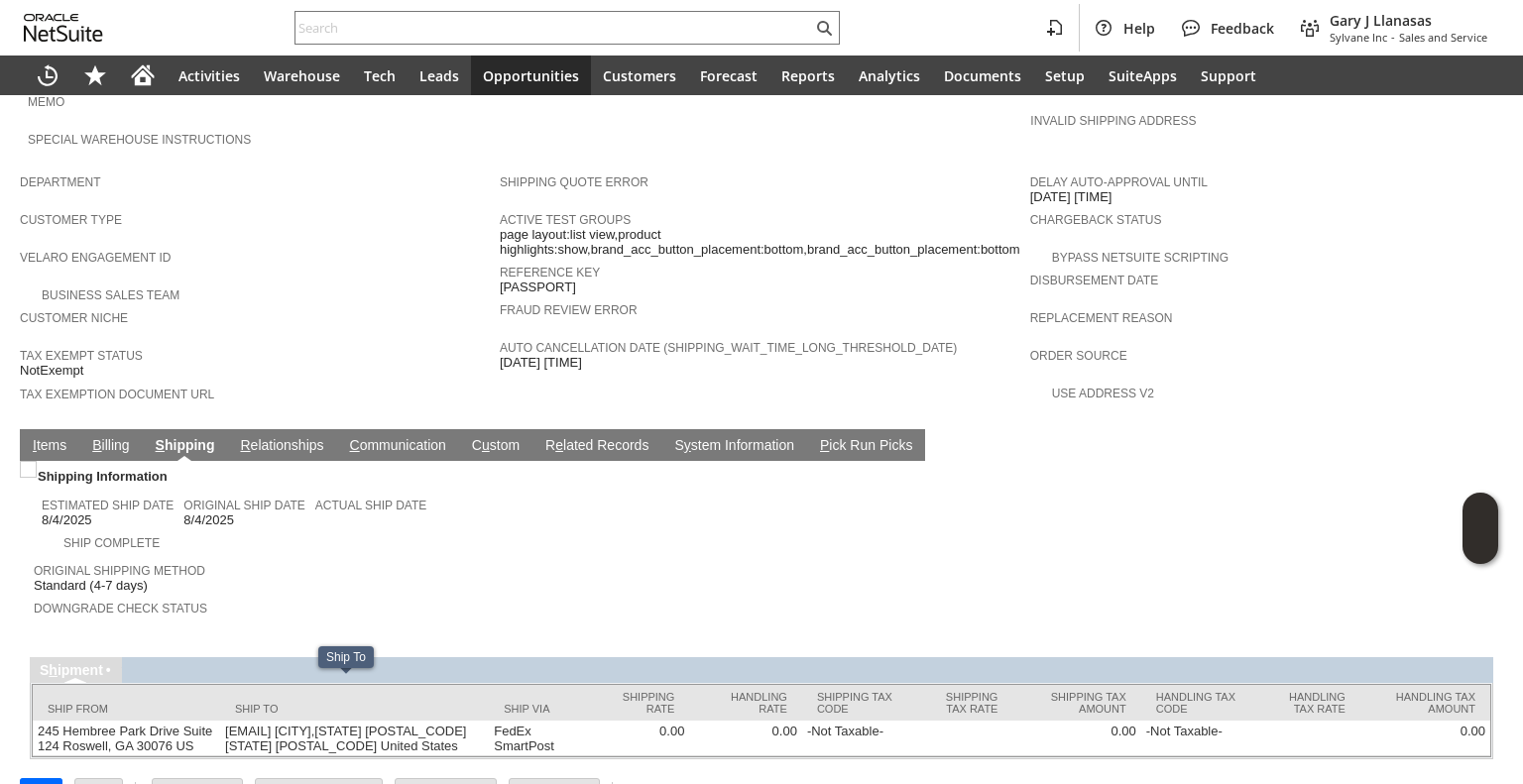 click on "Downgrade Check Status" at bounding box center (393, 606) 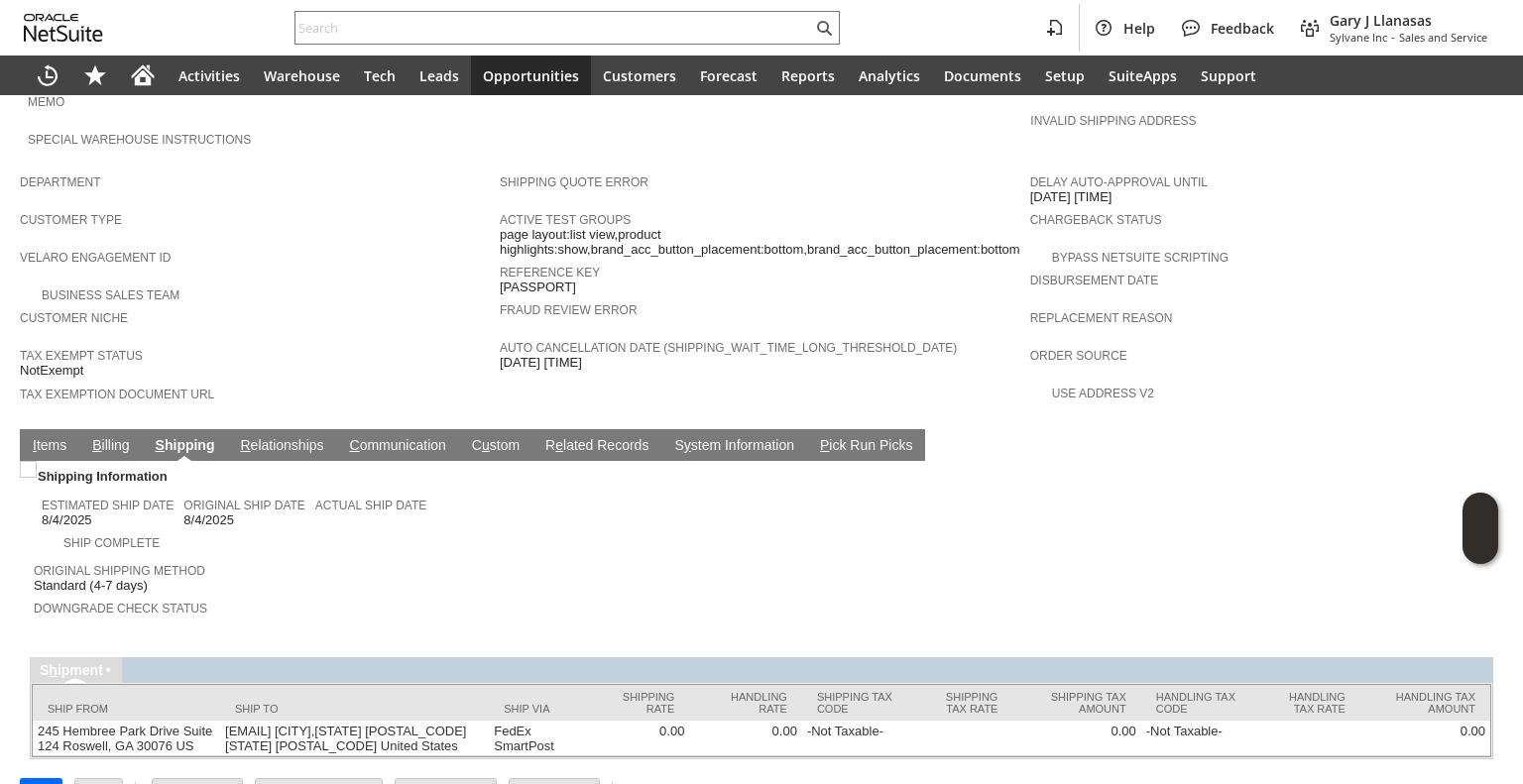 scroll, scrollTop: 1058, scrollLeft: 0, axis: vertical 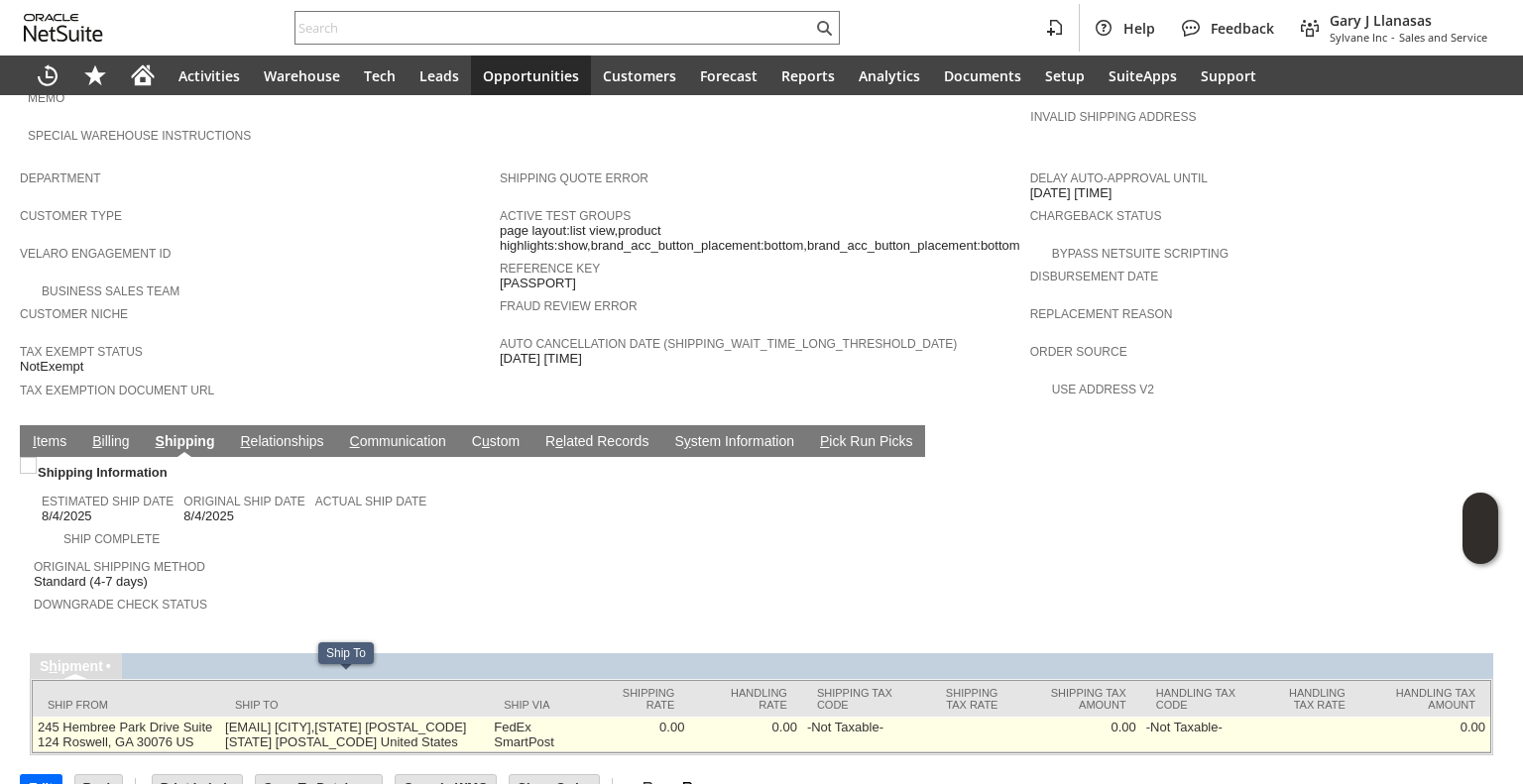 click on "rhardine@gctel.com Alexandria,mn 56308 MN 56308 United States" at bounding box center [354, 734] 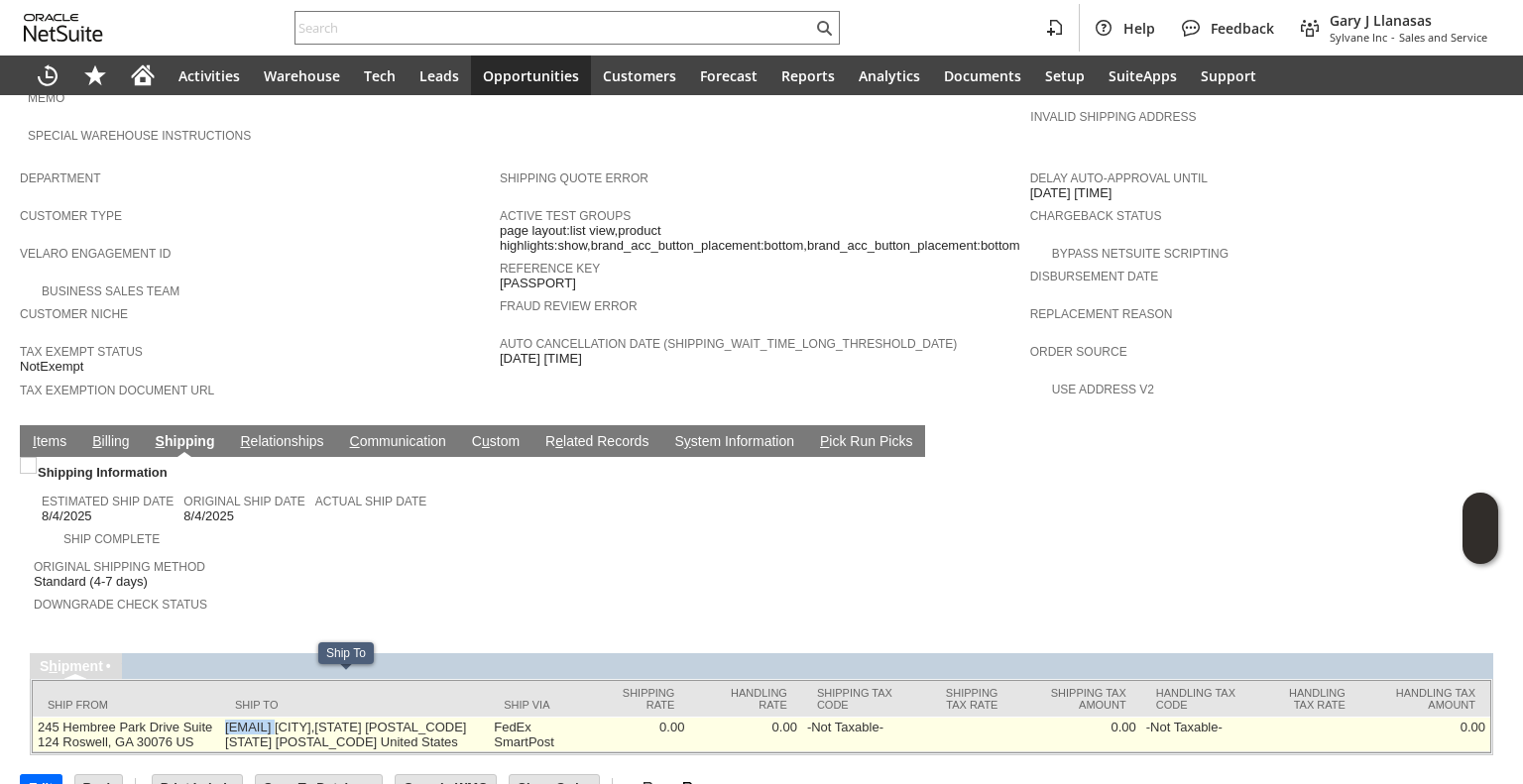 click on "rhardine@gctel.com Alexandria,mn 56308 MN 56308 United States" at bounding box center (354, 734) 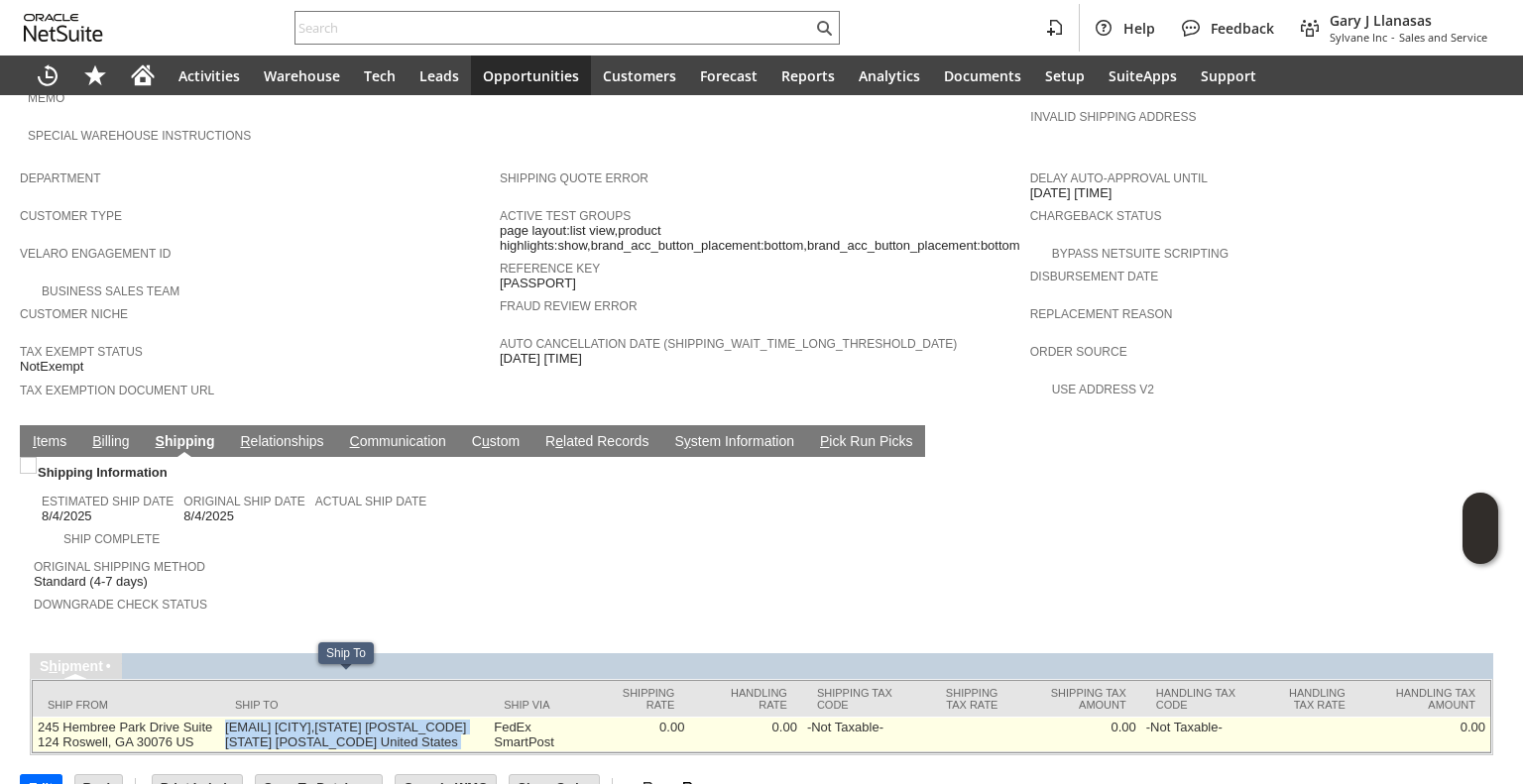 click on "rhardine@gctel.com Alexandria,mn 56308 MN 56308 United States" at bounding box center [354, 734] 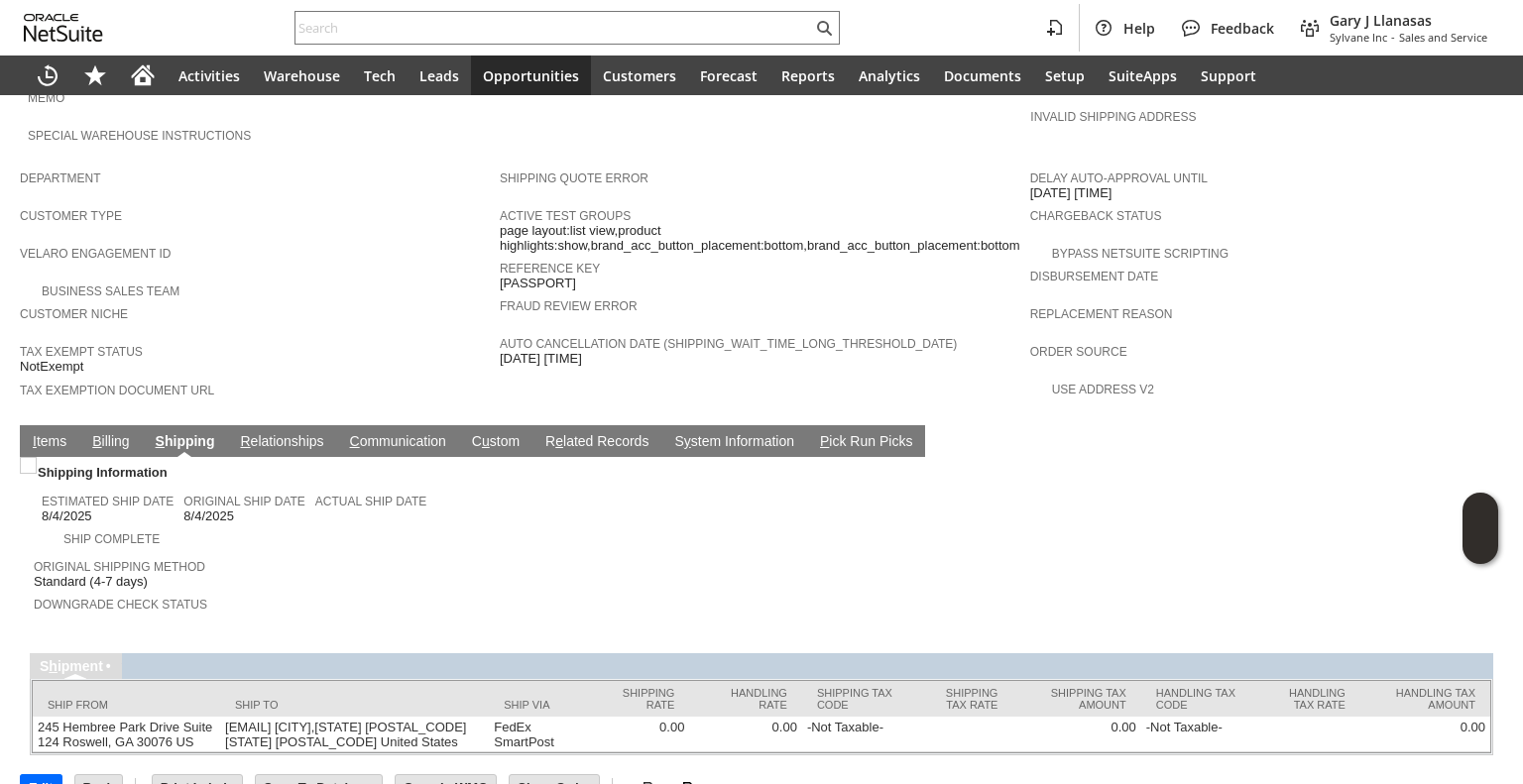 click on "Downgrade Check Status" at bounding box center [393, 602] 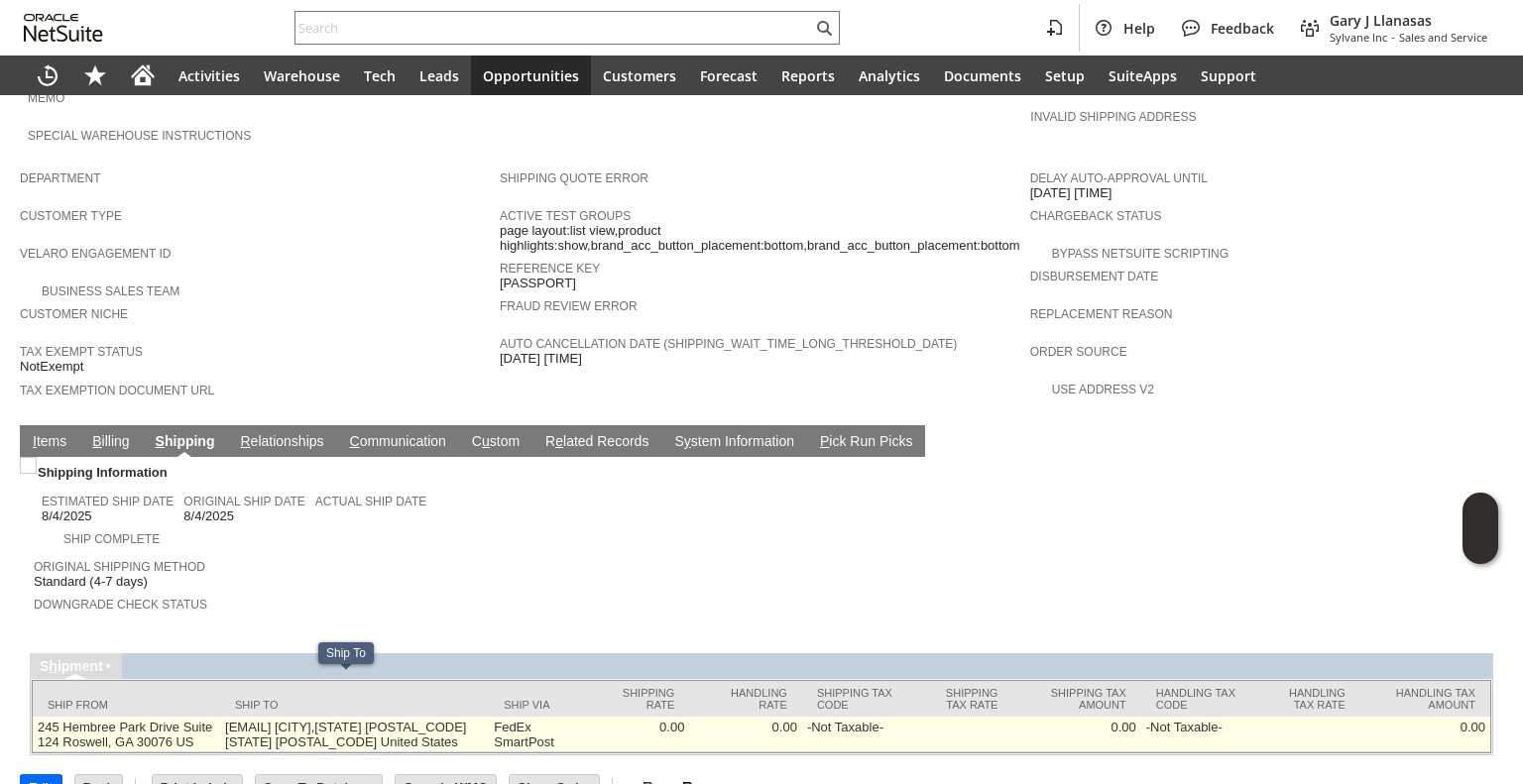 click on "rhardine@gctel.com Alexandria,mn 56308 MN 56308 United States" at bounding box center [354, 734] 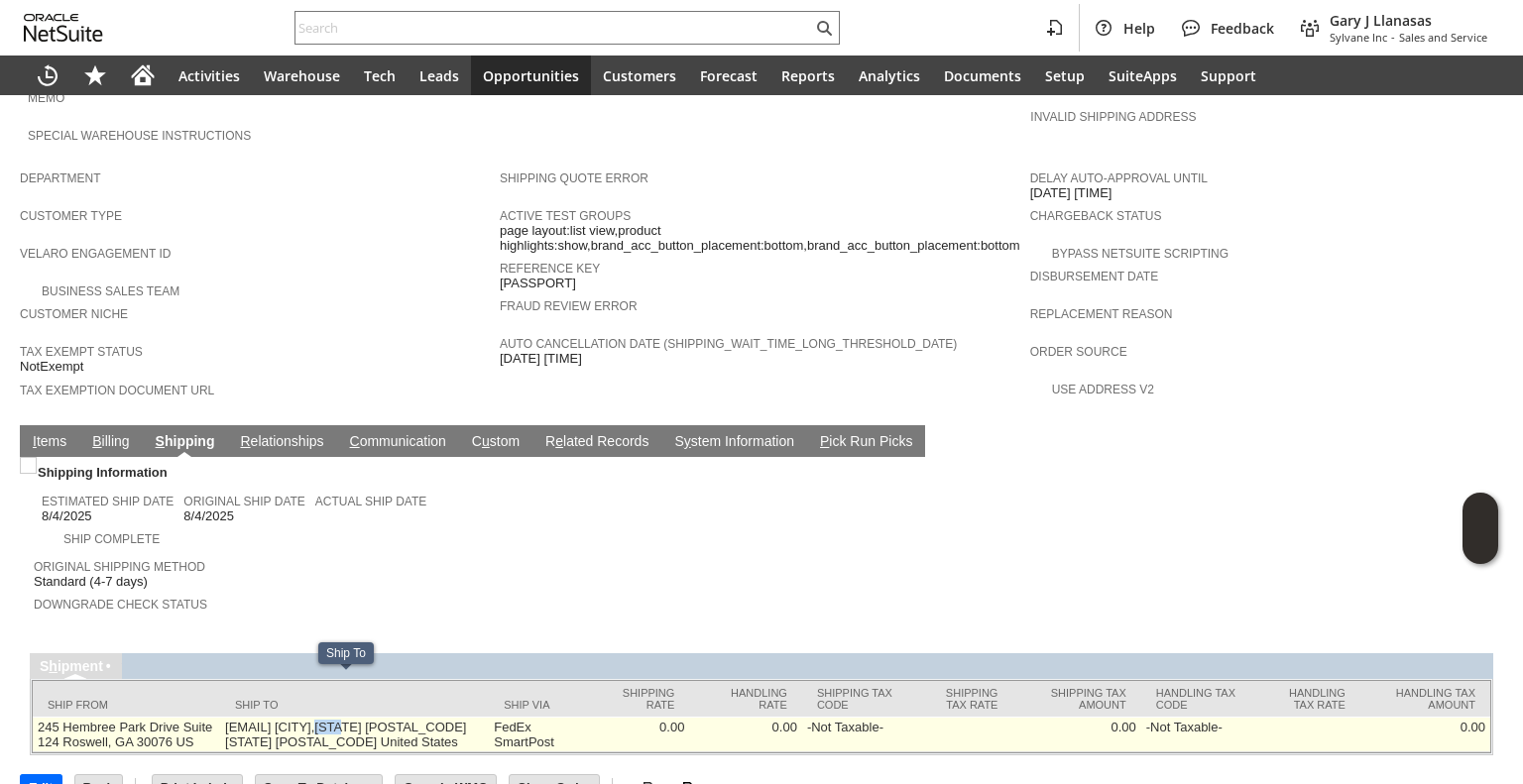 click on "rhardine@gctel.com Alexandria,mn 56308 MN 56308 United States" at bounding box center [354, 734] 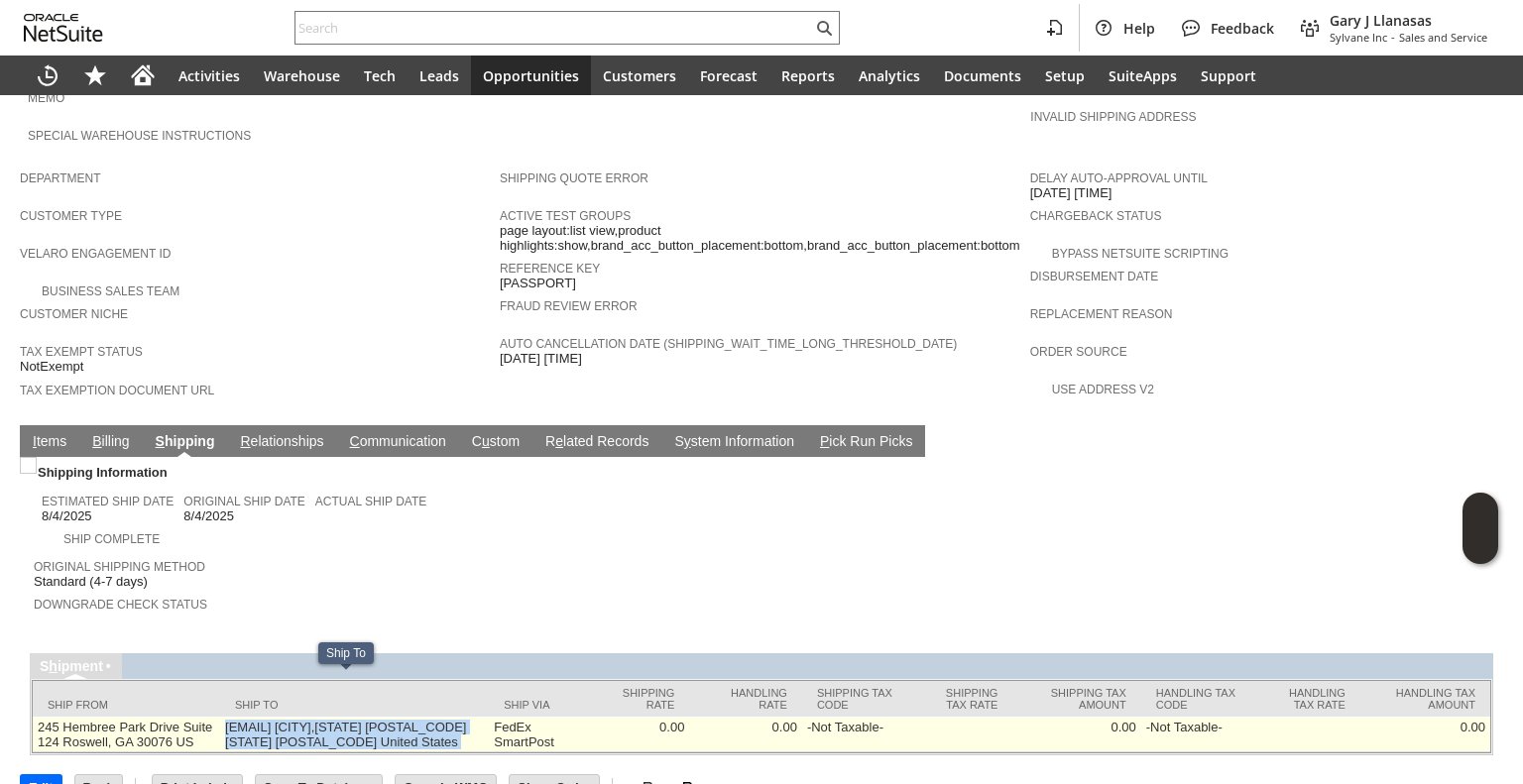 click on "rhardine@gctel.com Alexandria,mn 56308 MN 56308 United States" at bounding box center [354, 734] 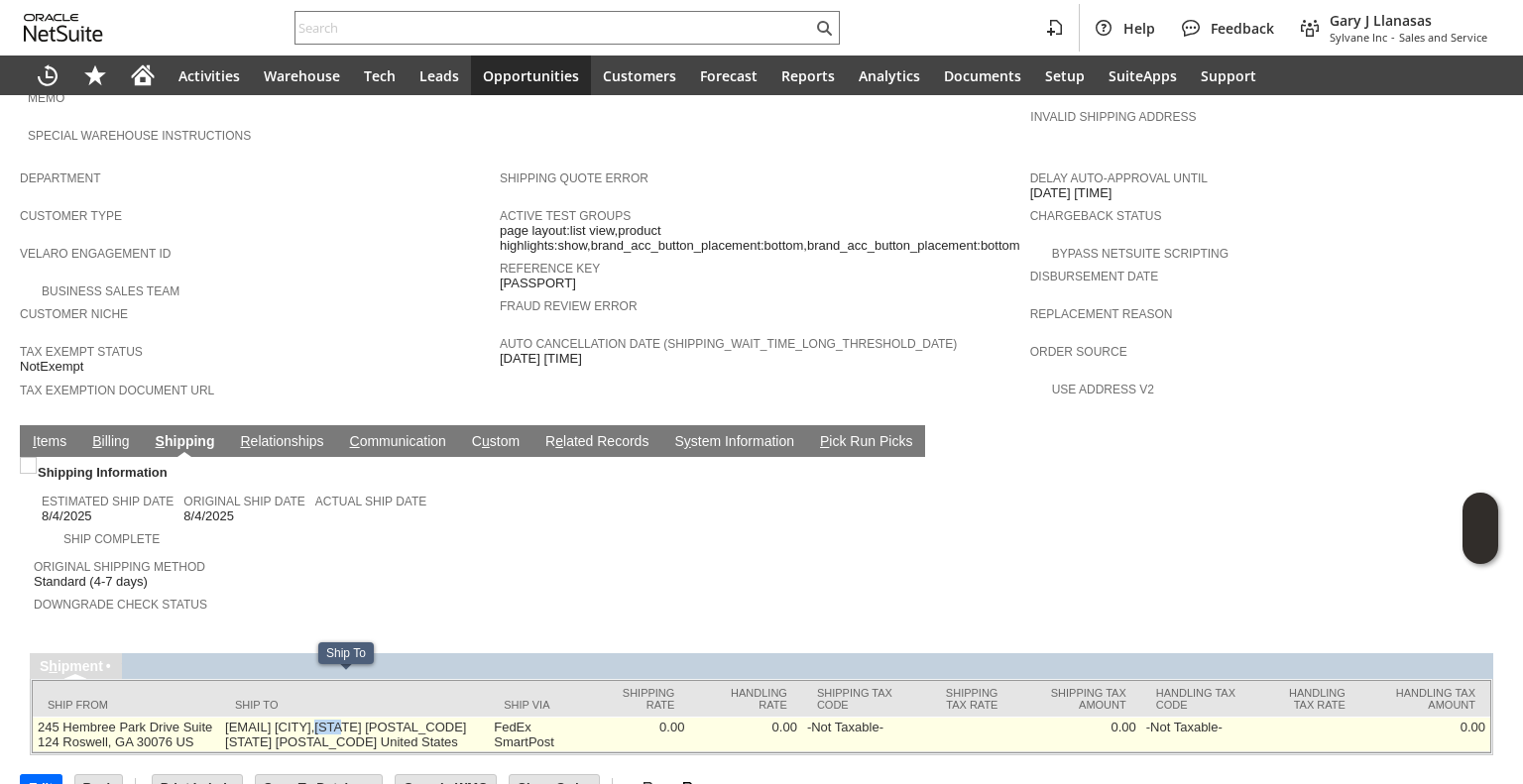 click on "rhardine@gctel.com Alexandria,mn 56308 MN 56308 United States" at bounding box center (354, 734) 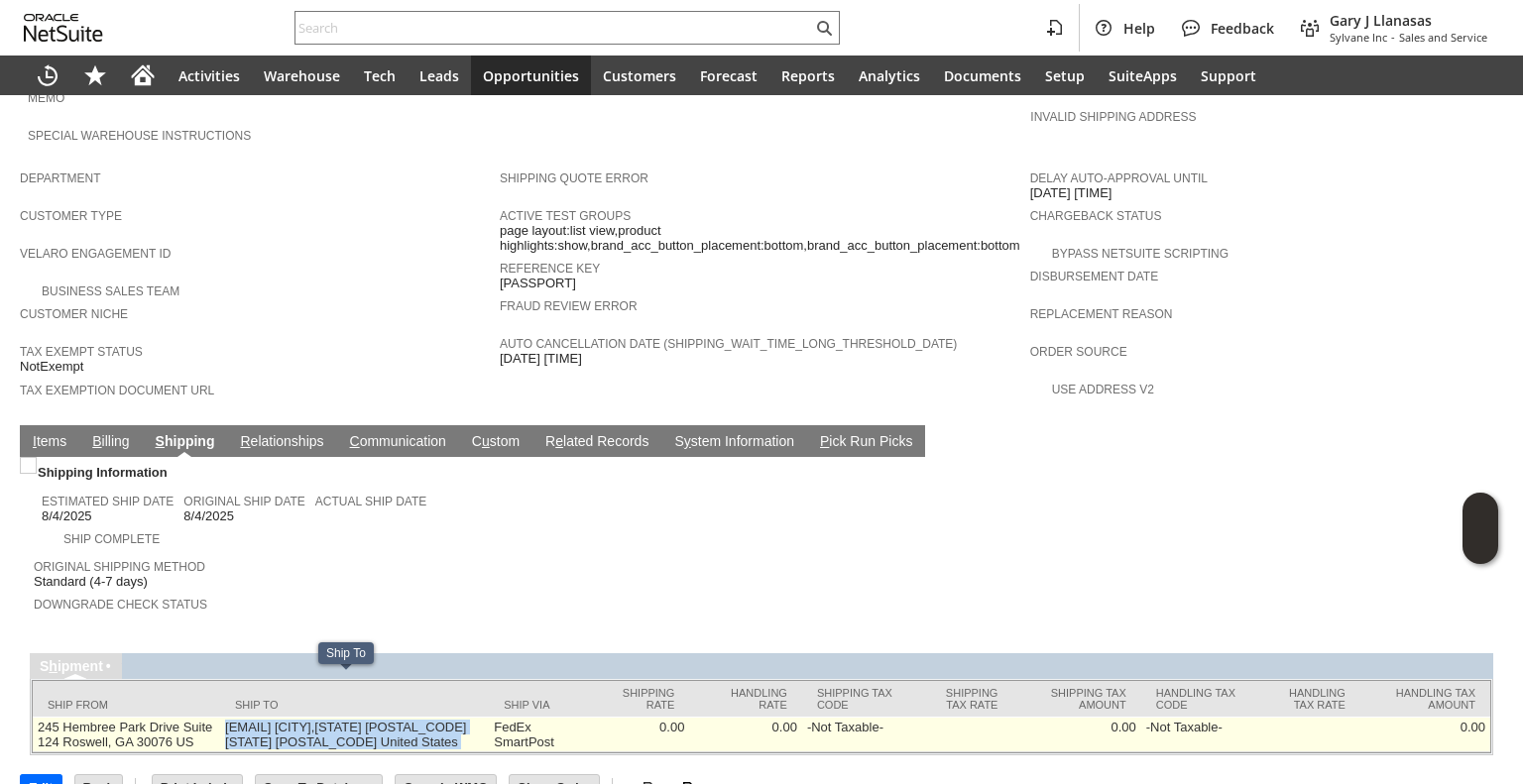 click on "rhardine@gctel.com Alexandria,mn 56308 MN 56308 United States" at bounding box center [354, 734] 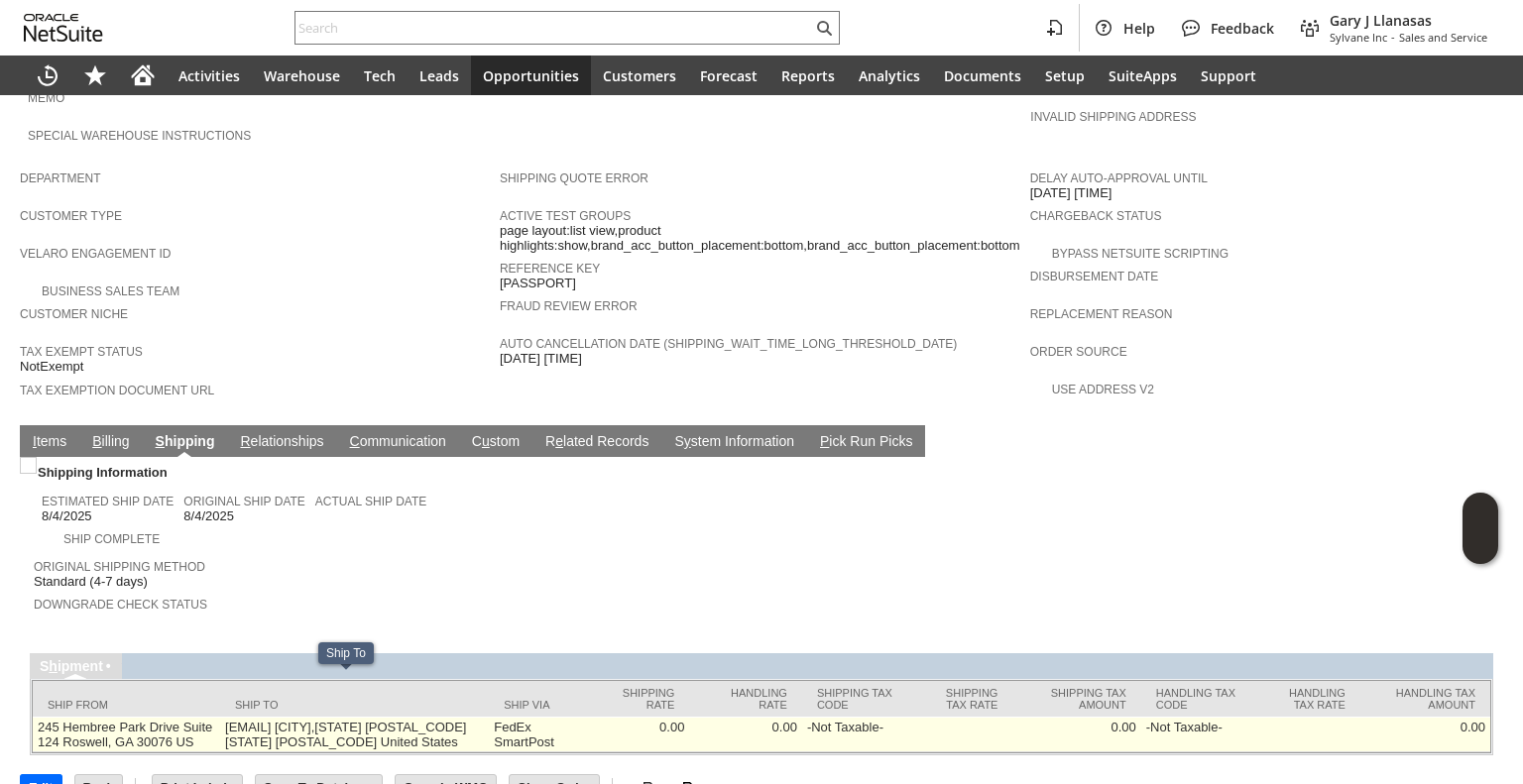 click on "rhardine@gctel.com Alexandria,mn 56308 MN 56308 United States" at bounding box center (354, 734) 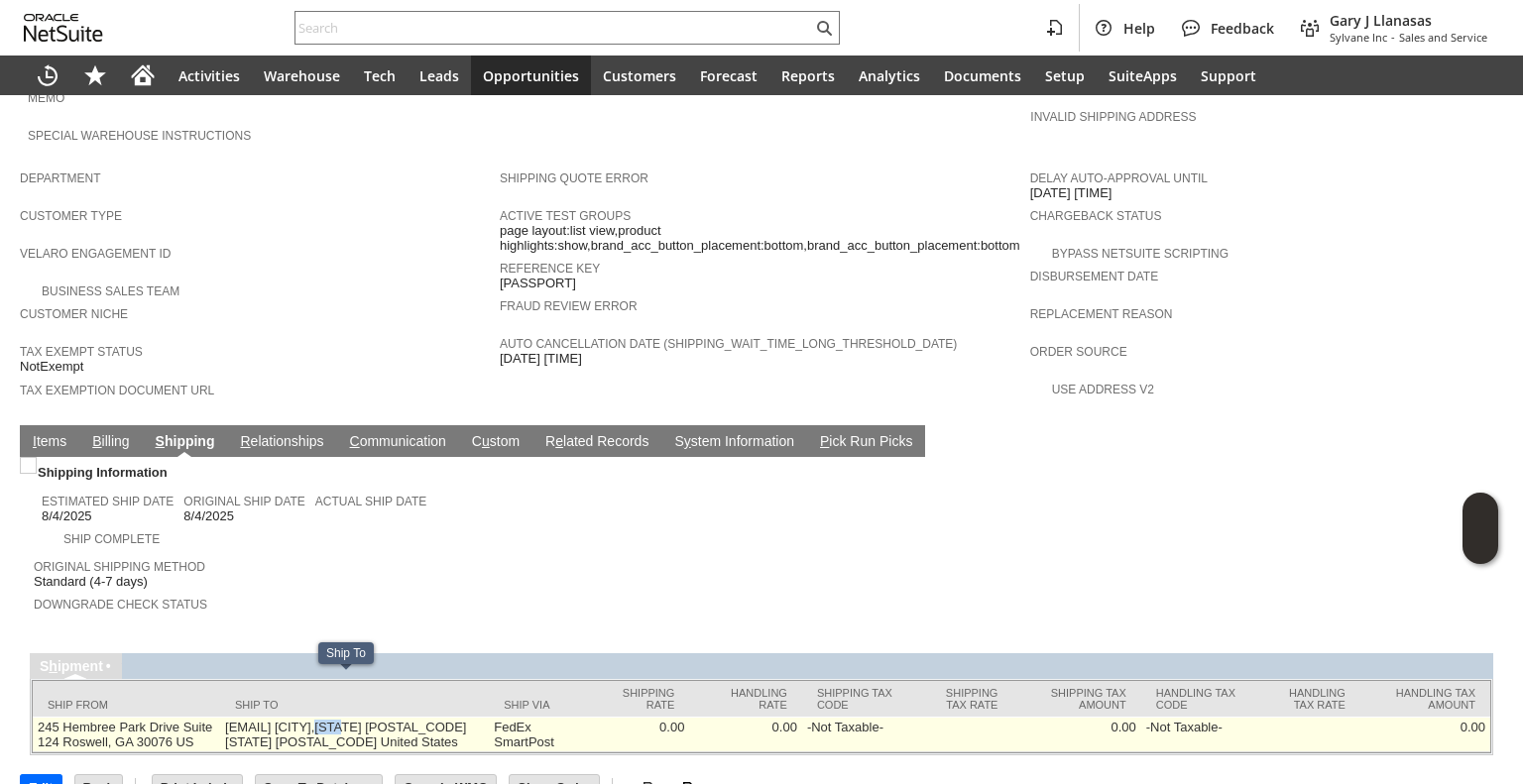 click on "rhardine@gctel.com Alexandria,mn 56308 MN 56308 United States" at bounding box center [354, 734] 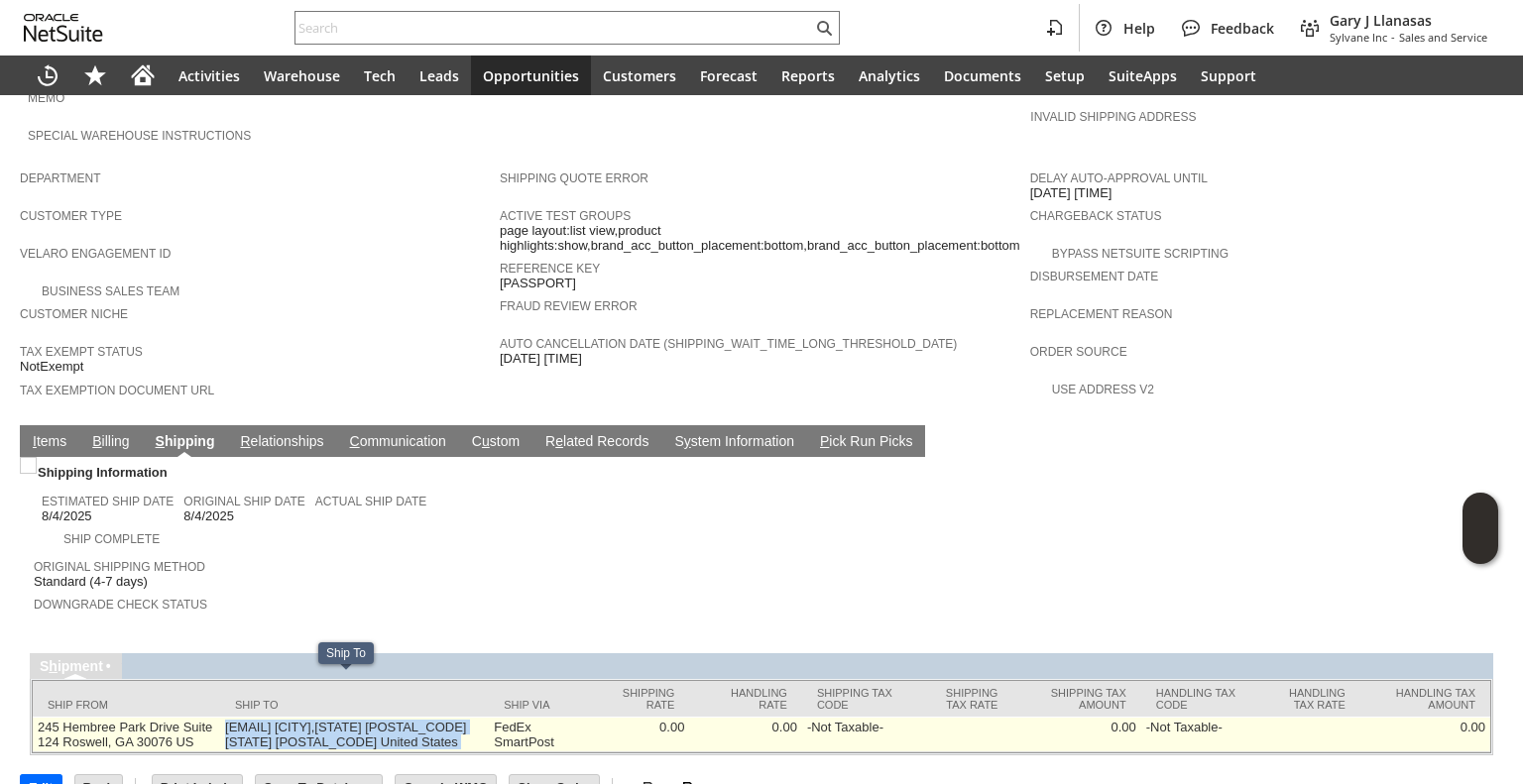 click on "rhardine@gctel.com Alexandria,mn 56308 MN 56308 United States" at bounding box center [354, 734] 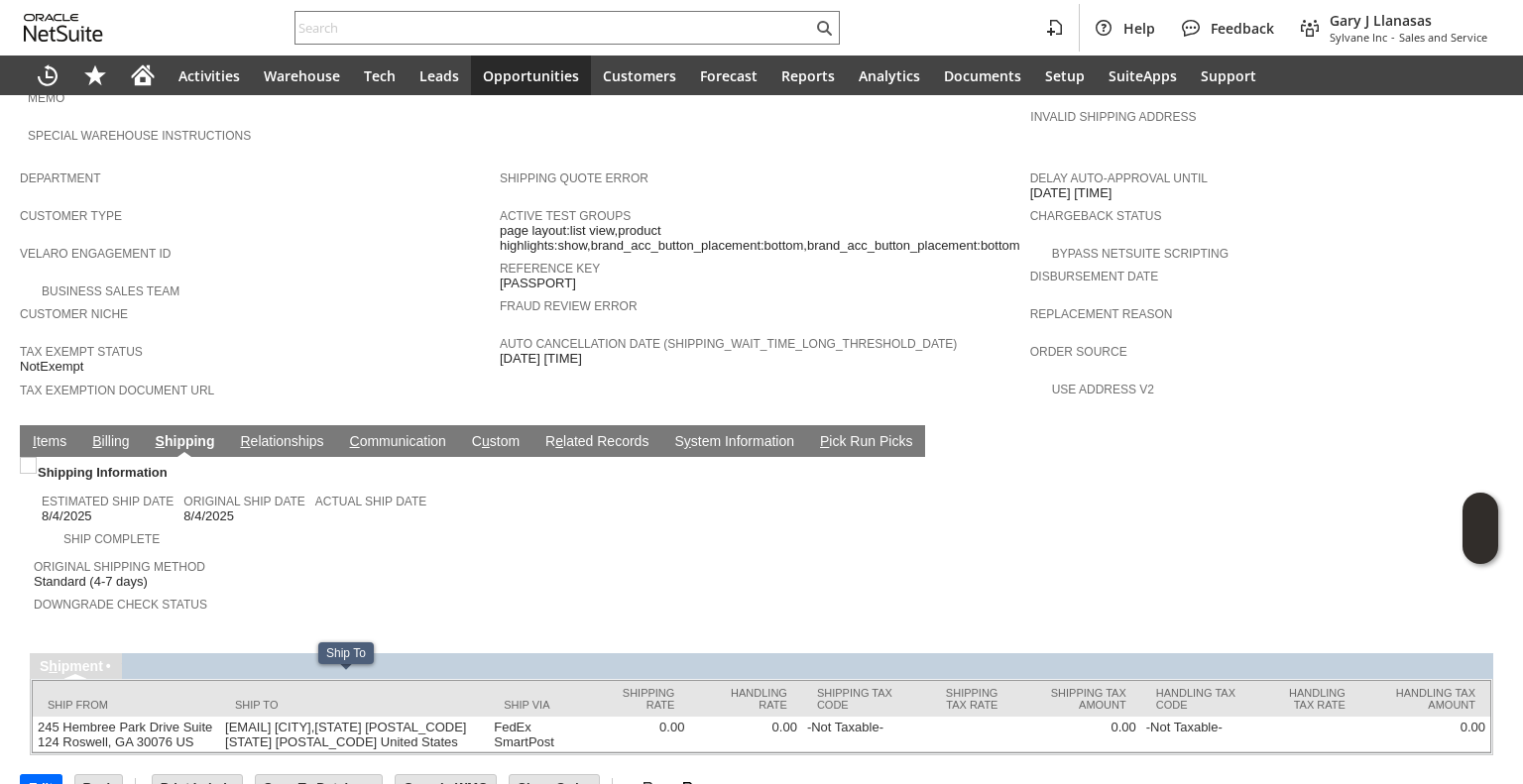 click on "Downgrade Check Status" at bounding box center (393, 610) 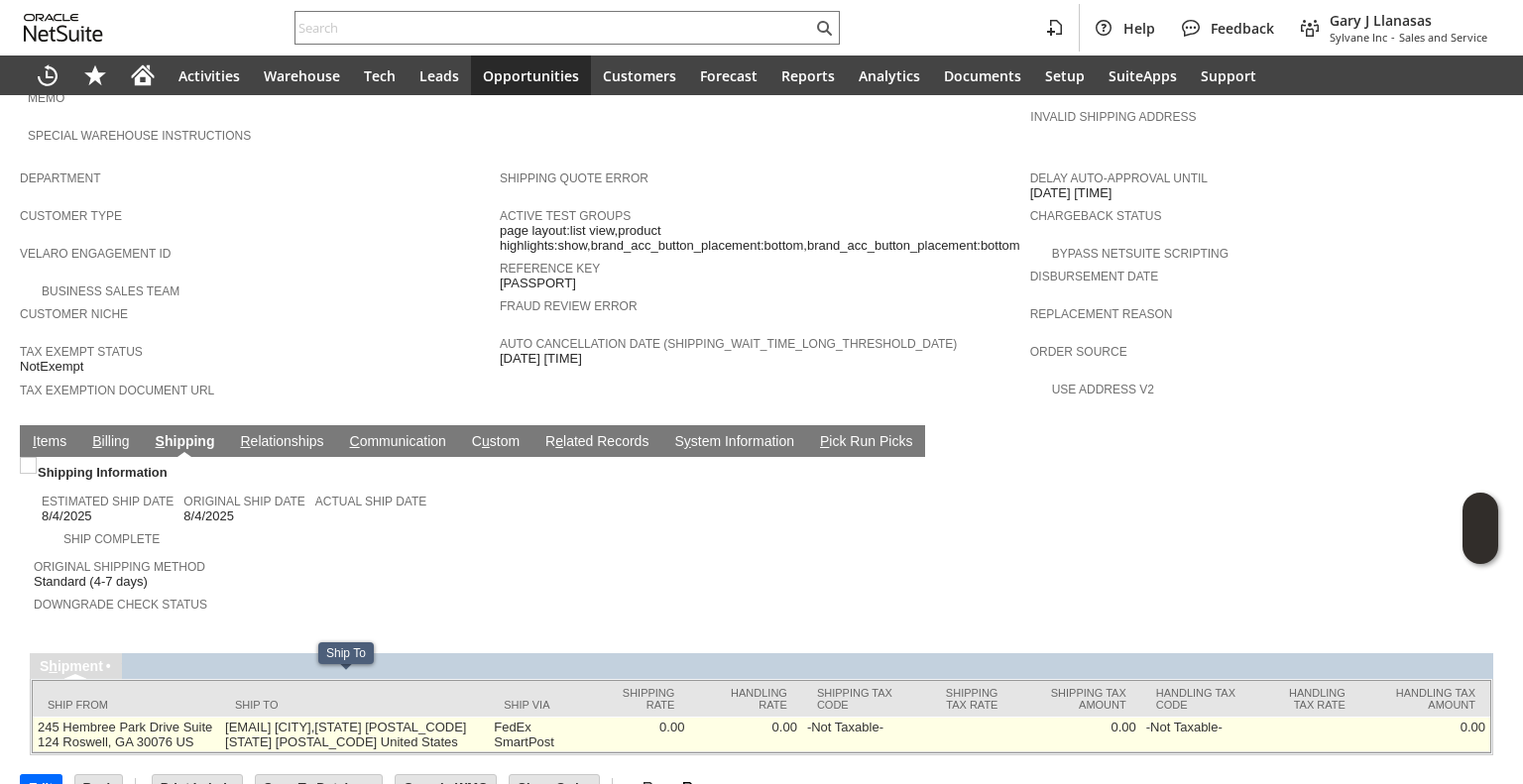 click on "rhardine@gctel.com Alexandria,mn 56308 MN 56308 United States" at bounding box center (354, 734) 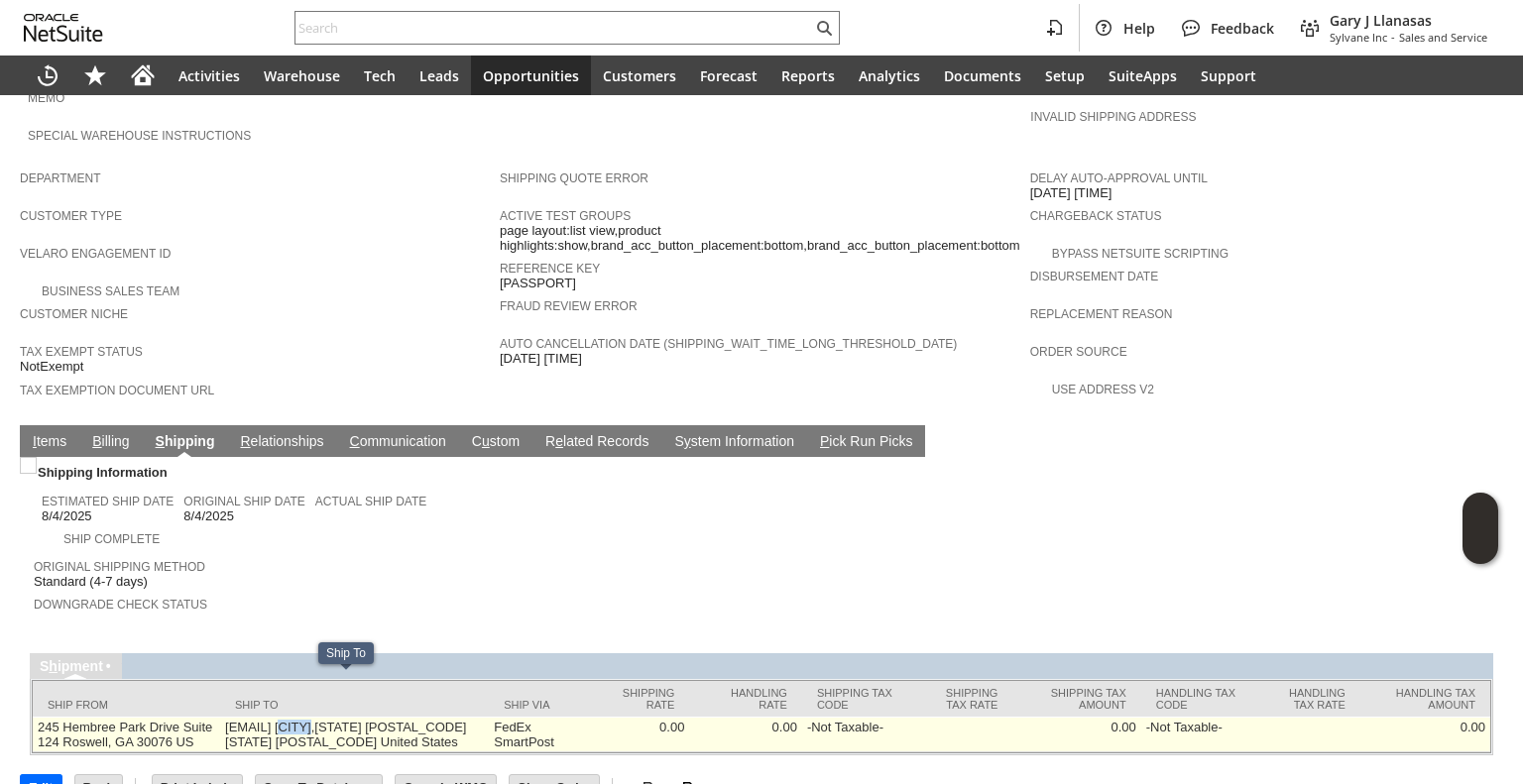 click on "rhardine@gctel.com Alexandria,mn 56308 MN 56308 United States" at bounding box center [354, 734] 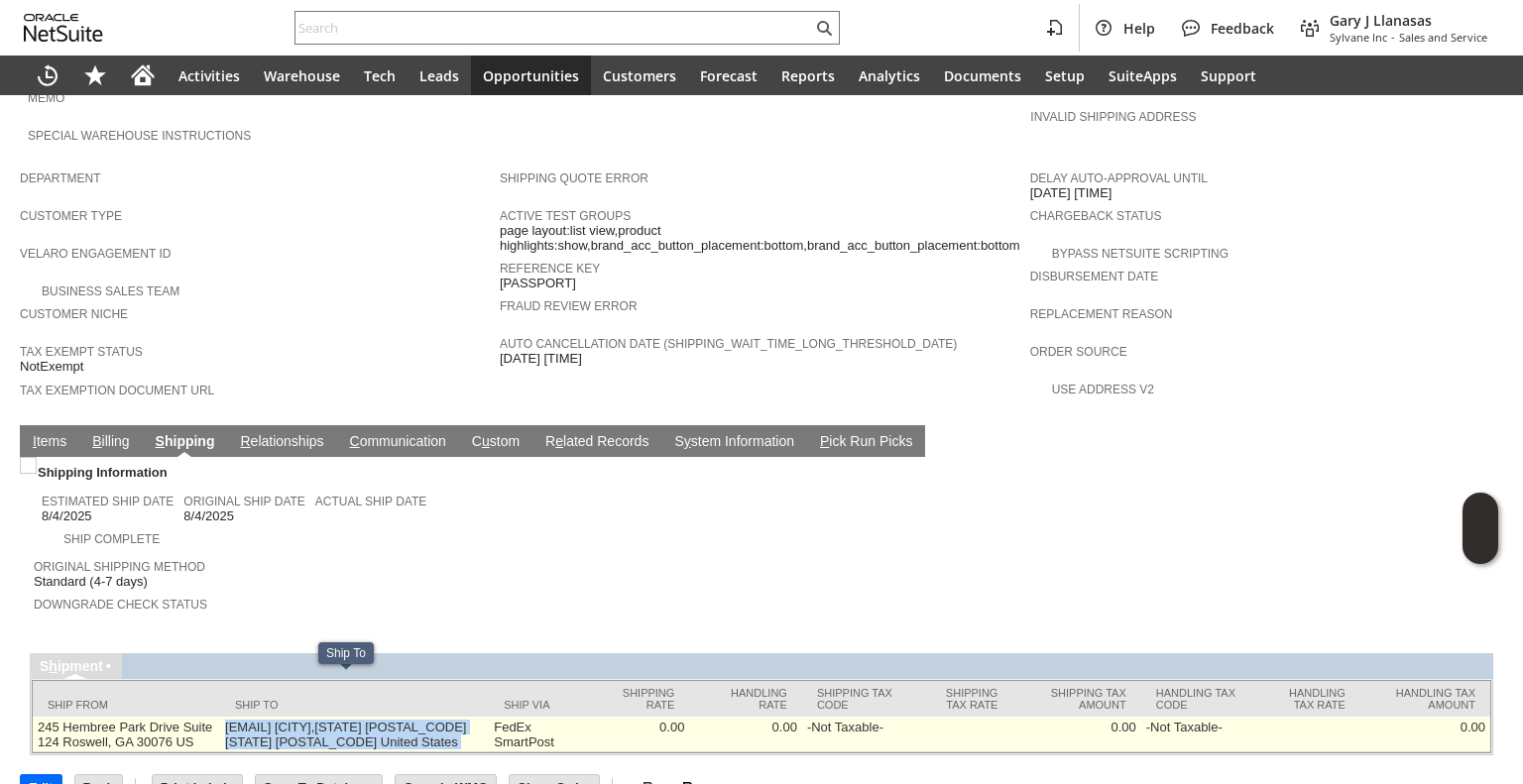click on "rhardine@gctel.com Alexandria,mn 56308 MN 56308 United States" at bounding box center (354, 734) 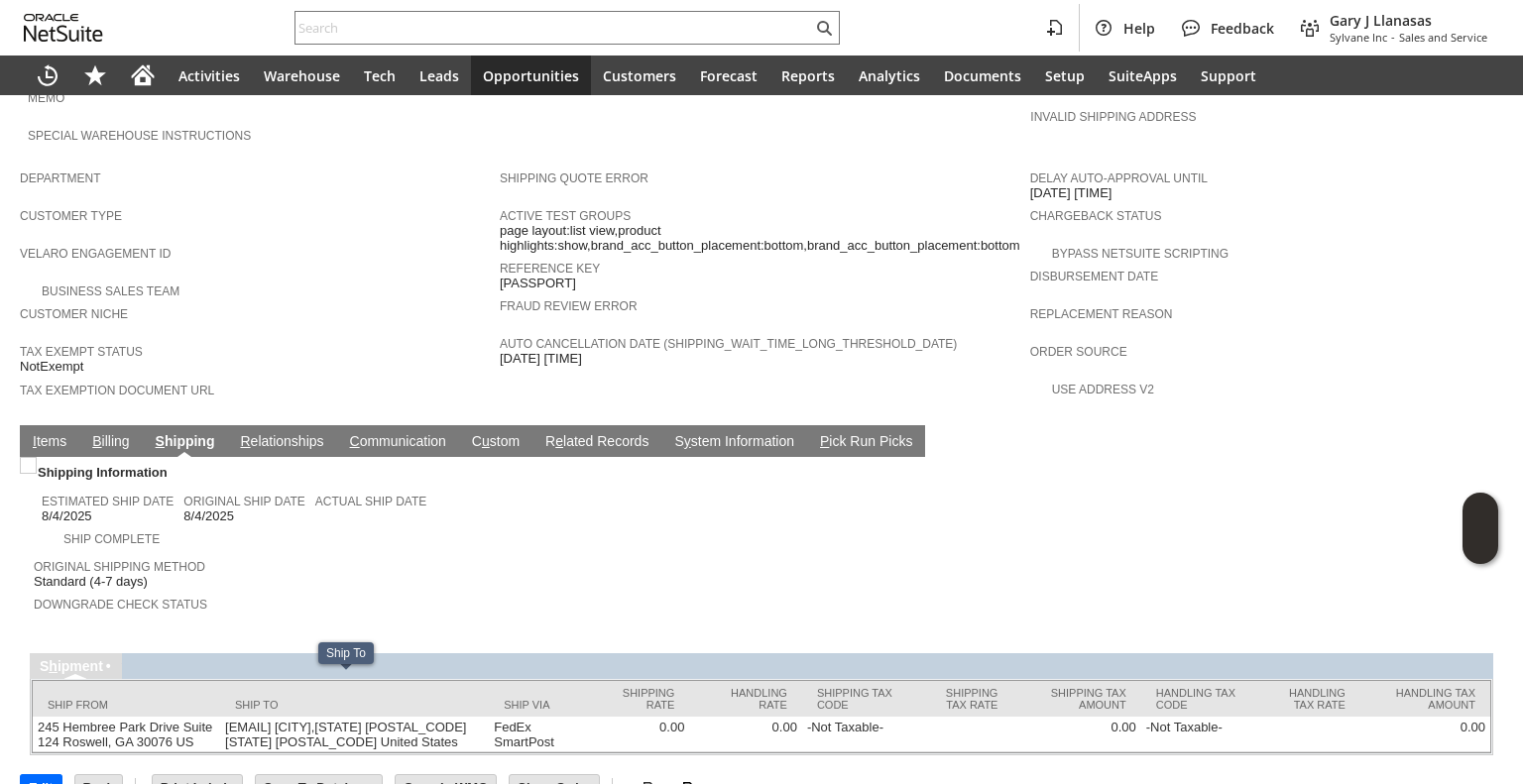 click on "Original Shipping Method
Standard (4-7 days)" at bounding box center (393, 572) 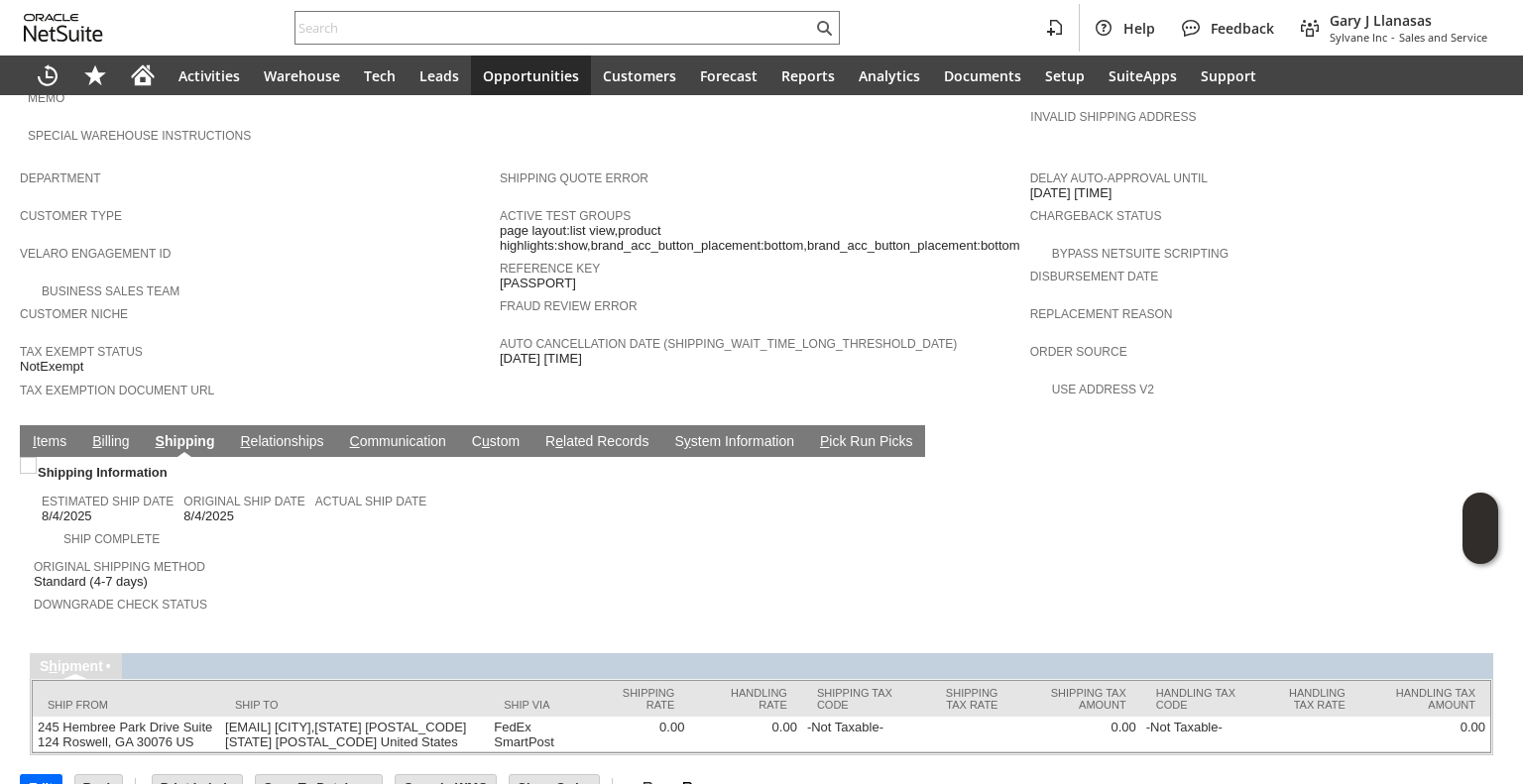 click on "Downgrade Check Status" at bounding box center (393, 602) 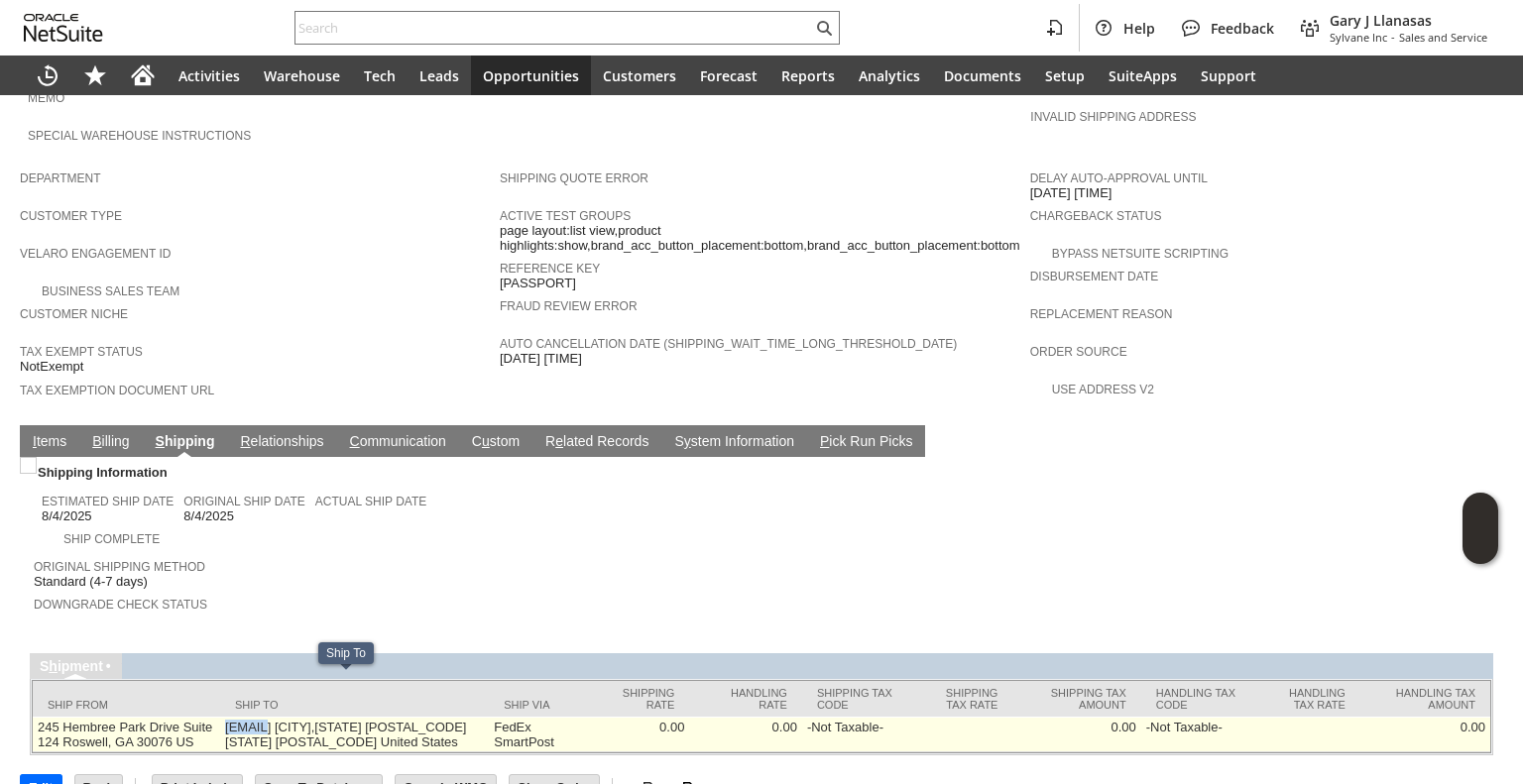 drag, startPoint x: 230, startPoint y: 682, endPoint x: 266, endPoint y: 677, distance: 36.345564 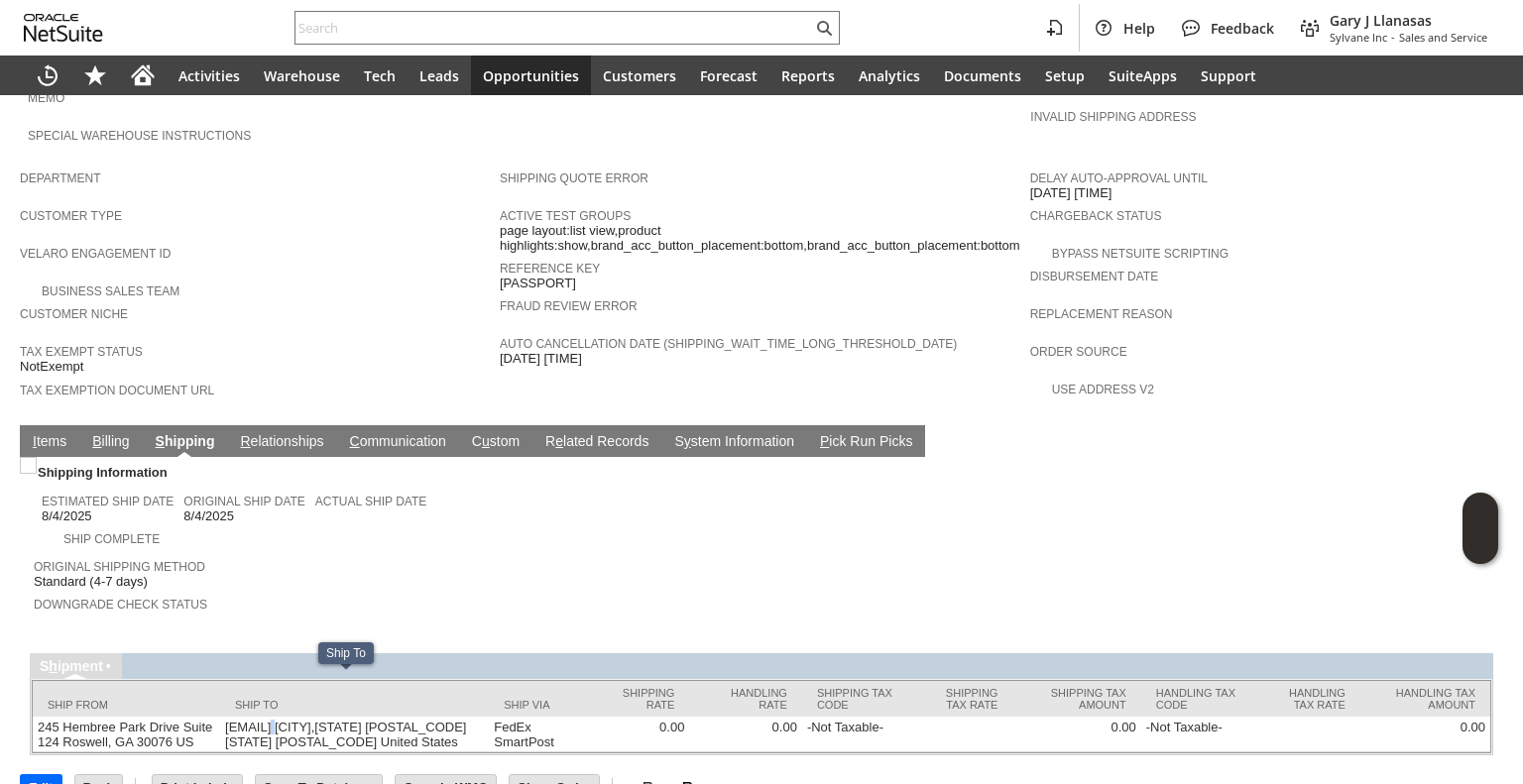 drag, startPoint x: 270, startPoint y: 677, endPoint x: 323, endPoint y: 672, distance: 53.235327 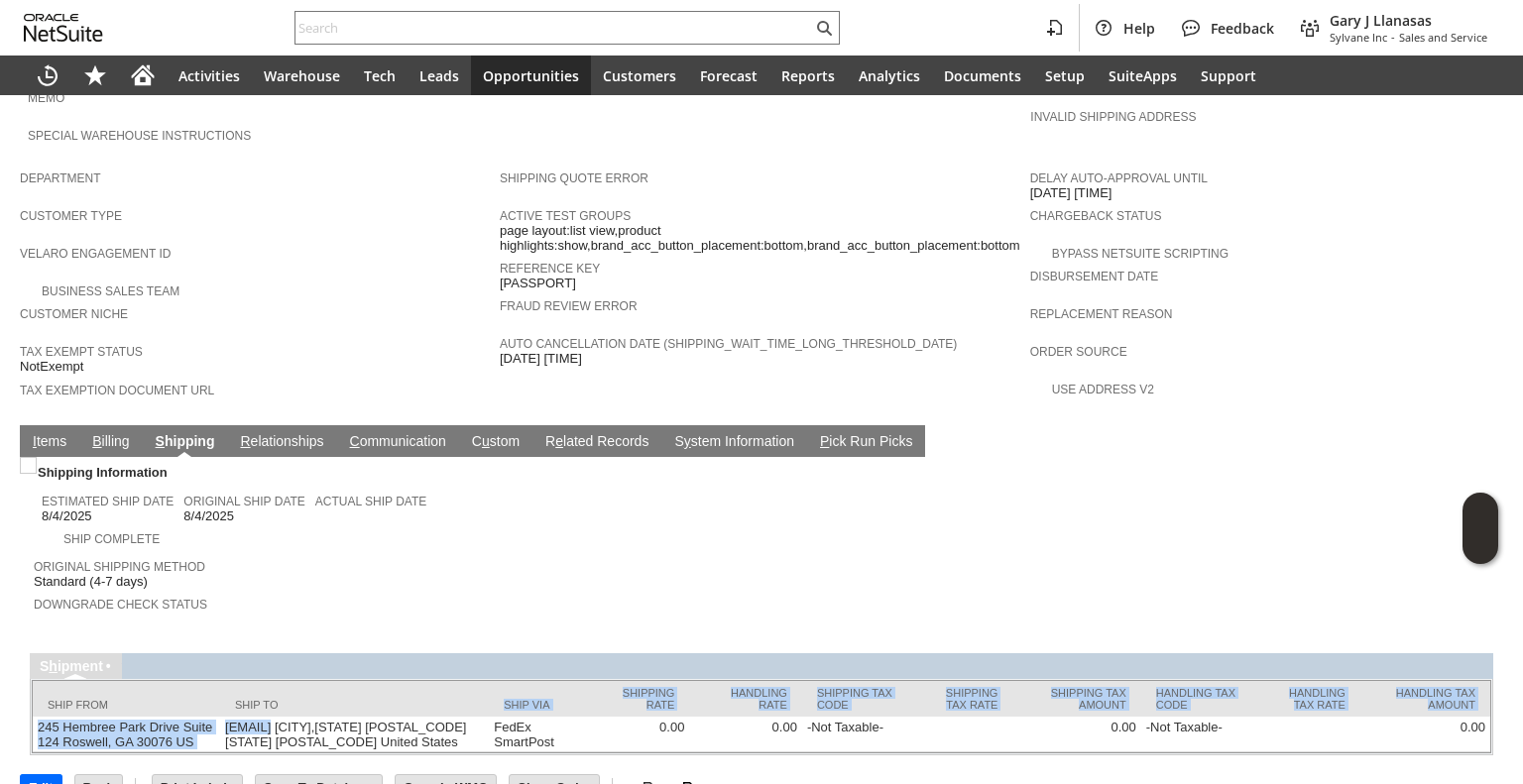 click on "Ship To" at bounding box center (354, 699) 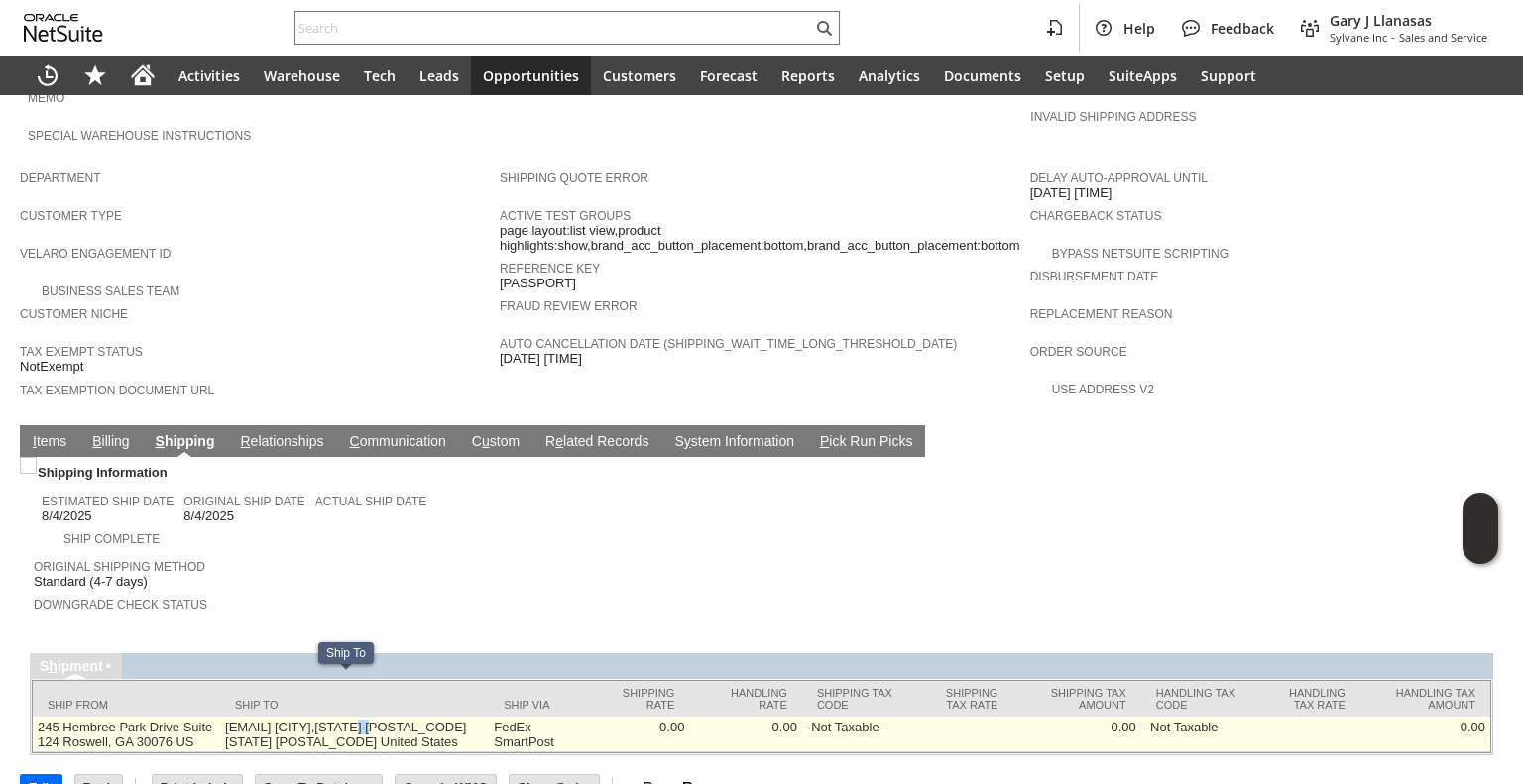 drag, startPoint x: 360, startPoint y: 681, endPoint x: 383, endPoint y: 685, distance: 23.345235 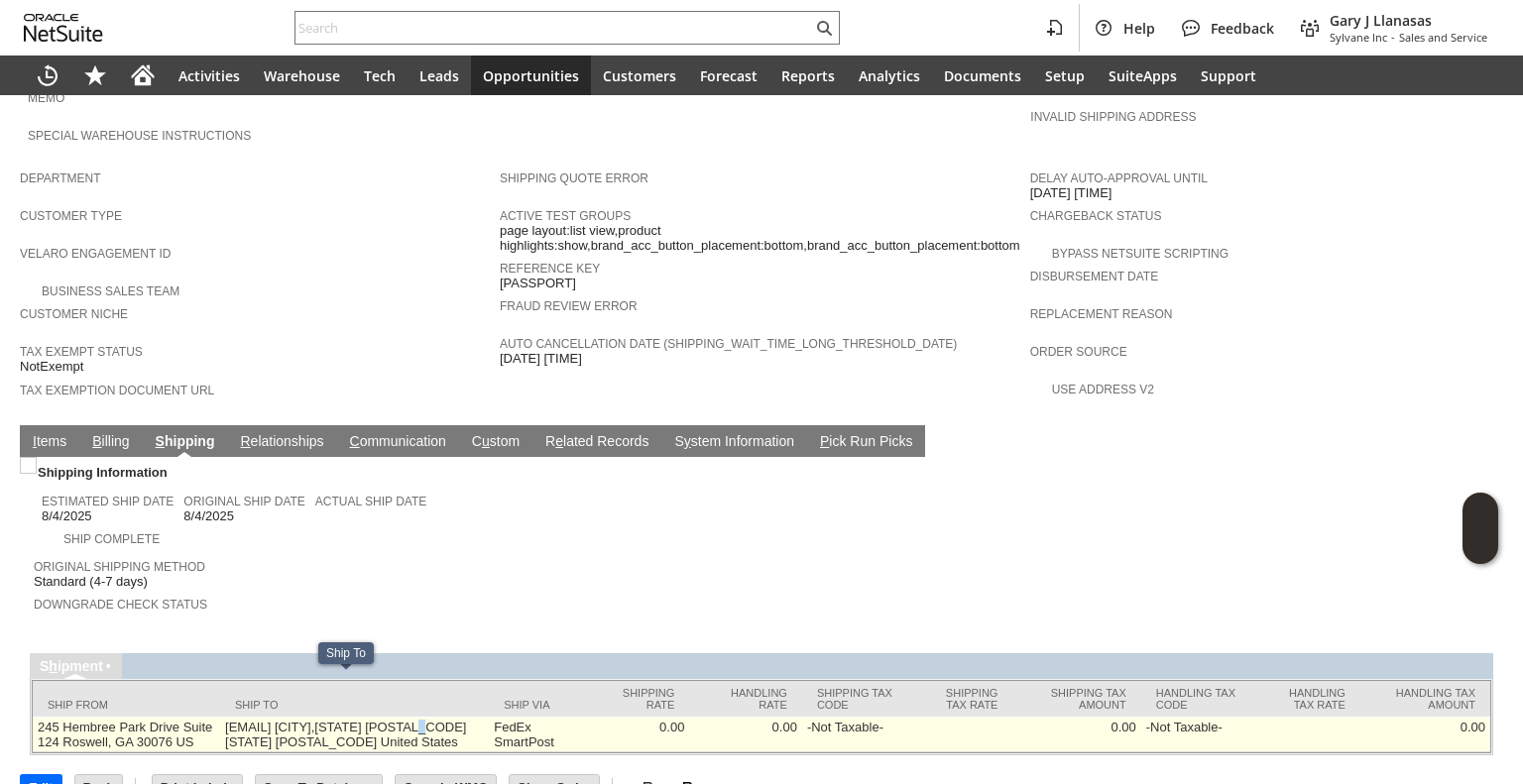 drag, startPoint x: 410, startPoint y: 680, endPoint x: 426, endPoint y: 687, distance: 17.464249 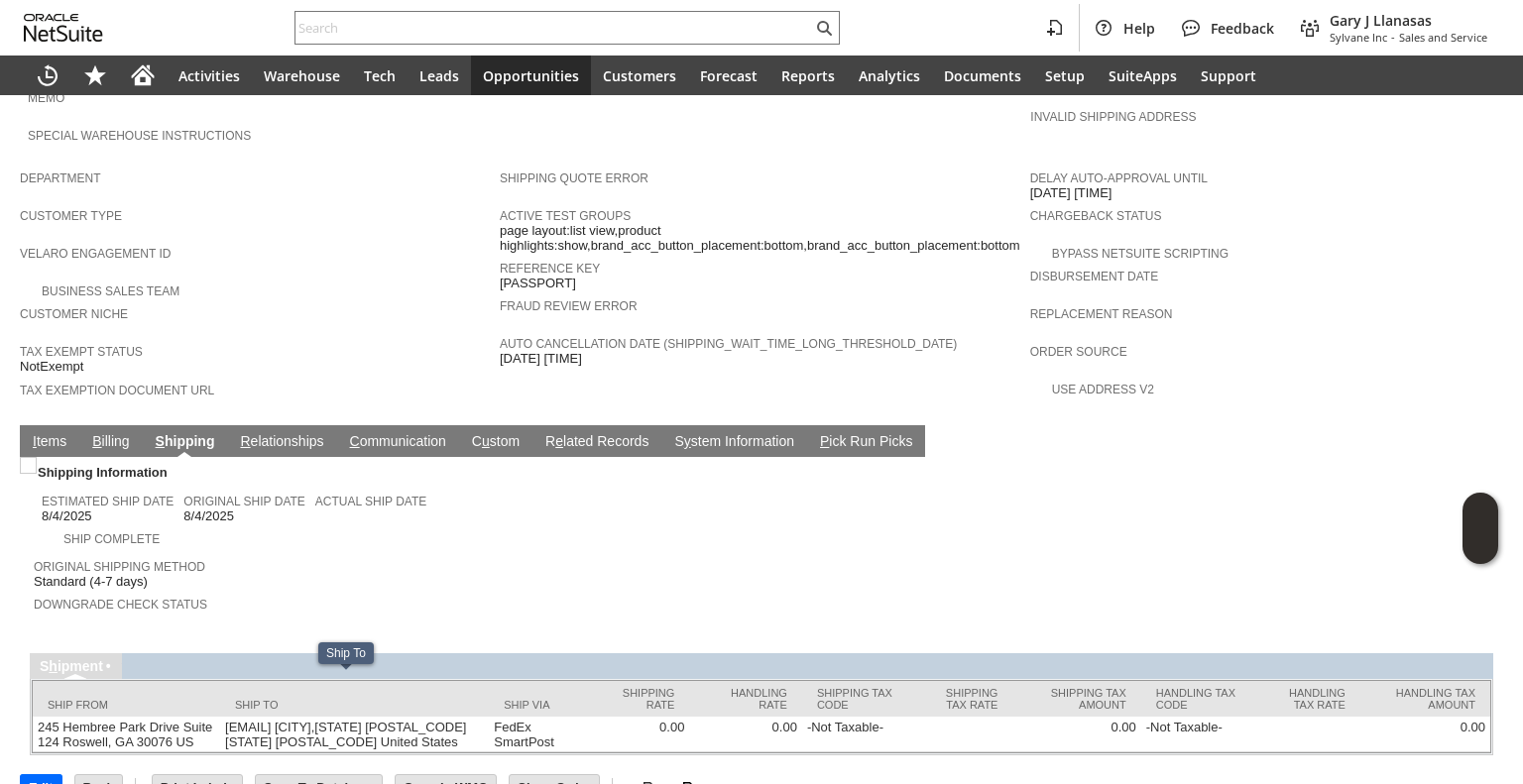 click on "Original Shipping Method
Standard (4-7 days)" at bounding box center [393, 572] 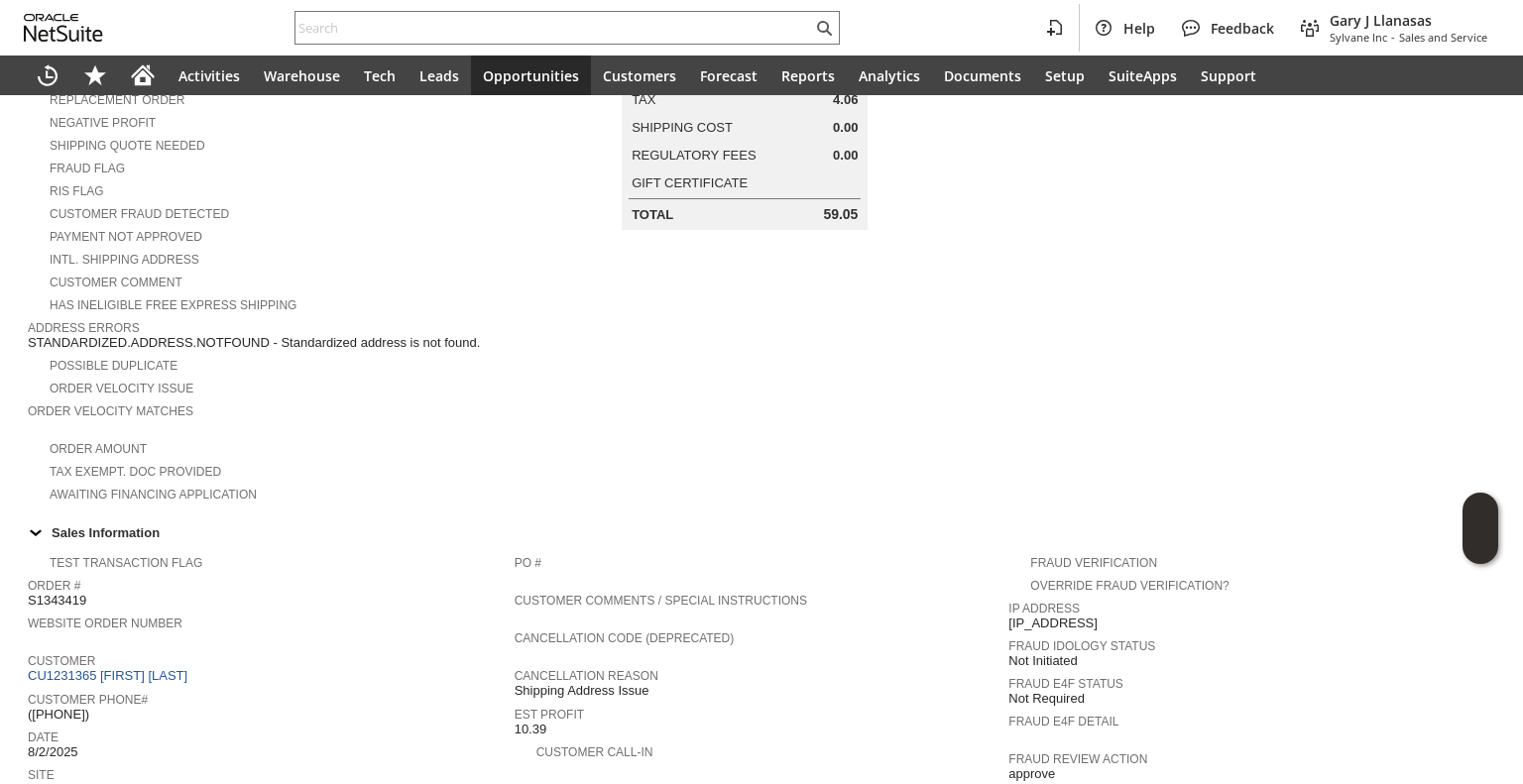 scroll, scrollTop: 0, scrollLeft: 0, axis: both 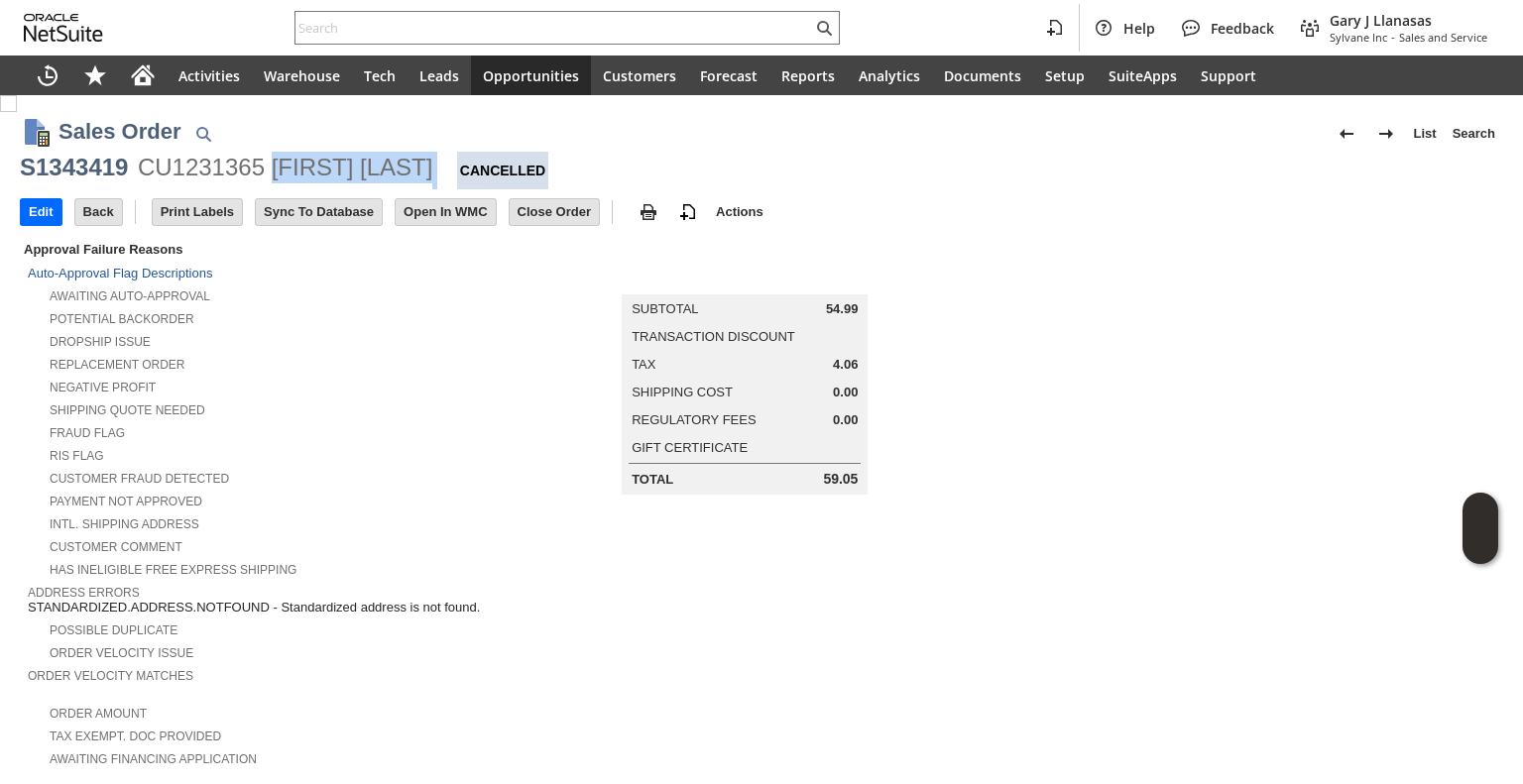 drag, startPoint x: 433, startPoint y: 174, endPoint x: 274, endPoint y: 174, distance: 159 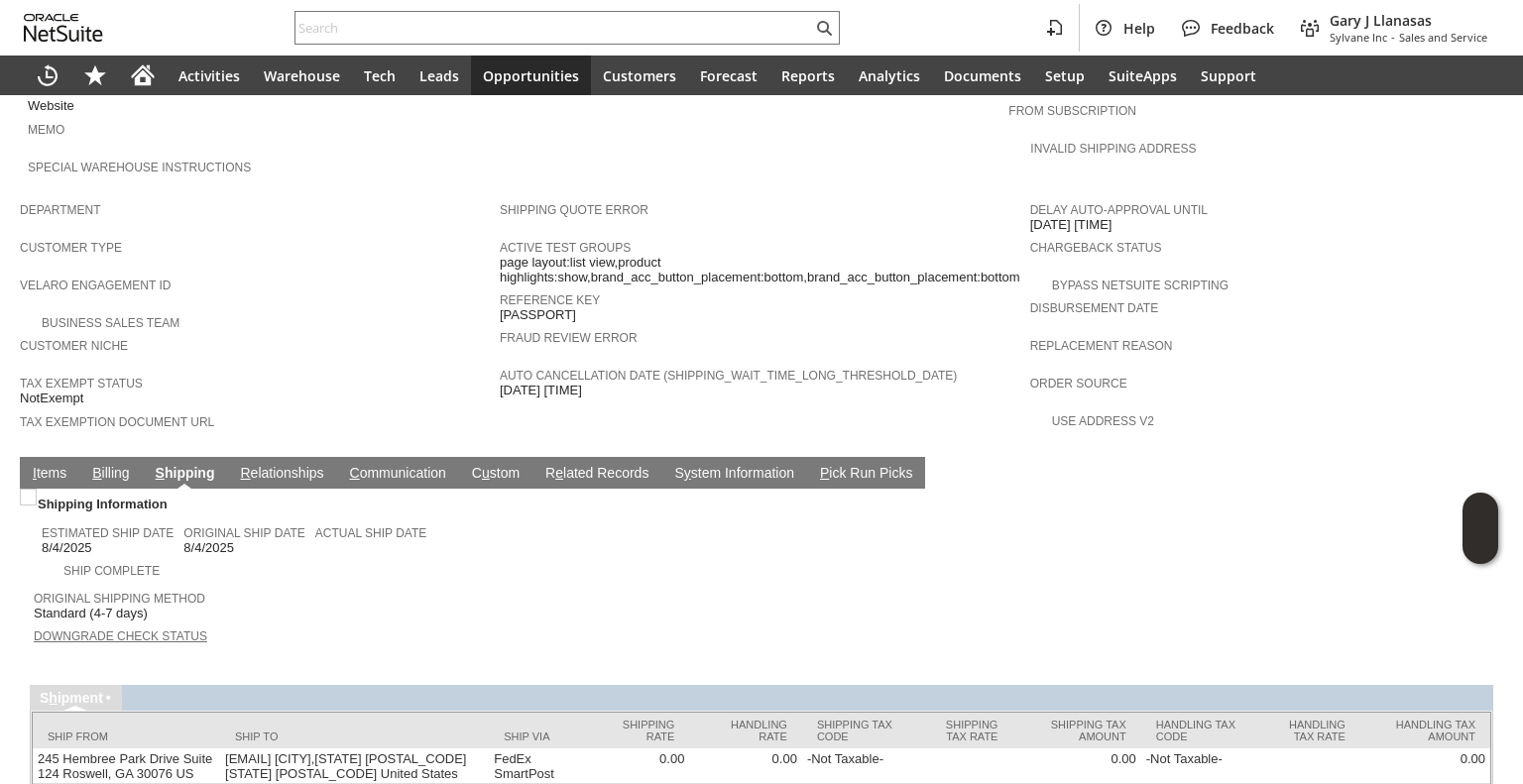 scroll, scrollTop: 1058, scrollLeft: 0, axis: vertical 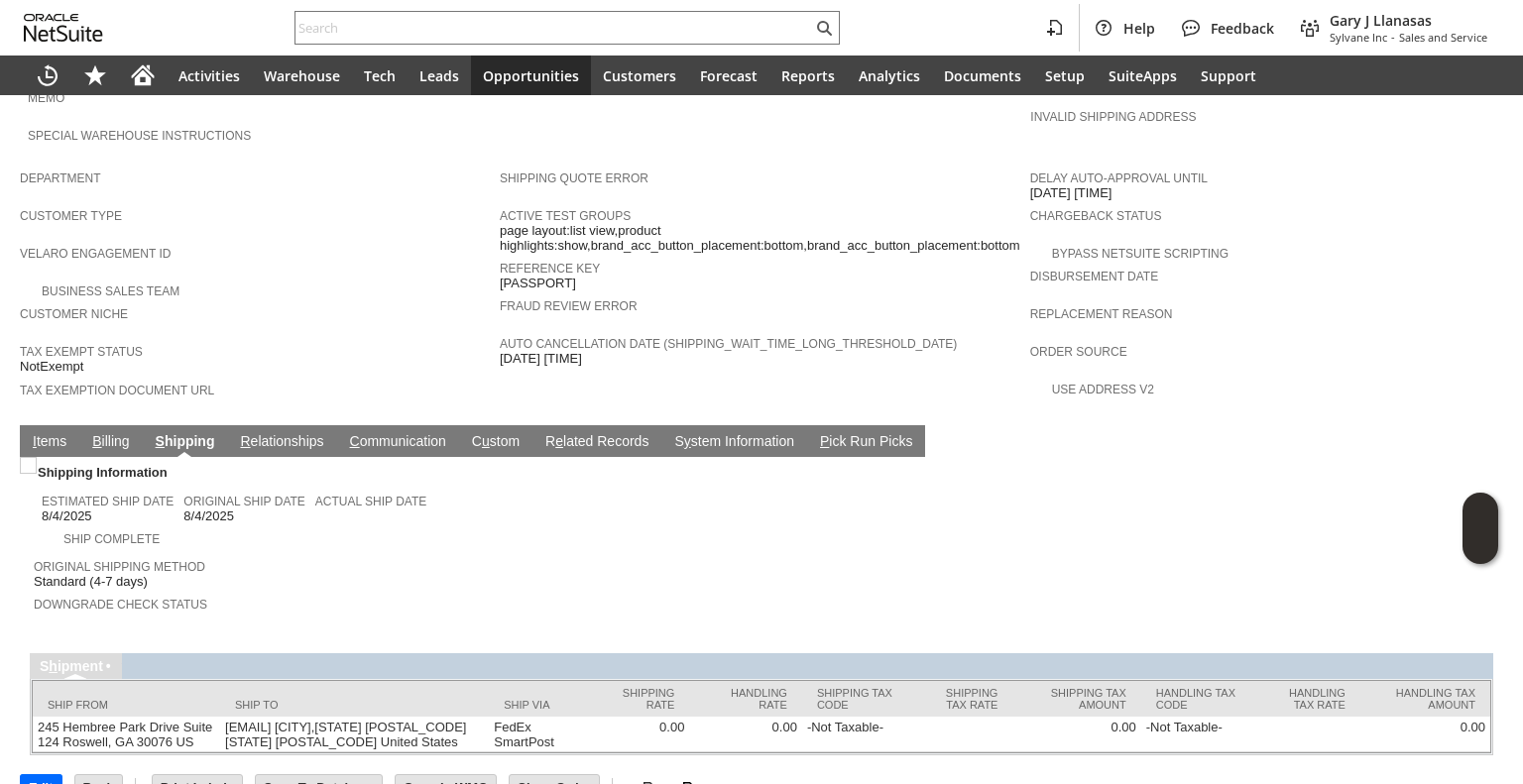 click on "I tems" at bounding box center [50, 441] 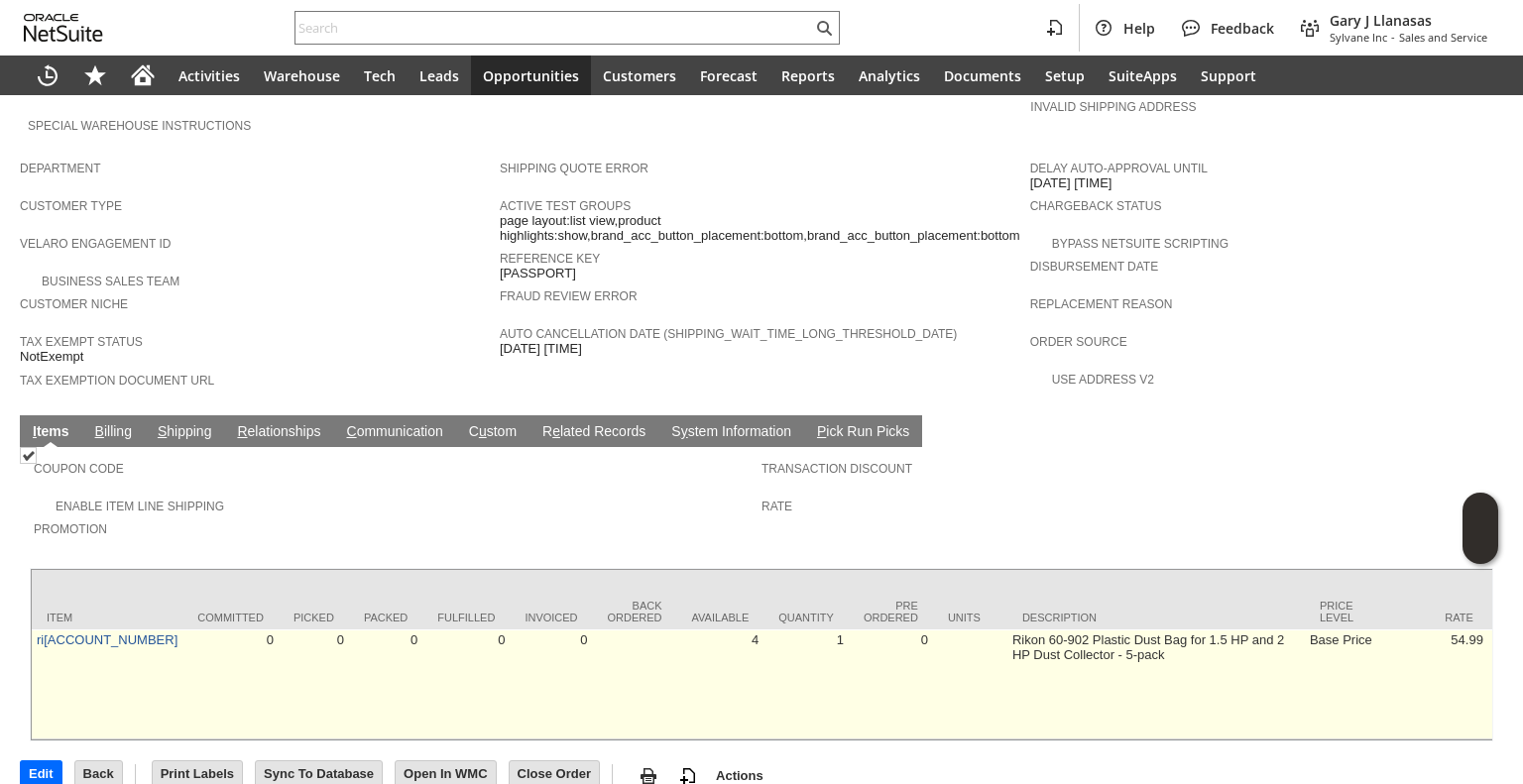 scroll, scrollTop: 1070, scrollLeft: 0, axis: vertical 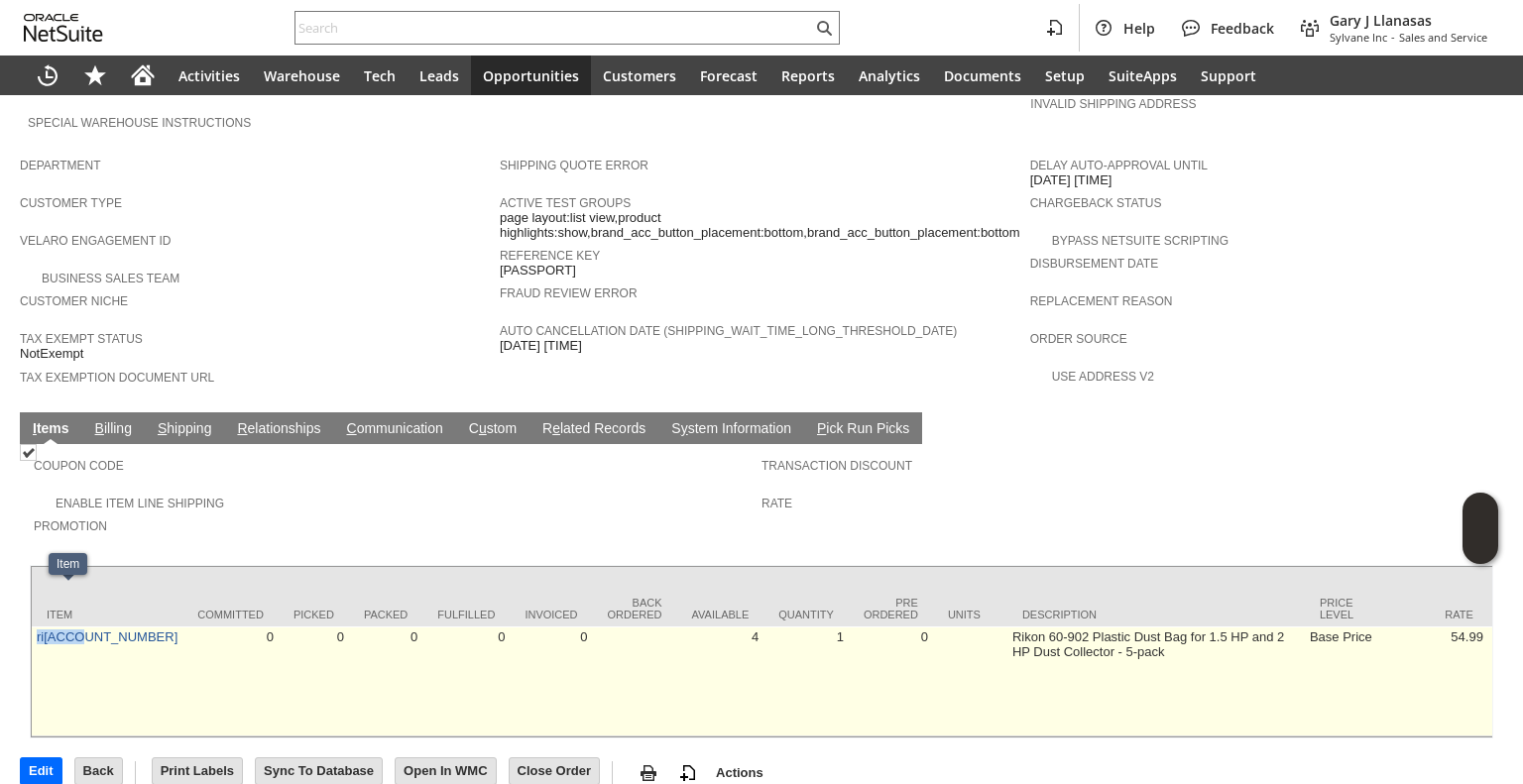 copy on "ri15246" 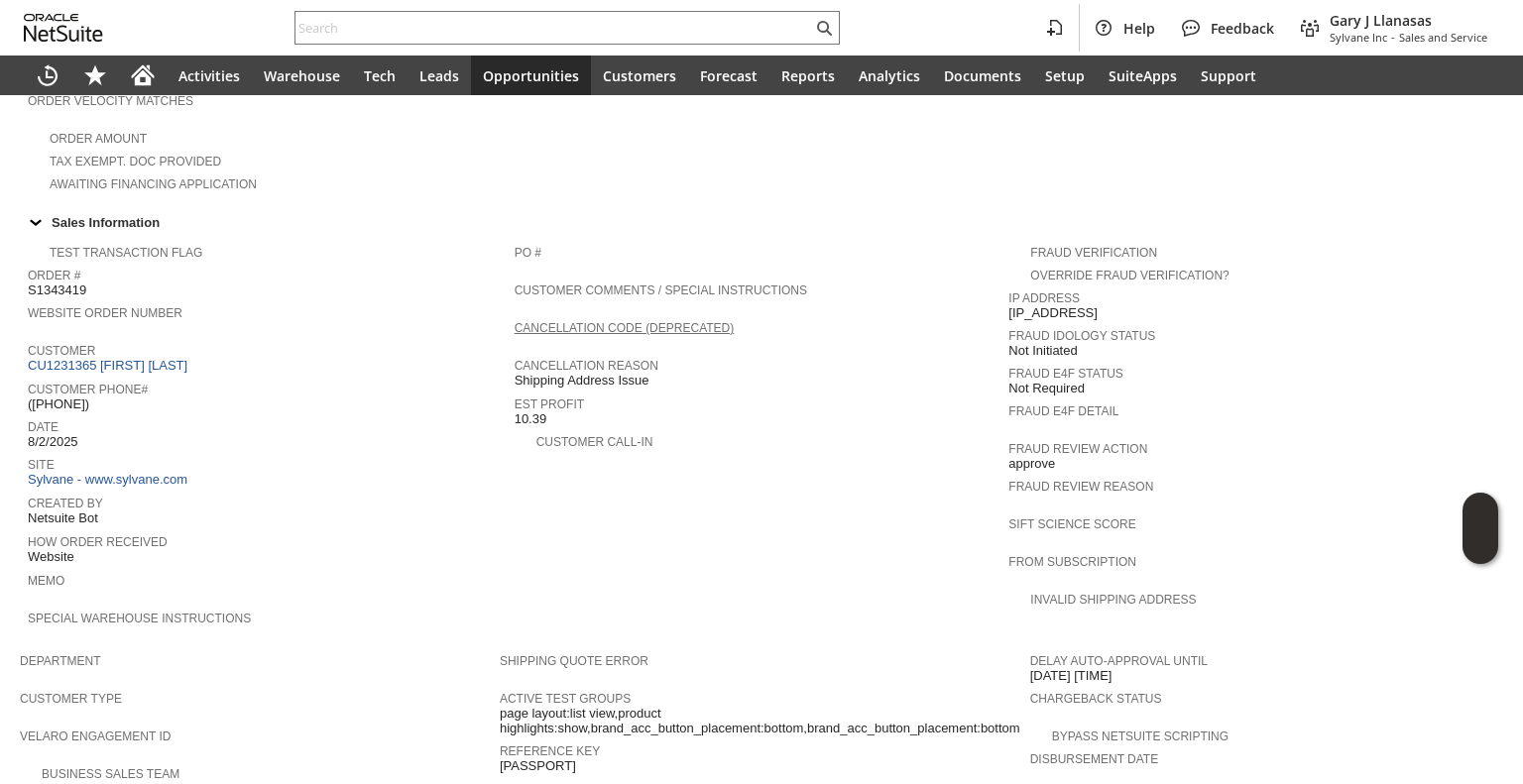 scroll, scrollTop: 0, scrollLeft: 0, axis: both 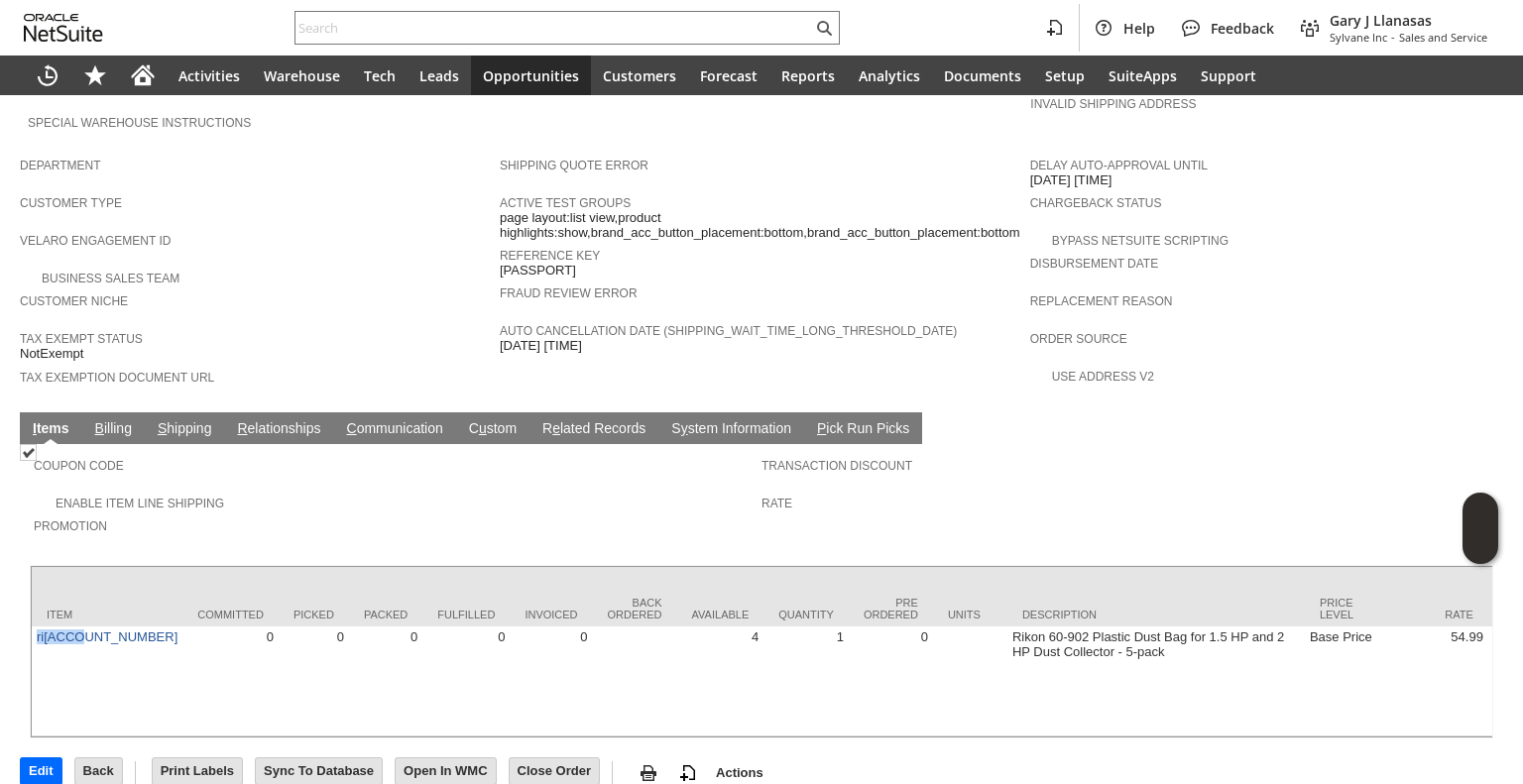 click on "S hipping" at bounding box center [184, 429] 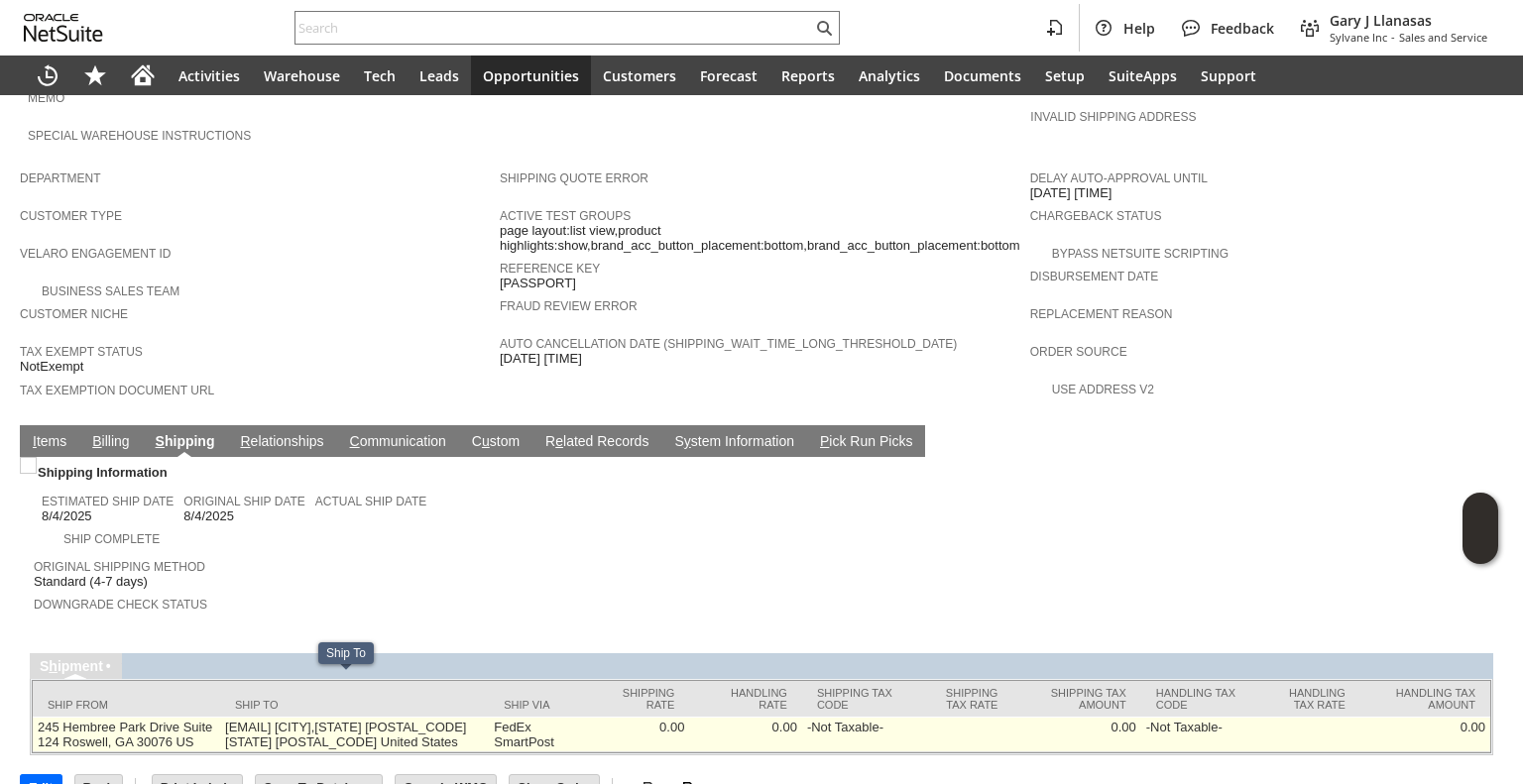 click on "rhardine@gctel.com Alexandria,mn 56308 MN 56308 United States" at bounding box center [354, 734] 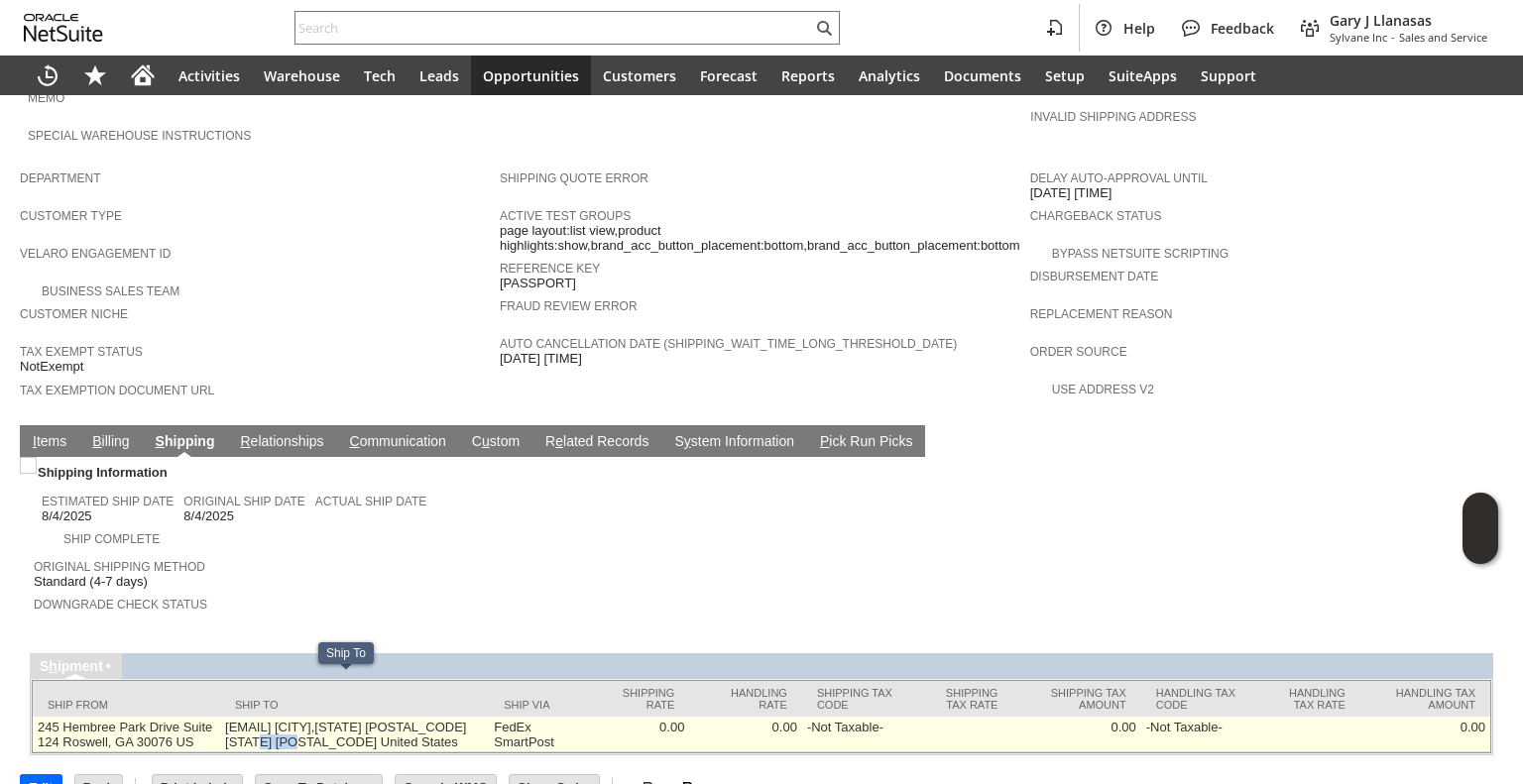 click on "rhardine@gctel.com Alexandria,mn 56308 MN 56308 United States" at bounding box center (354, 734) 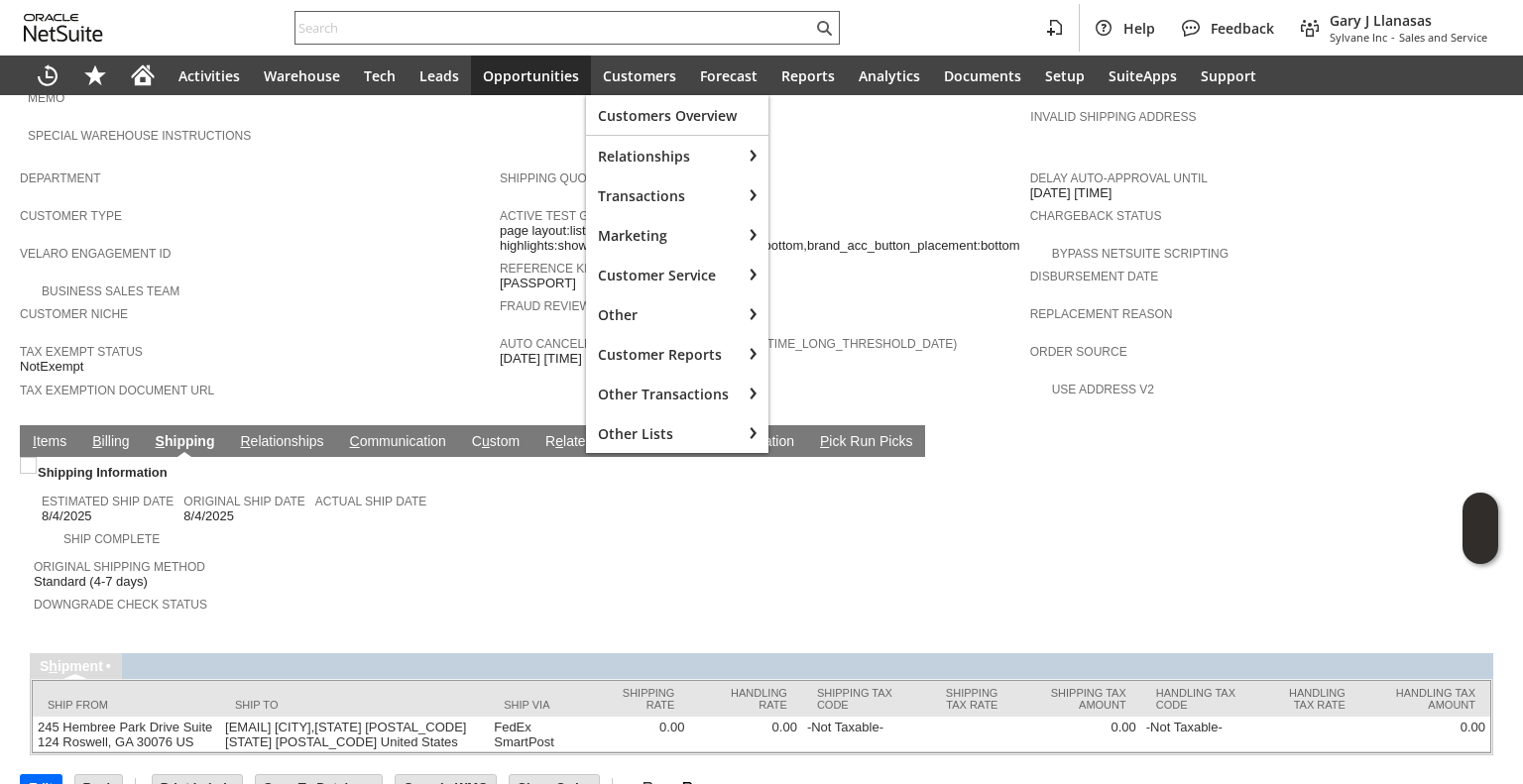 click at bounding box center [553, 28] 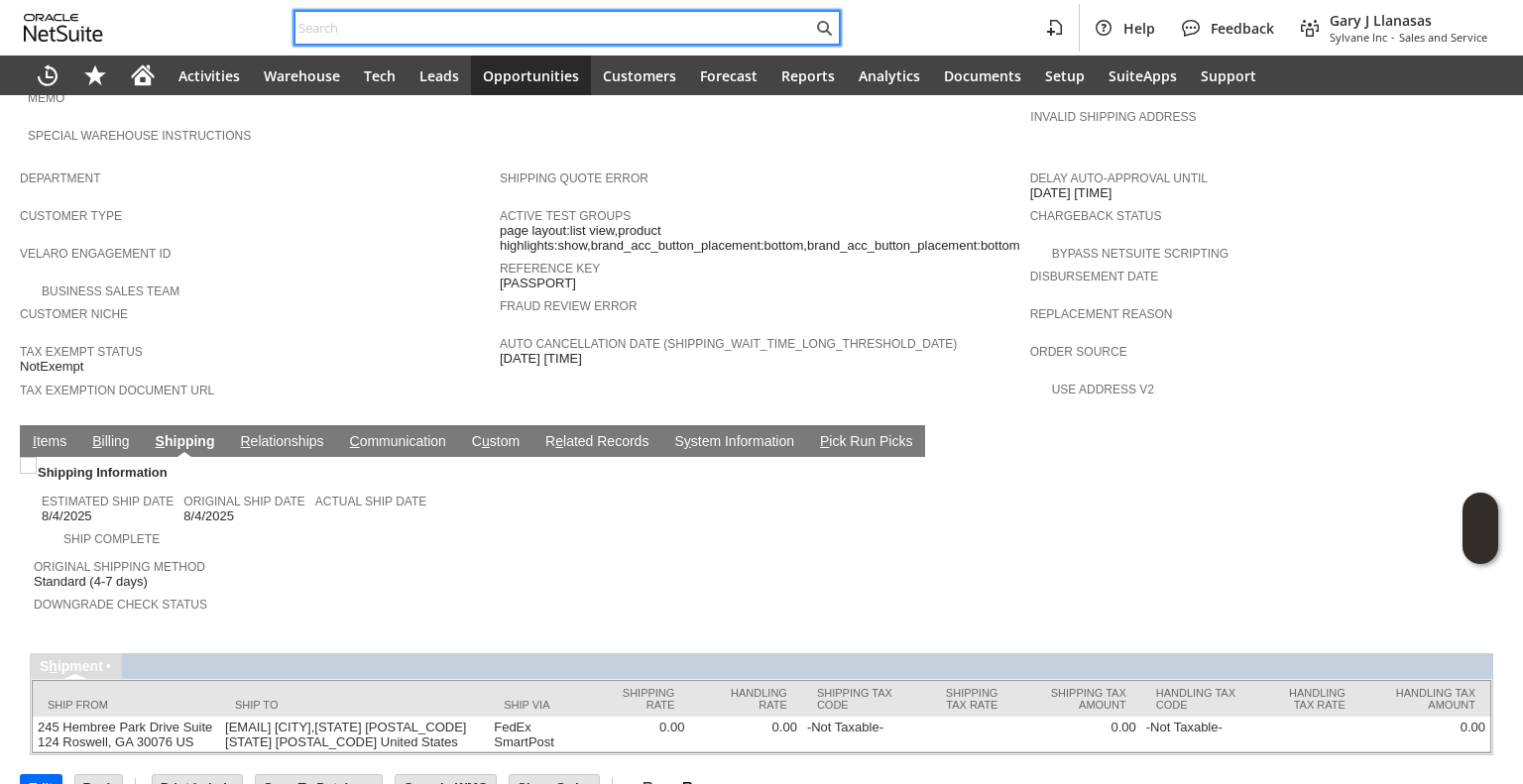 paste on "9048916501" 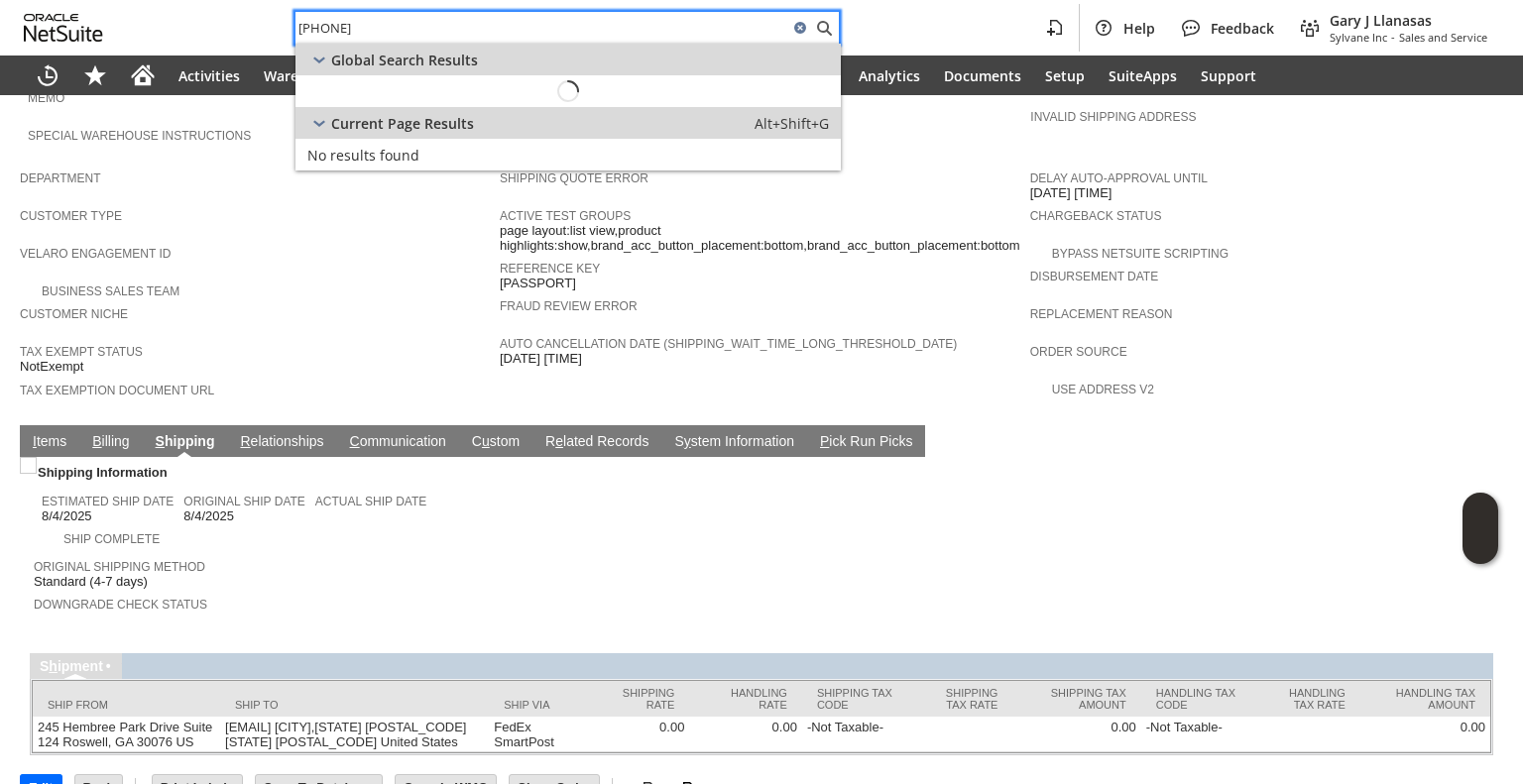 type on "9048916501" 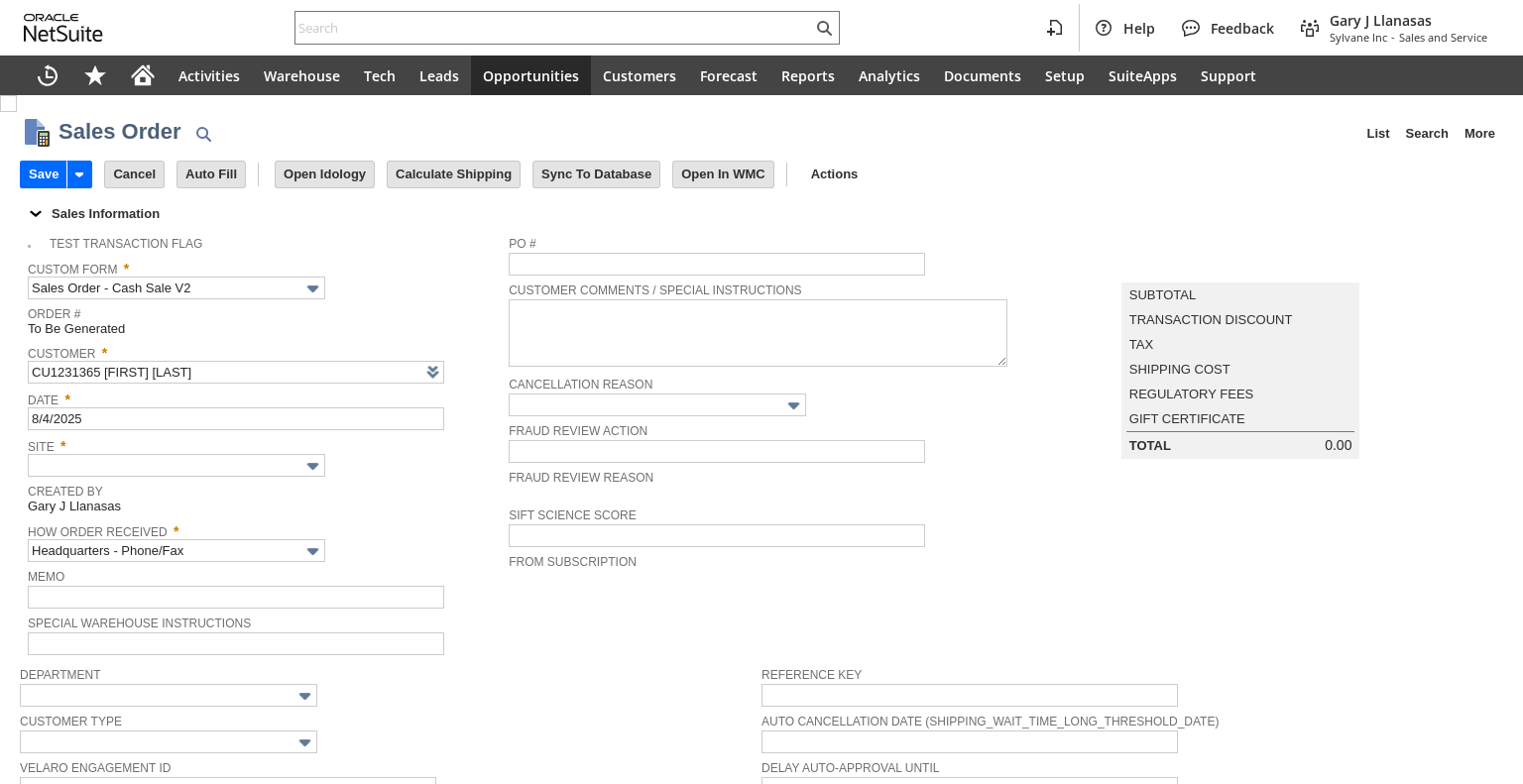 scroll, scrollTop: 0, scrollLeft: 0, axis: both 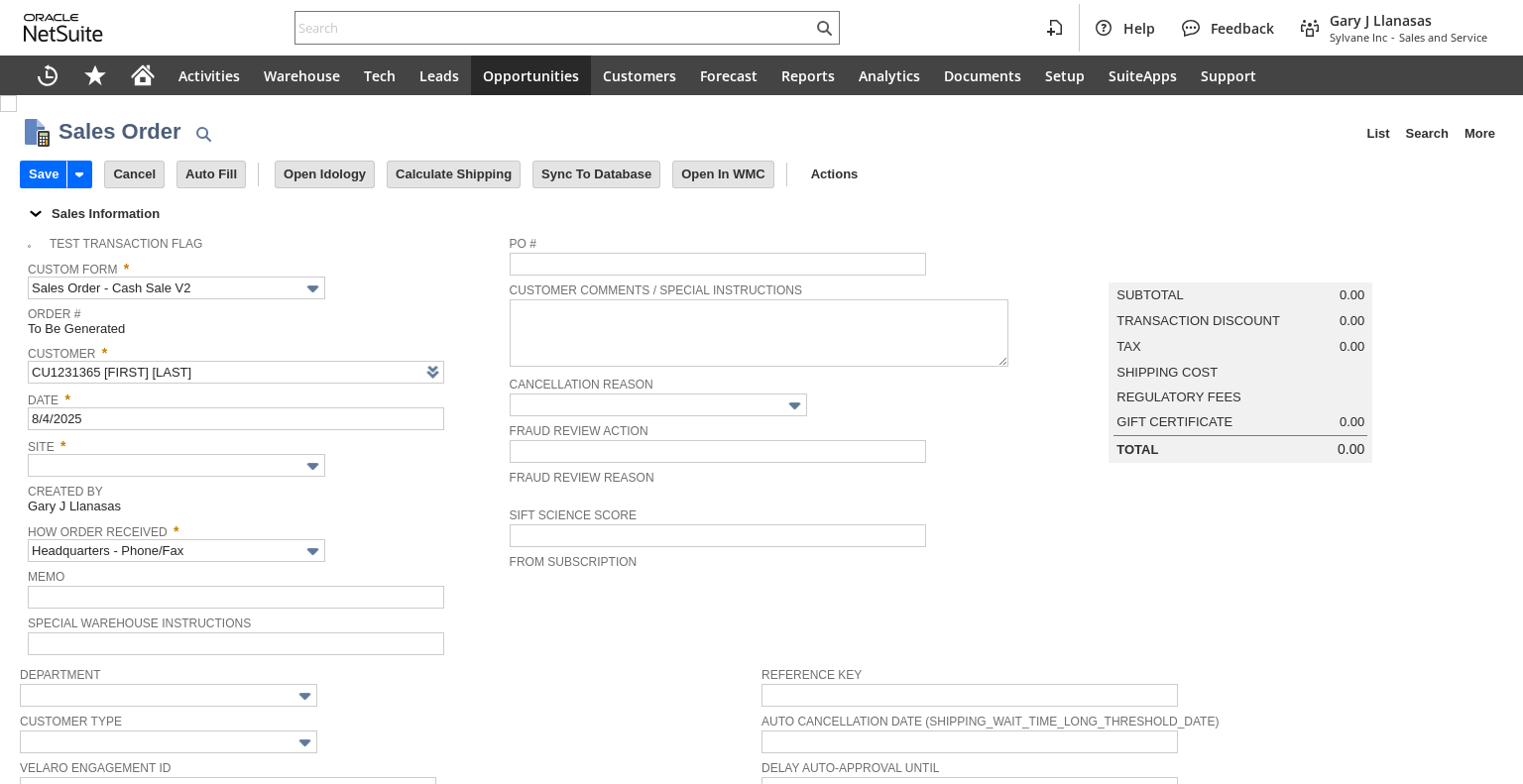 type on "Intelligent Recommendations ⁰" 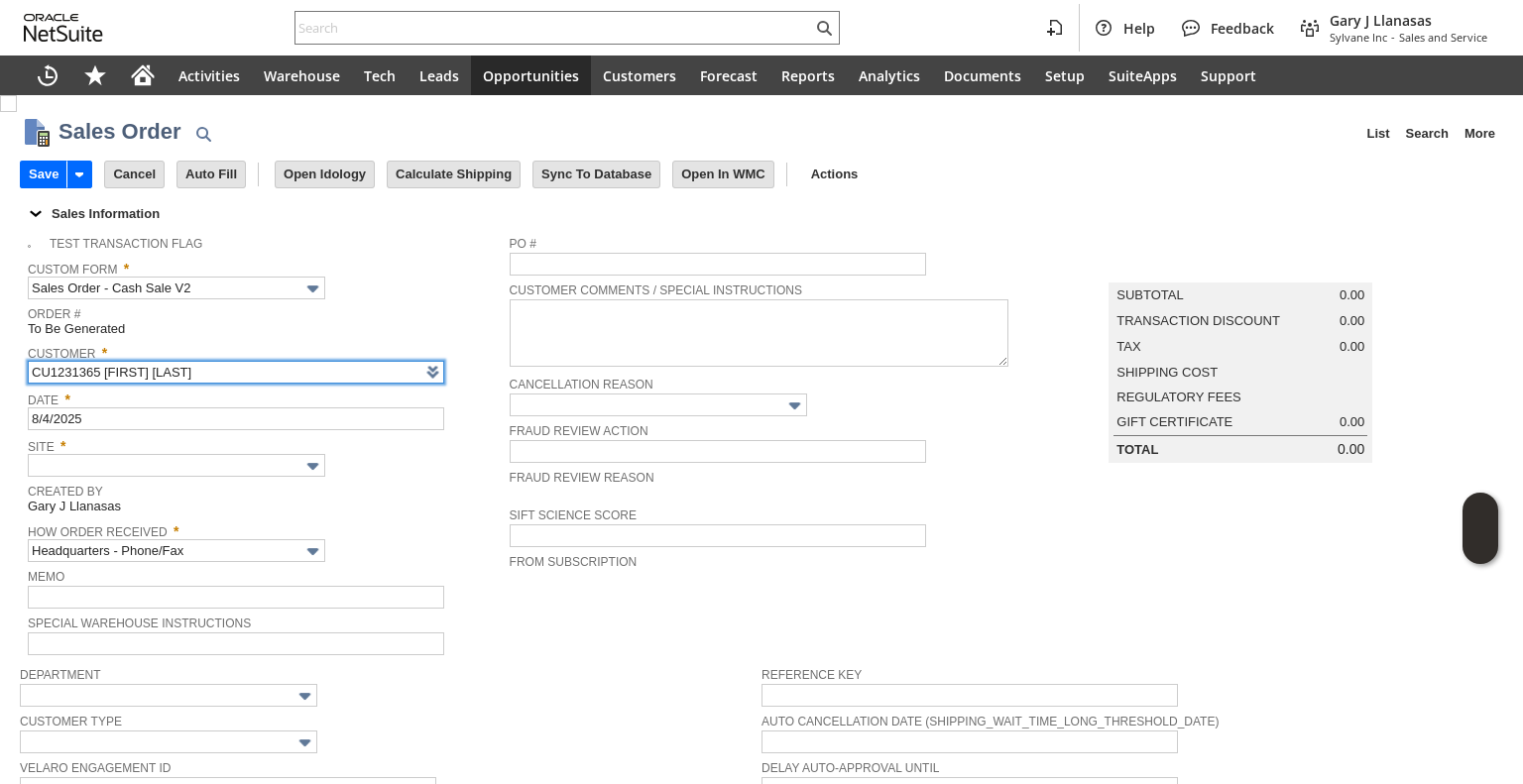 scroll, scrollTop: 99, scrollLeft: 0, axis: vertical 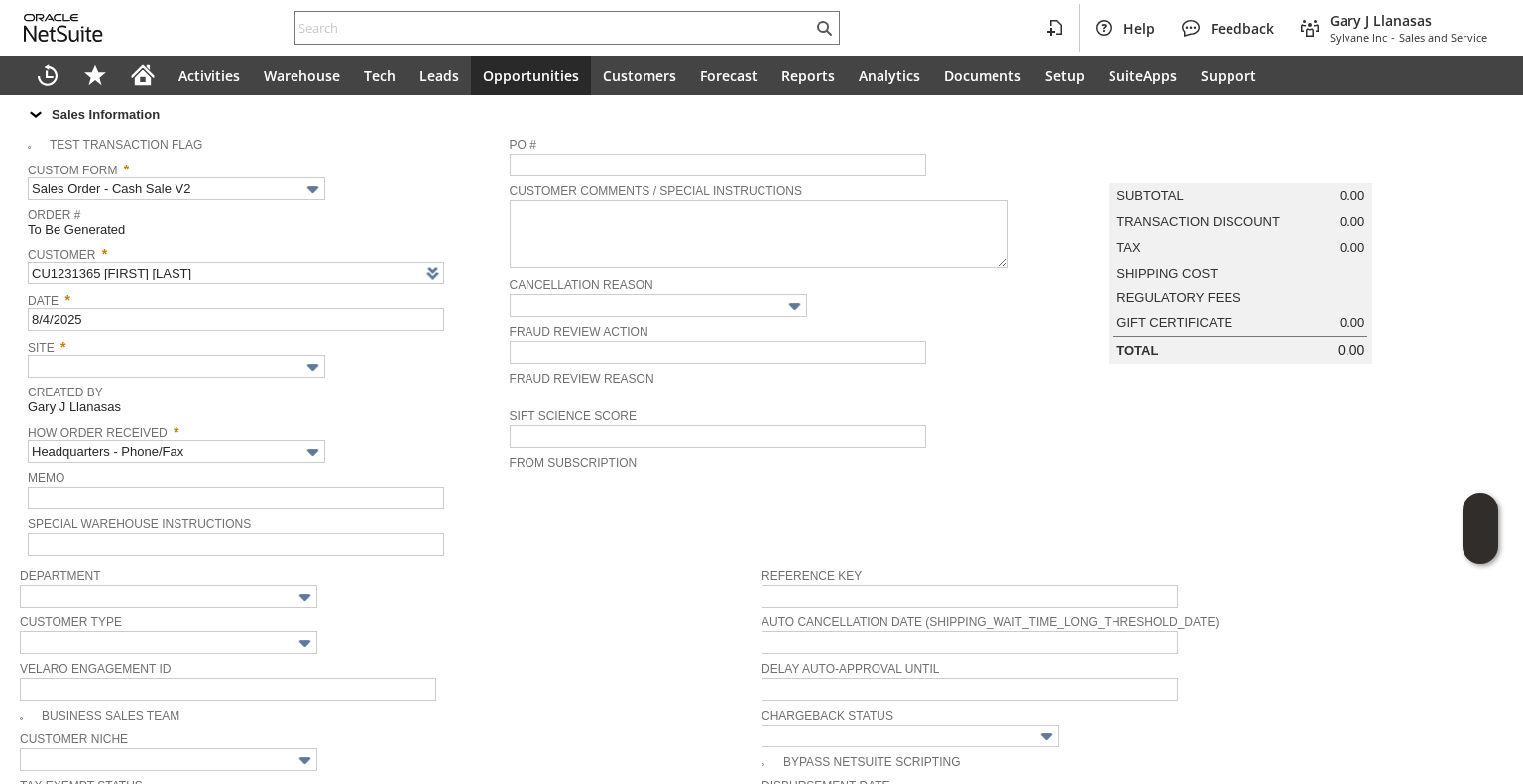 click on "Customer
*" at bounding box center [264, 251] 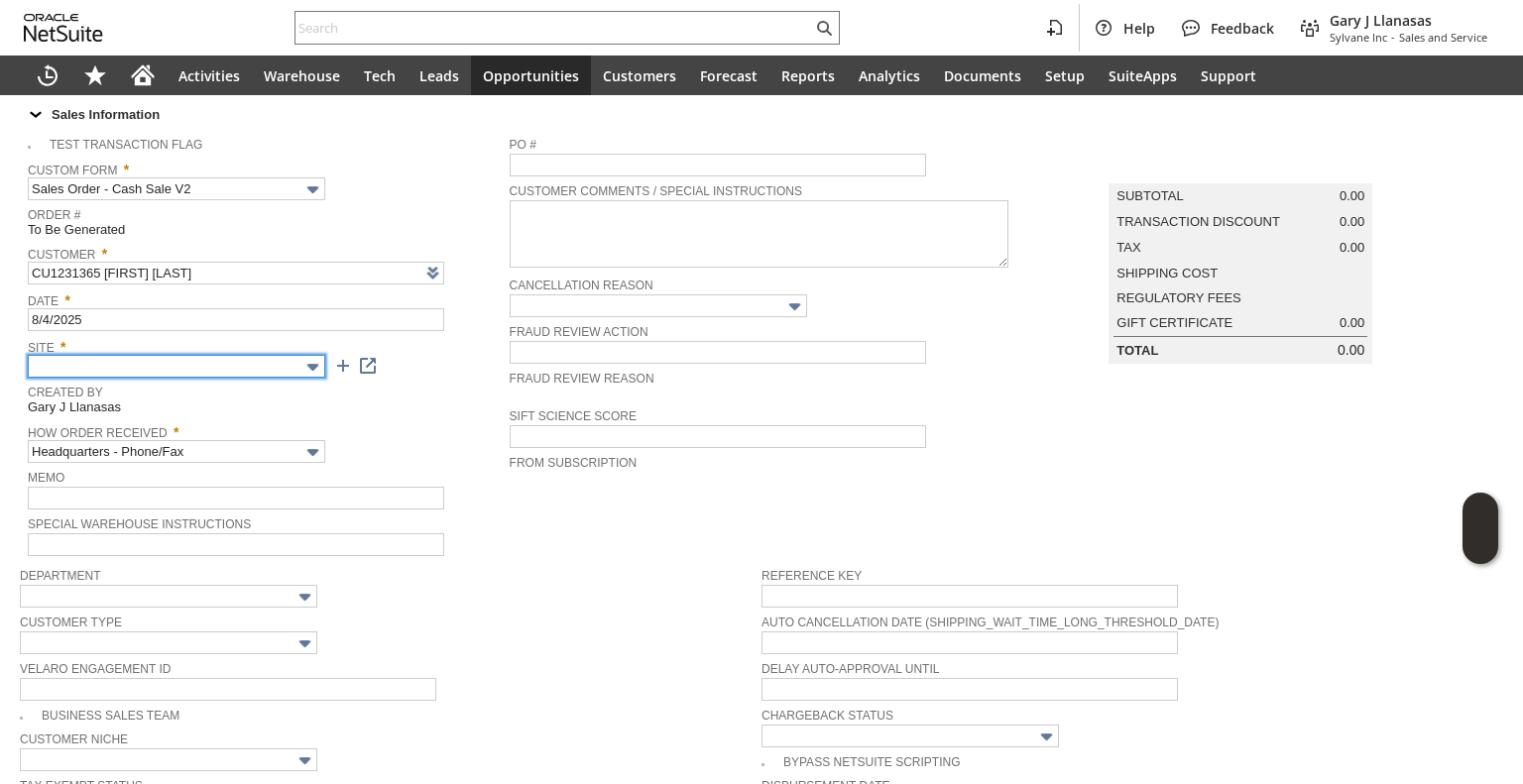 click at bounding box center [176, 366] 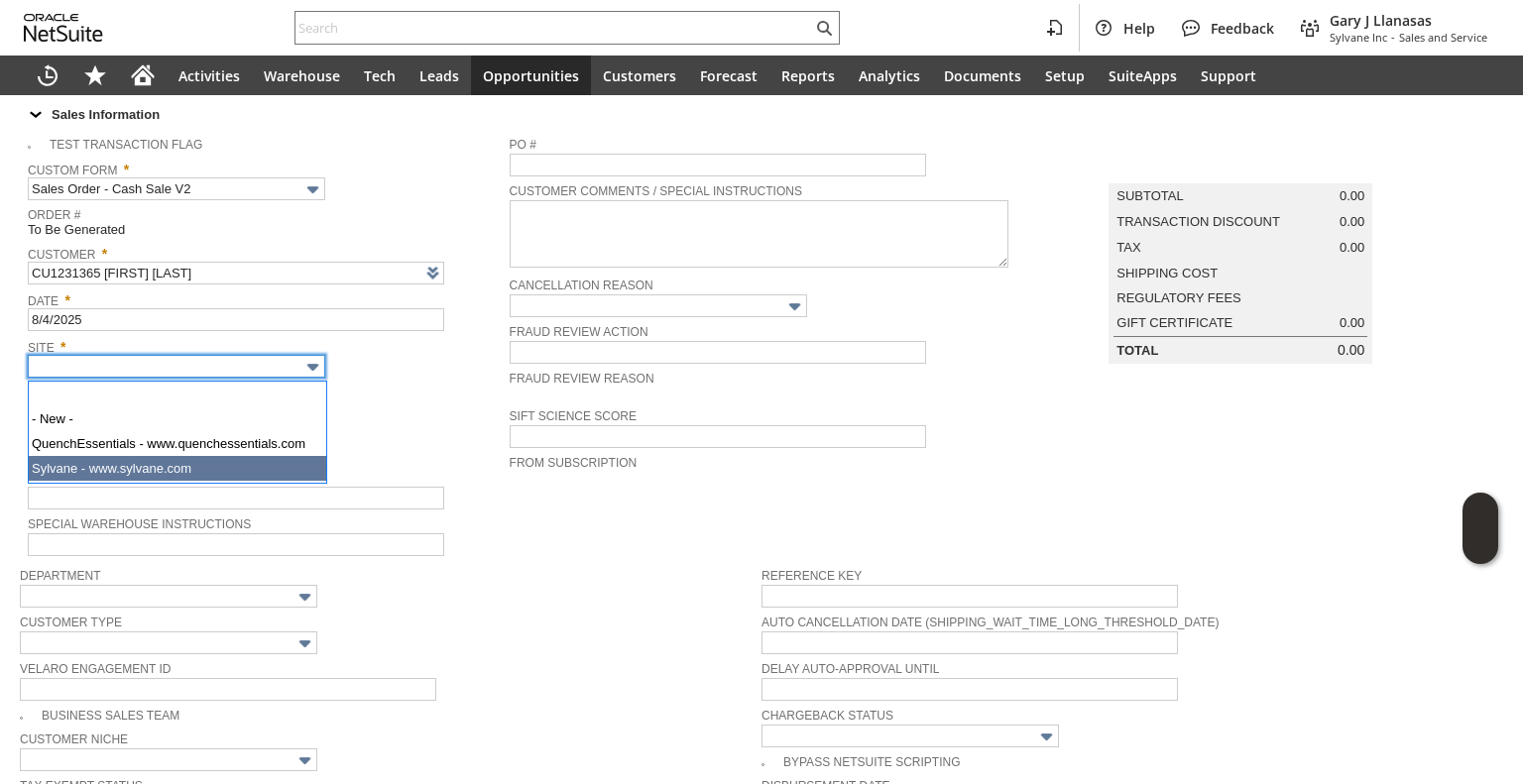 type on "Sylvane - www.sylvane.com" 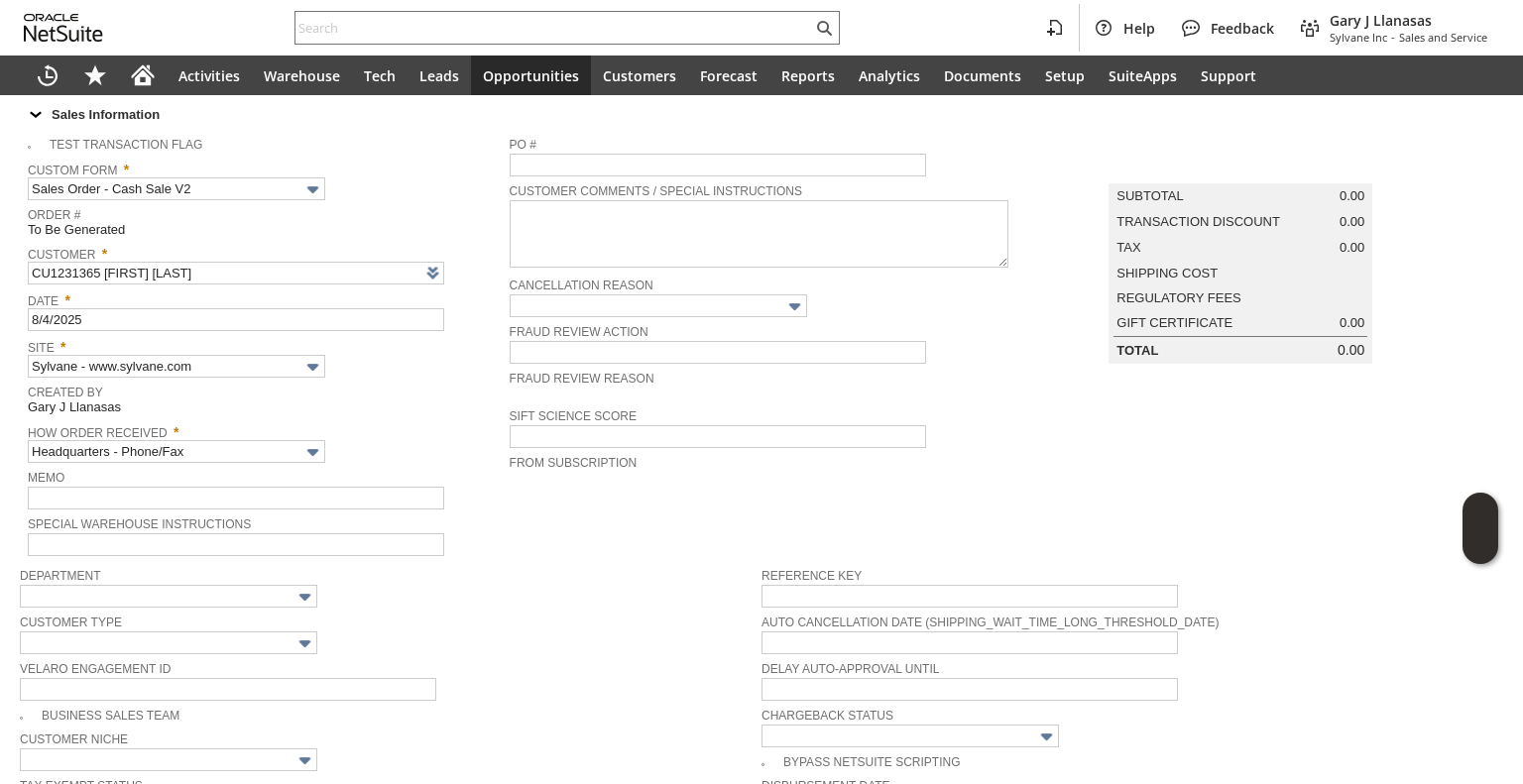 click on "How Order Received
*
Headquarters - Phone/Fax" at bounding box center [264, 440] 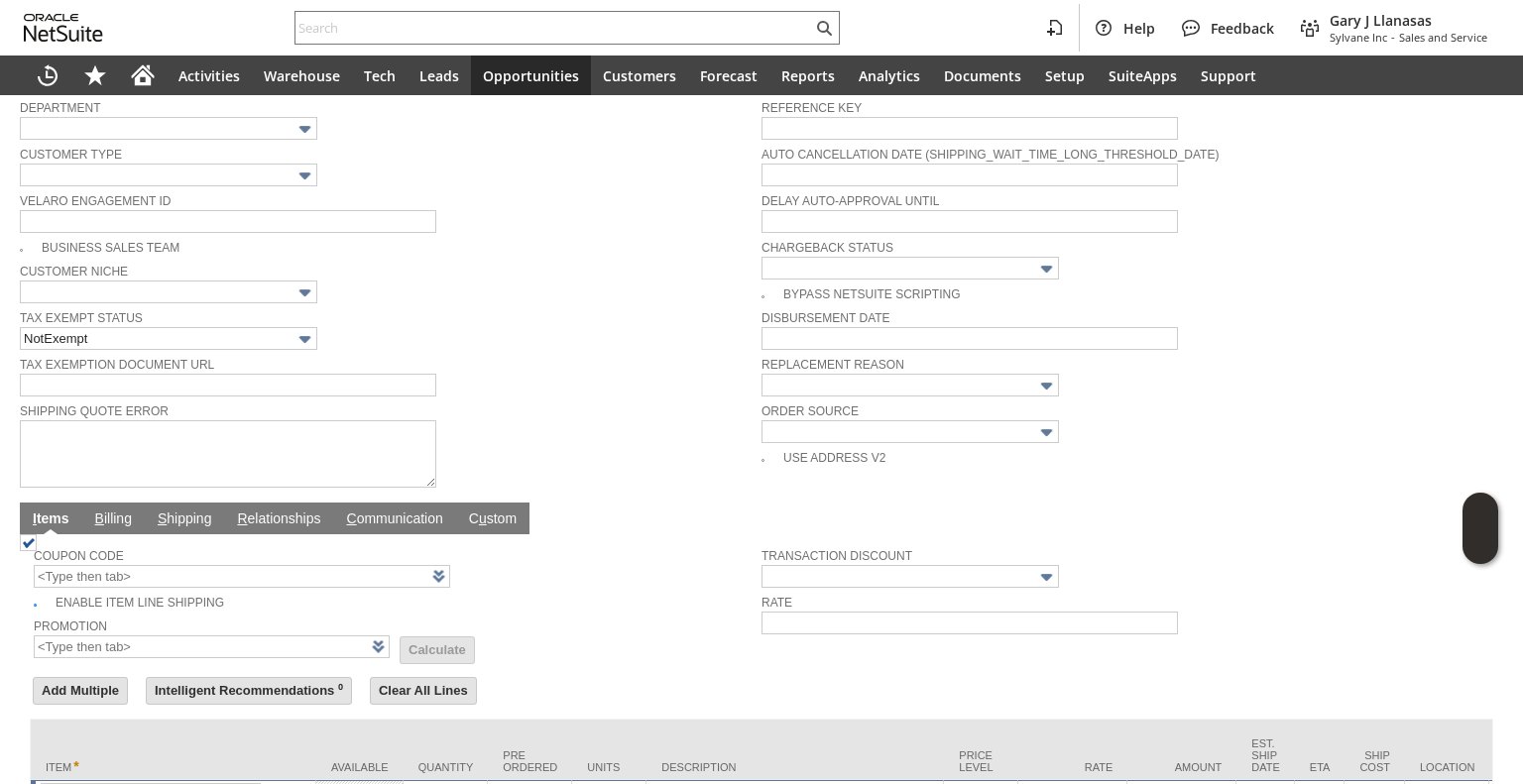 scroll, scrollTop: 694, scrollLeft: 0, axis: vertical 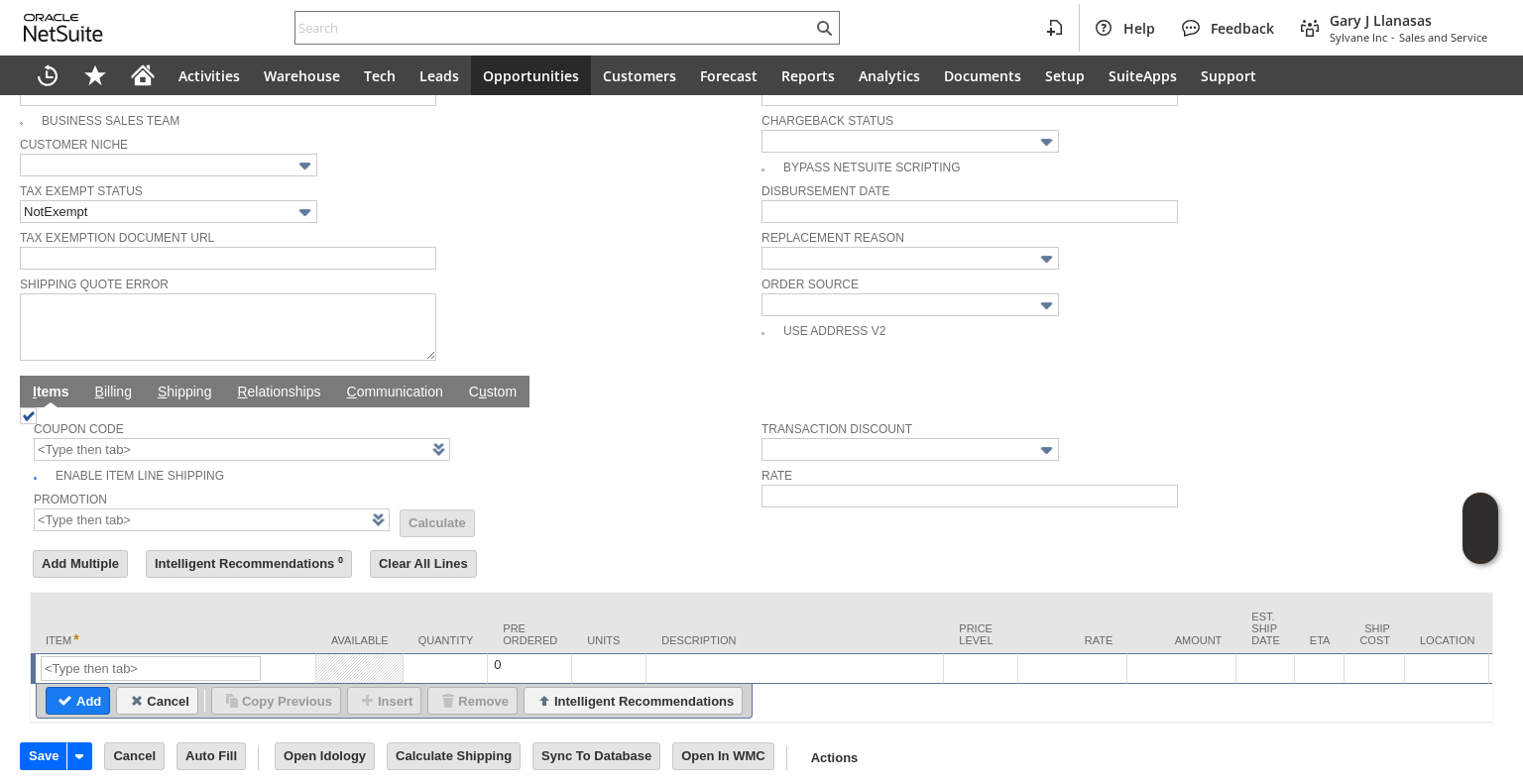 click on "Add
Cancel
Copy Previous
Insert
Remove
Intelligent Recommendations" at bounding box center [394, 701] 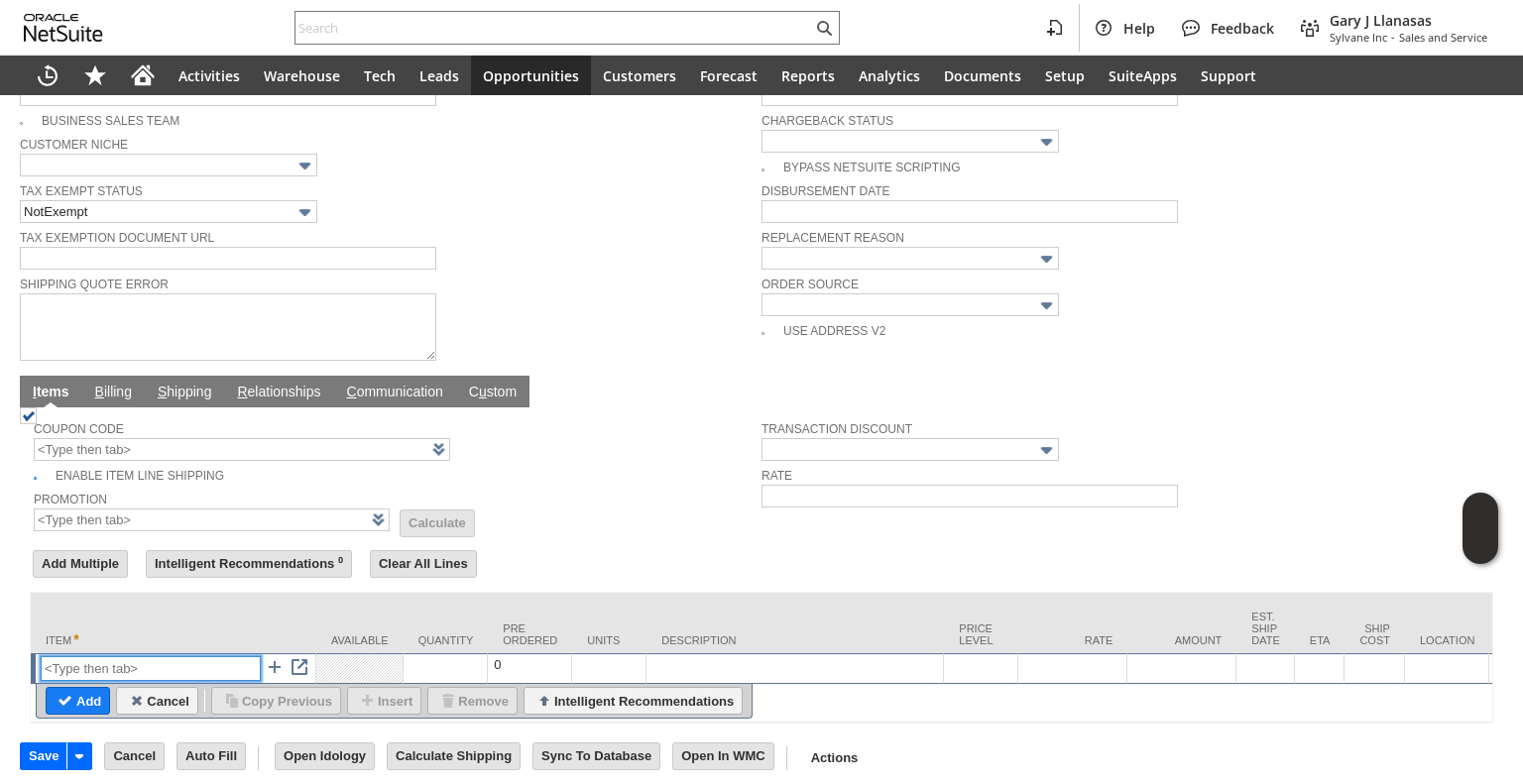 click at bounding box center (151, 668) 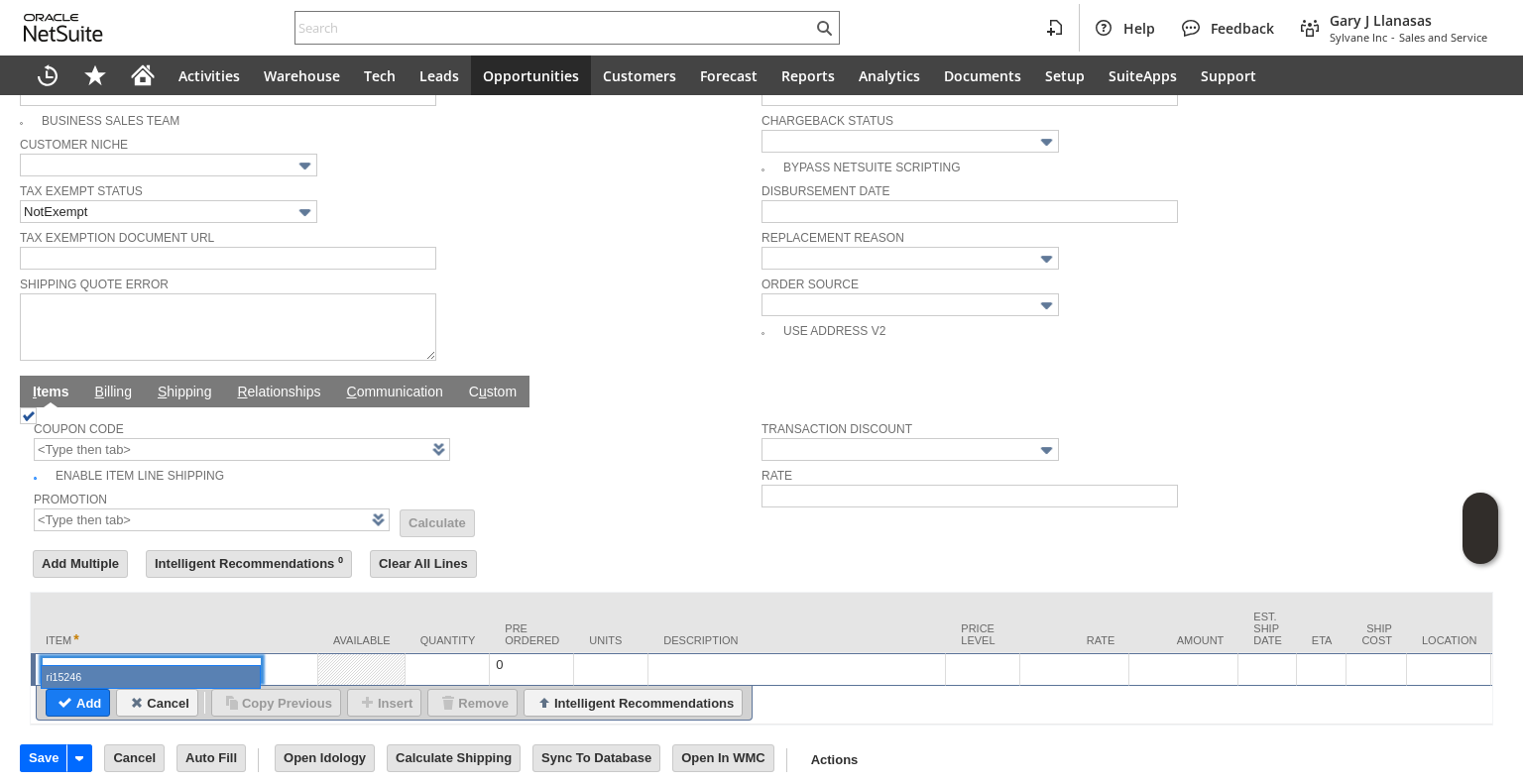 type on "ri15246" 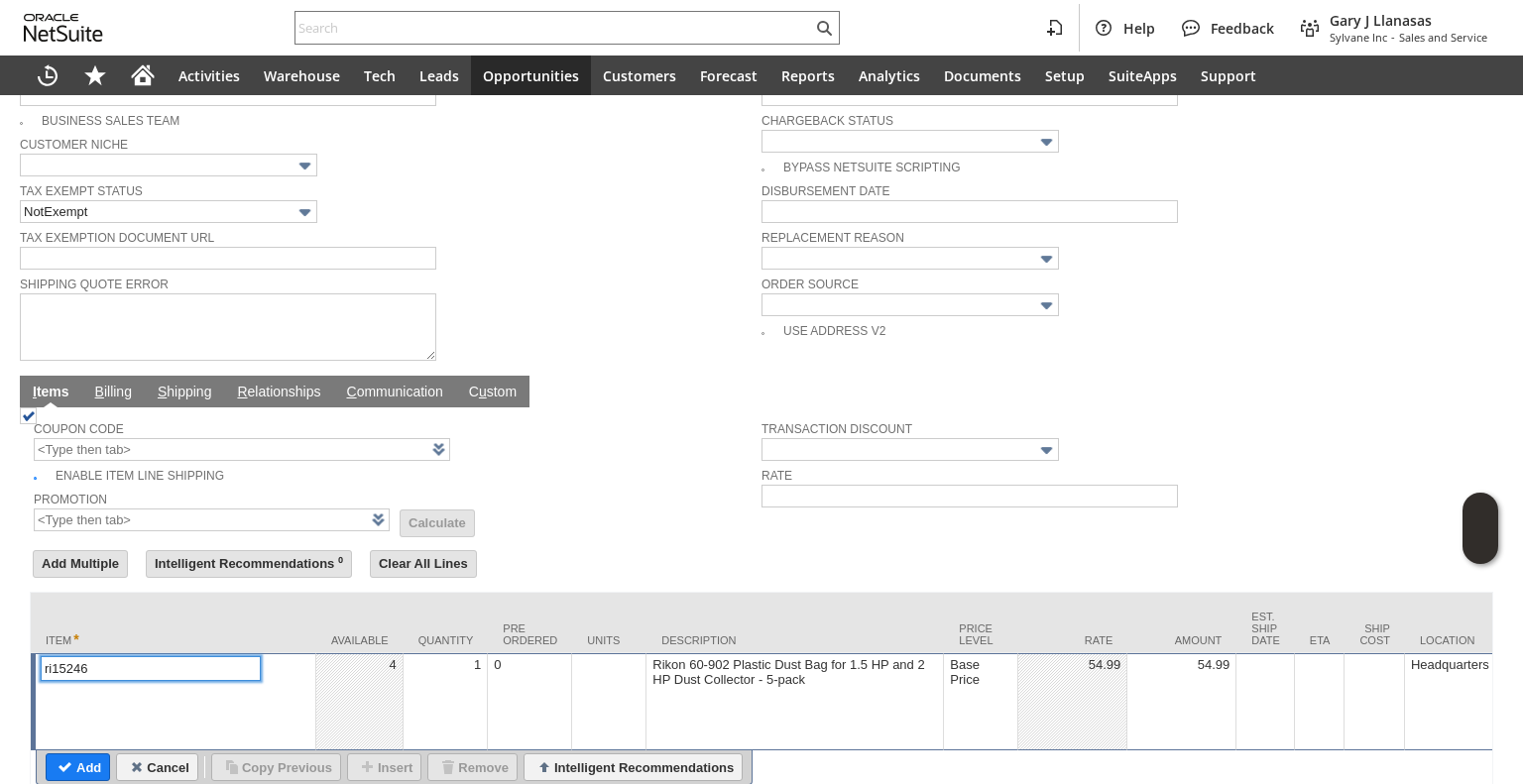 scroll, scrollTop: 773, scrollLeft: 0, axis: vertical 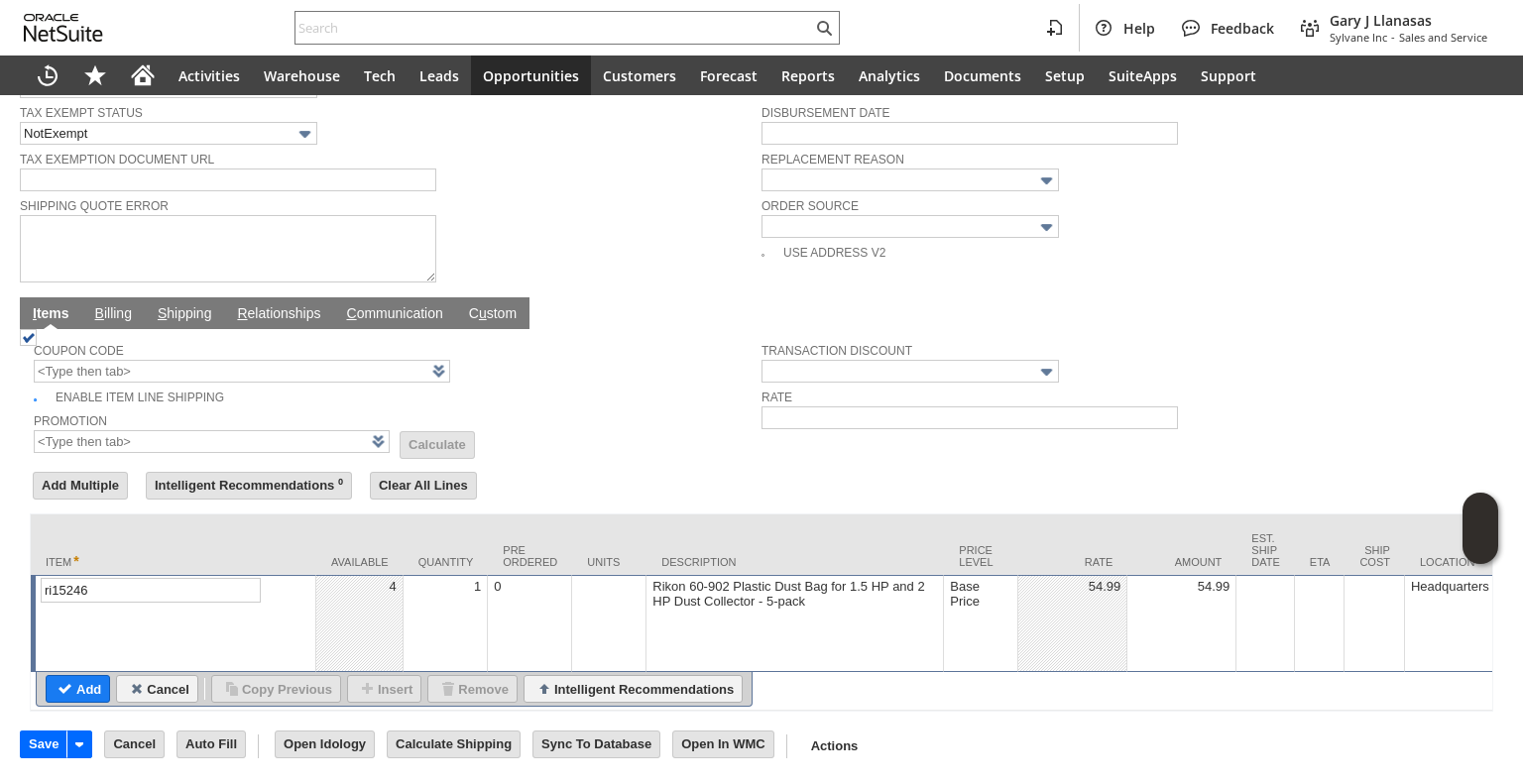 click on "Add" at bounding box center (77, 689) 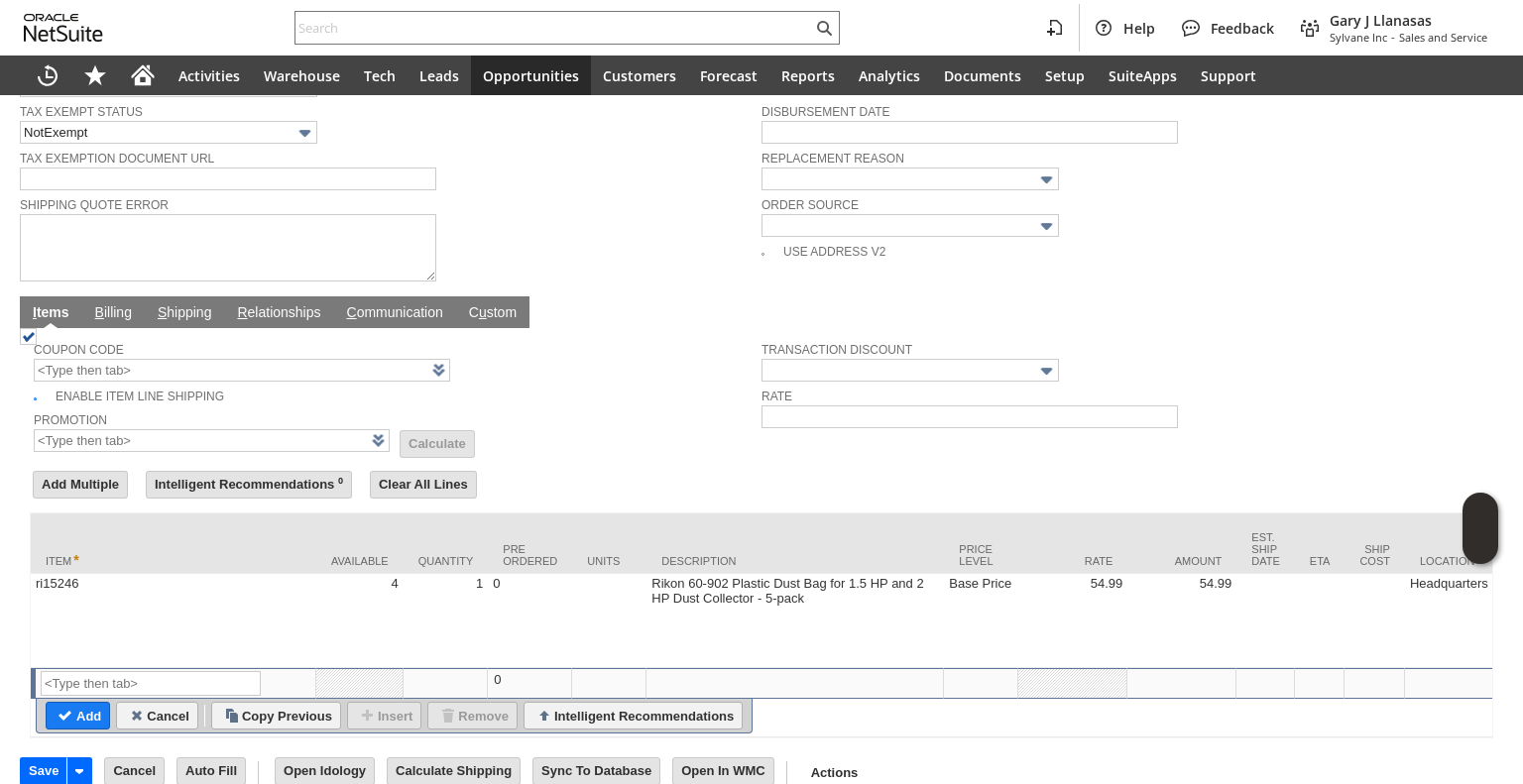 drag, startPoint x: 112, startPoint y: 293, endPoint x: 151, endPoint y: 365, distance: 81.88406 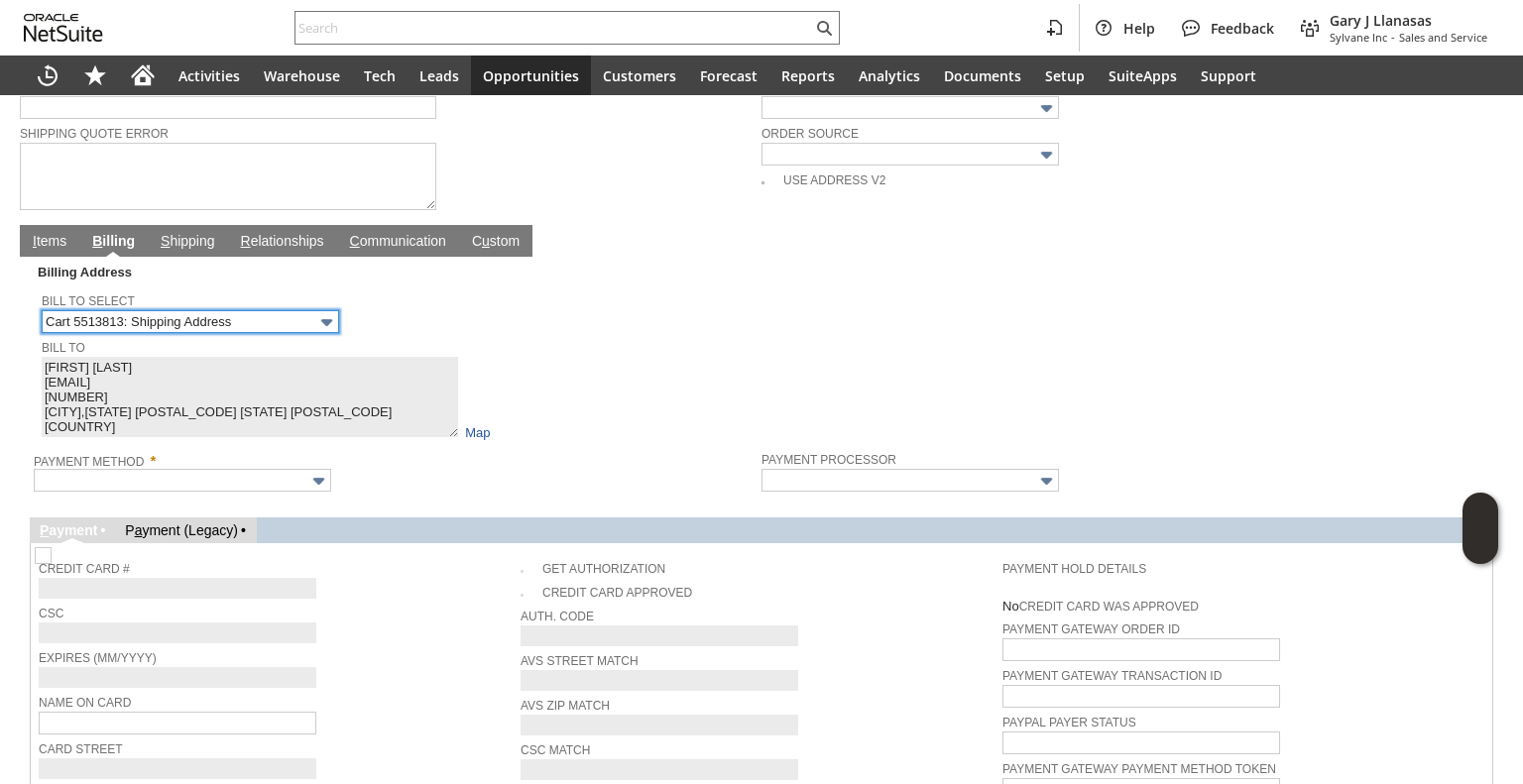 scroll, scrollTop: 872, scrollLeft: 0, axis: vertical 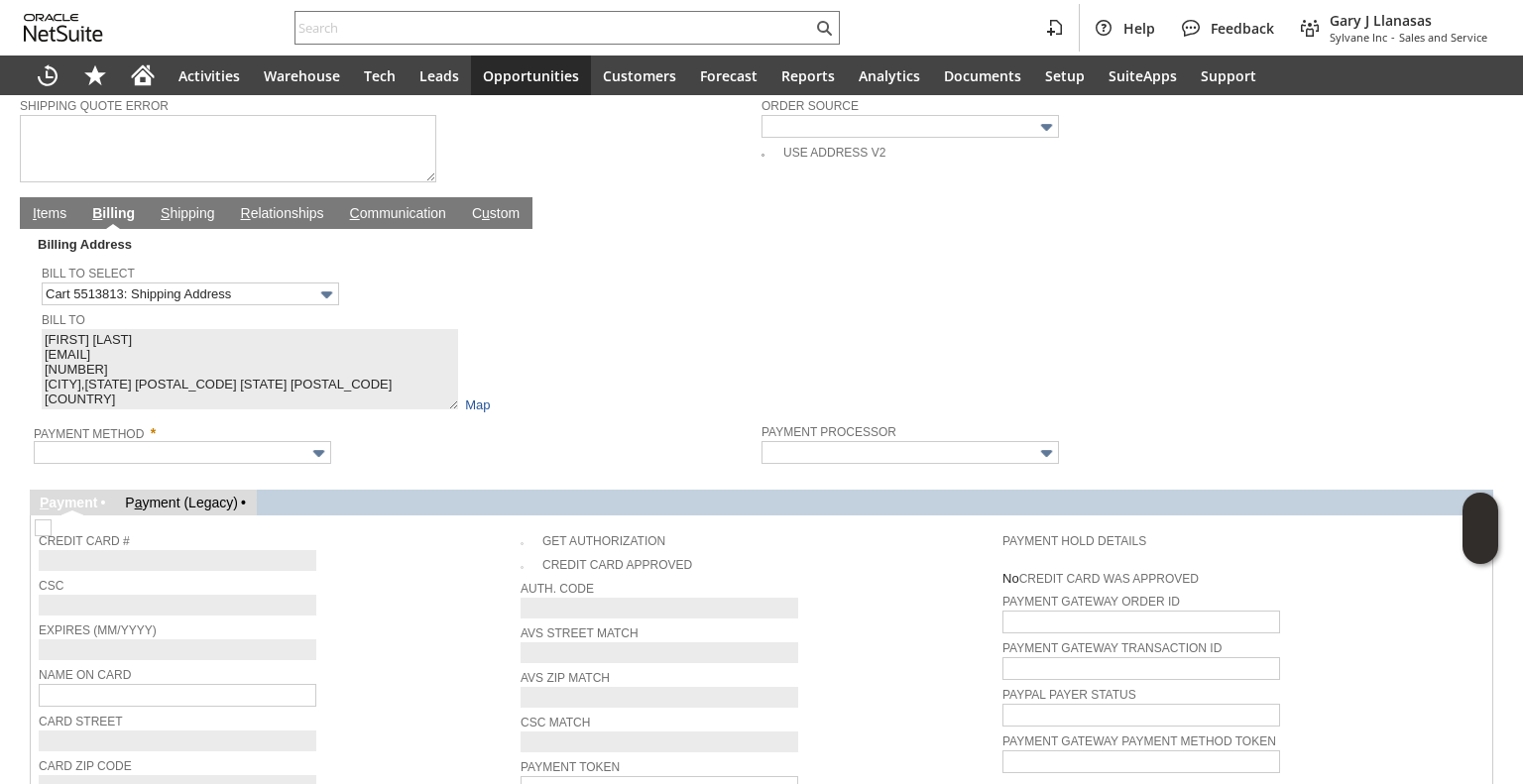 click on "I" at bounding box center [35, 213] 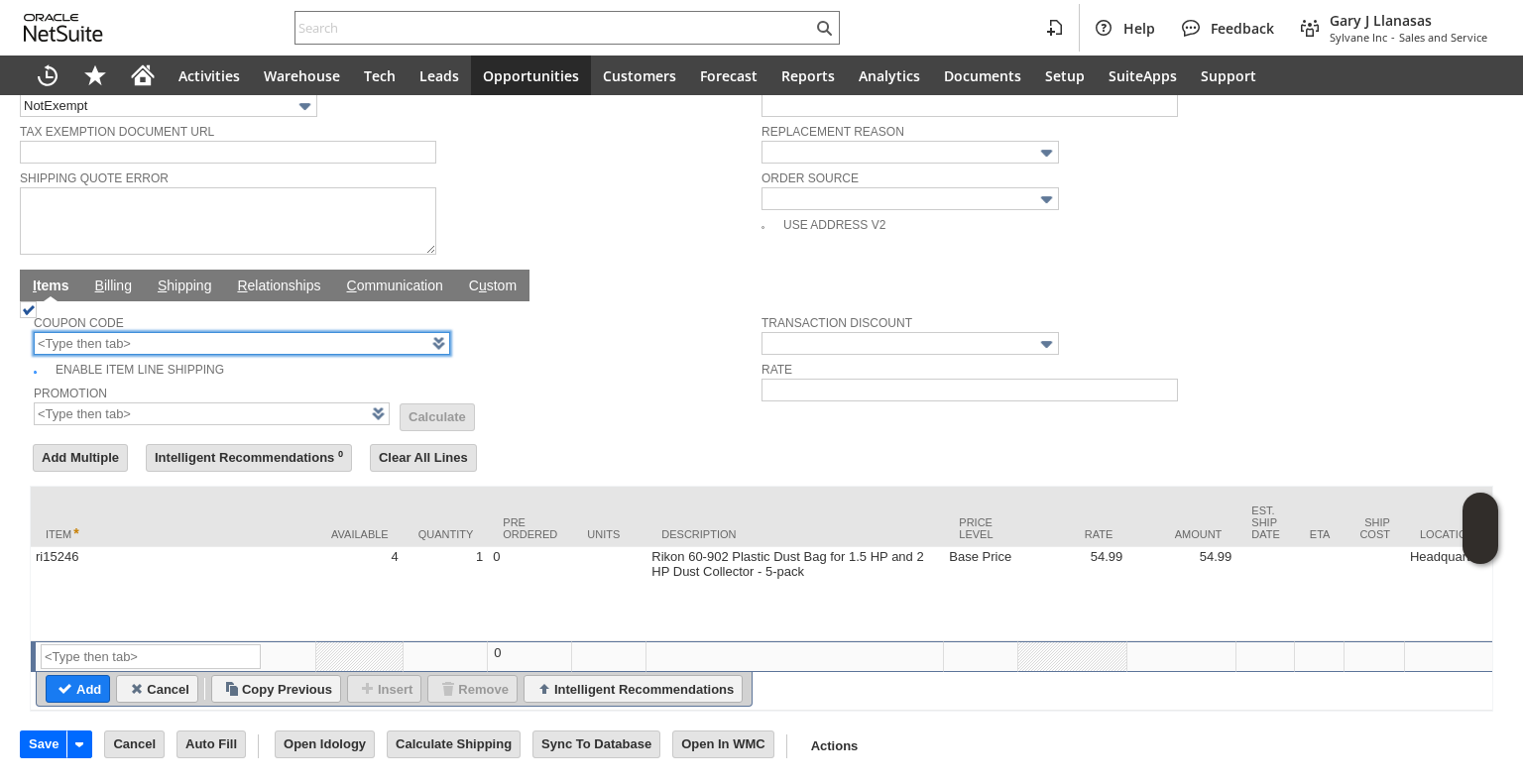 scroll, scrollTop: 801, scrollLeft: 0, axis: vertical 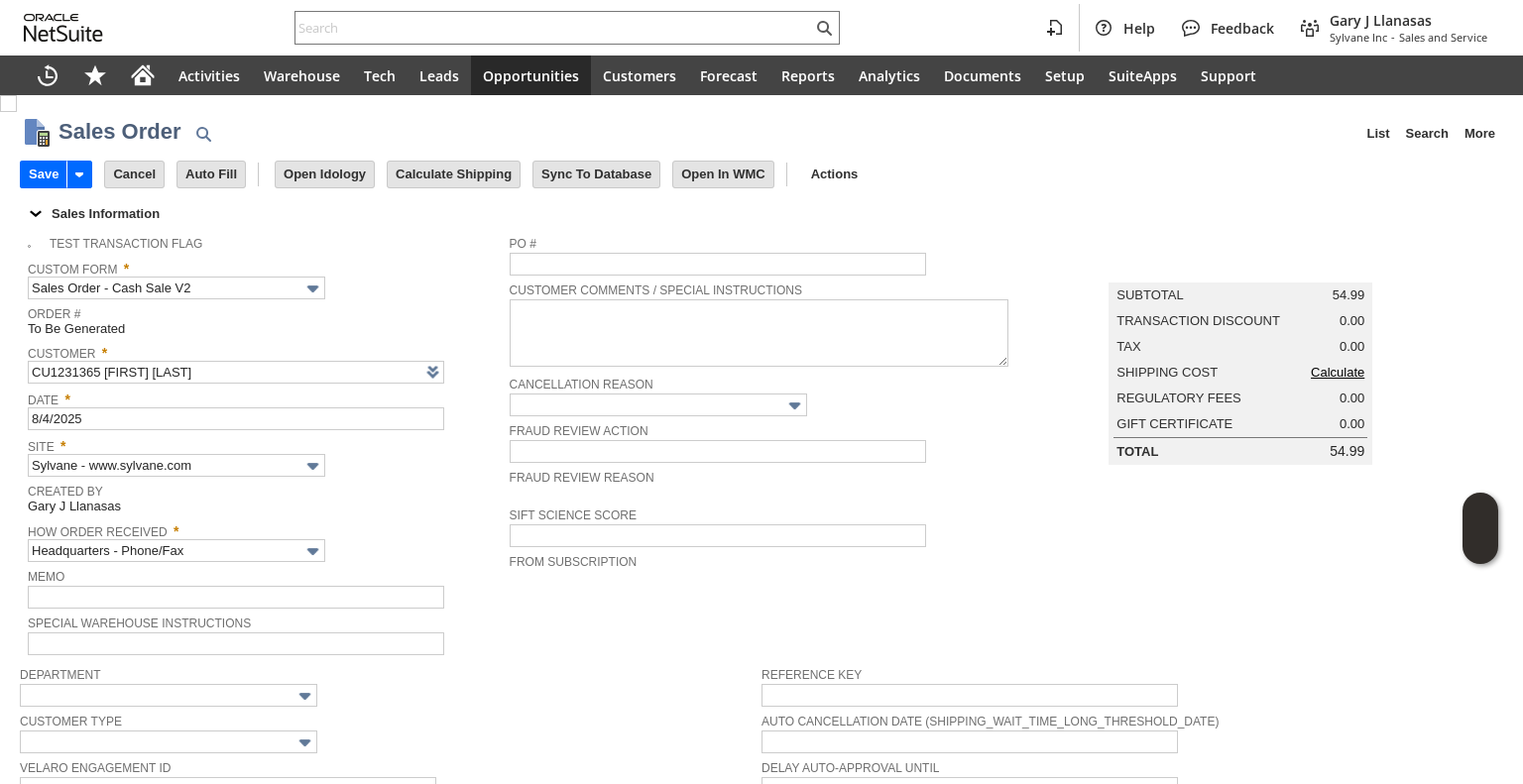 click on "Calculate" at bounding box center (1338, 372) 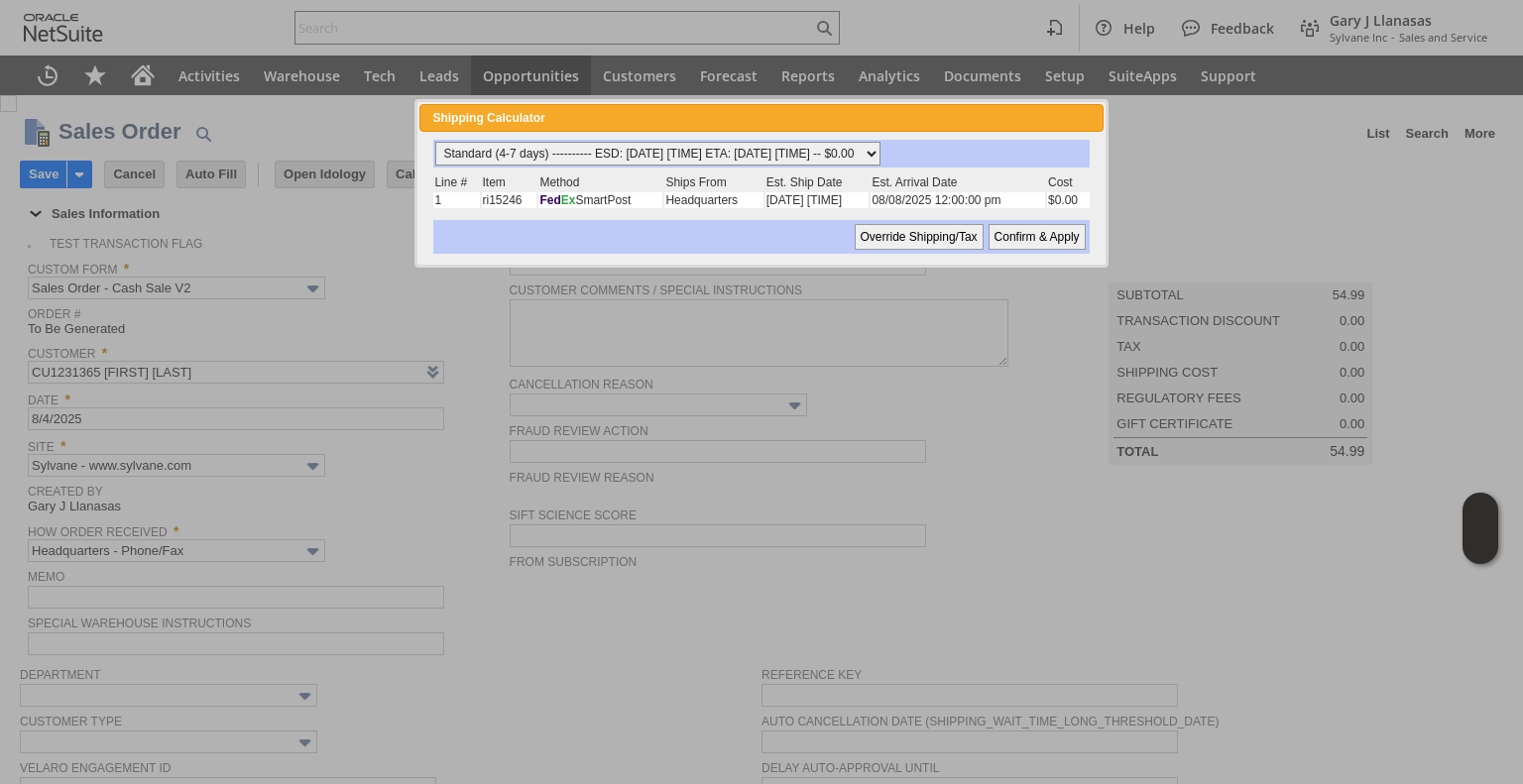 click on "Standard (4-7 days) ---------- ESD: 08/05/2025 5:30:00 am  ETA: 08/08/2025 12:00:00 pm -- $0.00 3 Day ------------------------ ESD: 08/05/2025 5:30:00 am  ETA: 08/07/2025 12:00:00 pm -- $0.00 2 Day ------------------------ ESD: 08/05/2025 5:30:00 am  ETA: 08/06/2025 12:00:00 pm - $28.78 Next Business Day ------------ ESD: 08/05/2025 5:30:00 am  ETA: 08/05/2025 12:00:00 pm - $41.76" at bounding box center [657, 154] 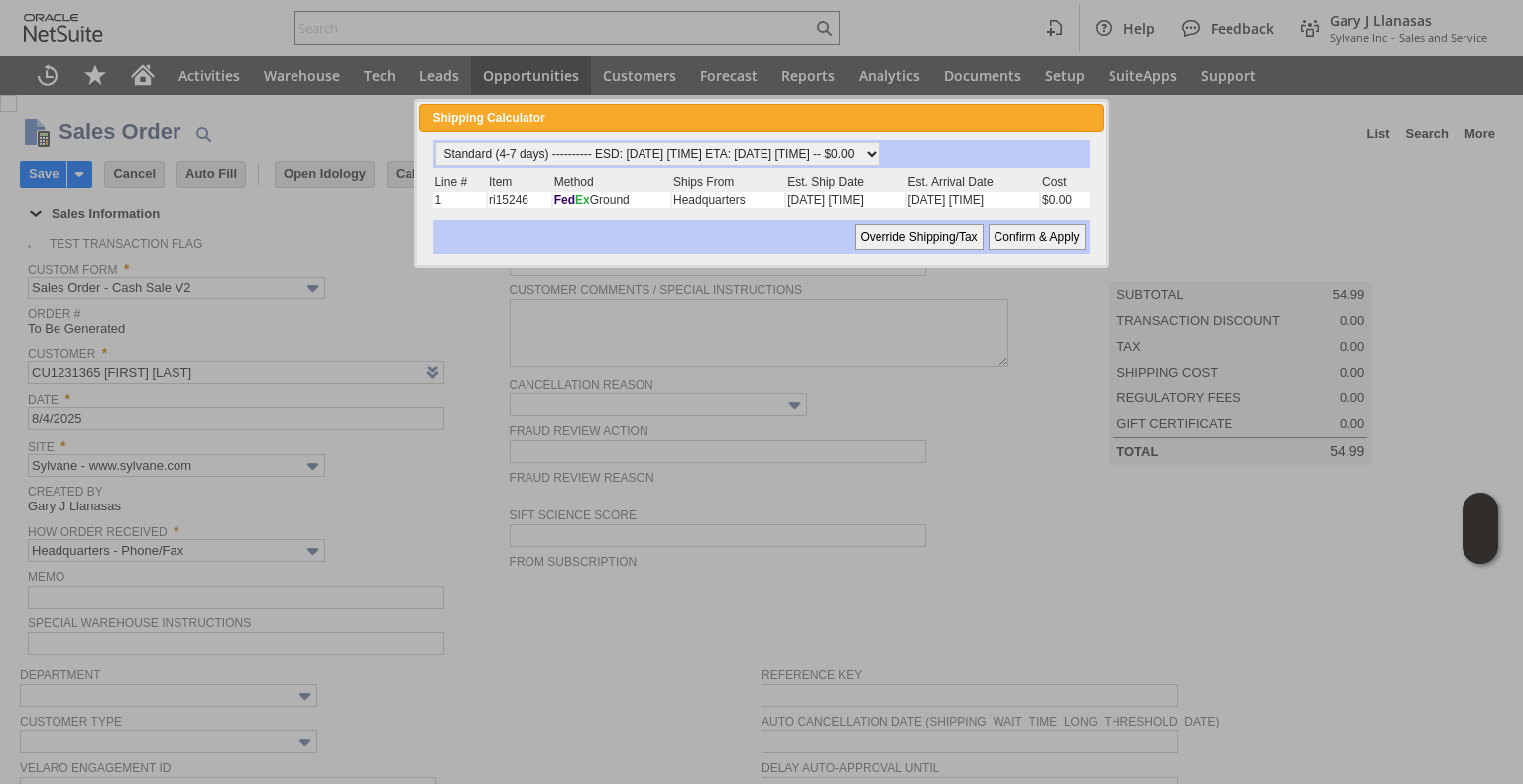 click on "Confirm & Apply" at bounding box center [1037, 237] 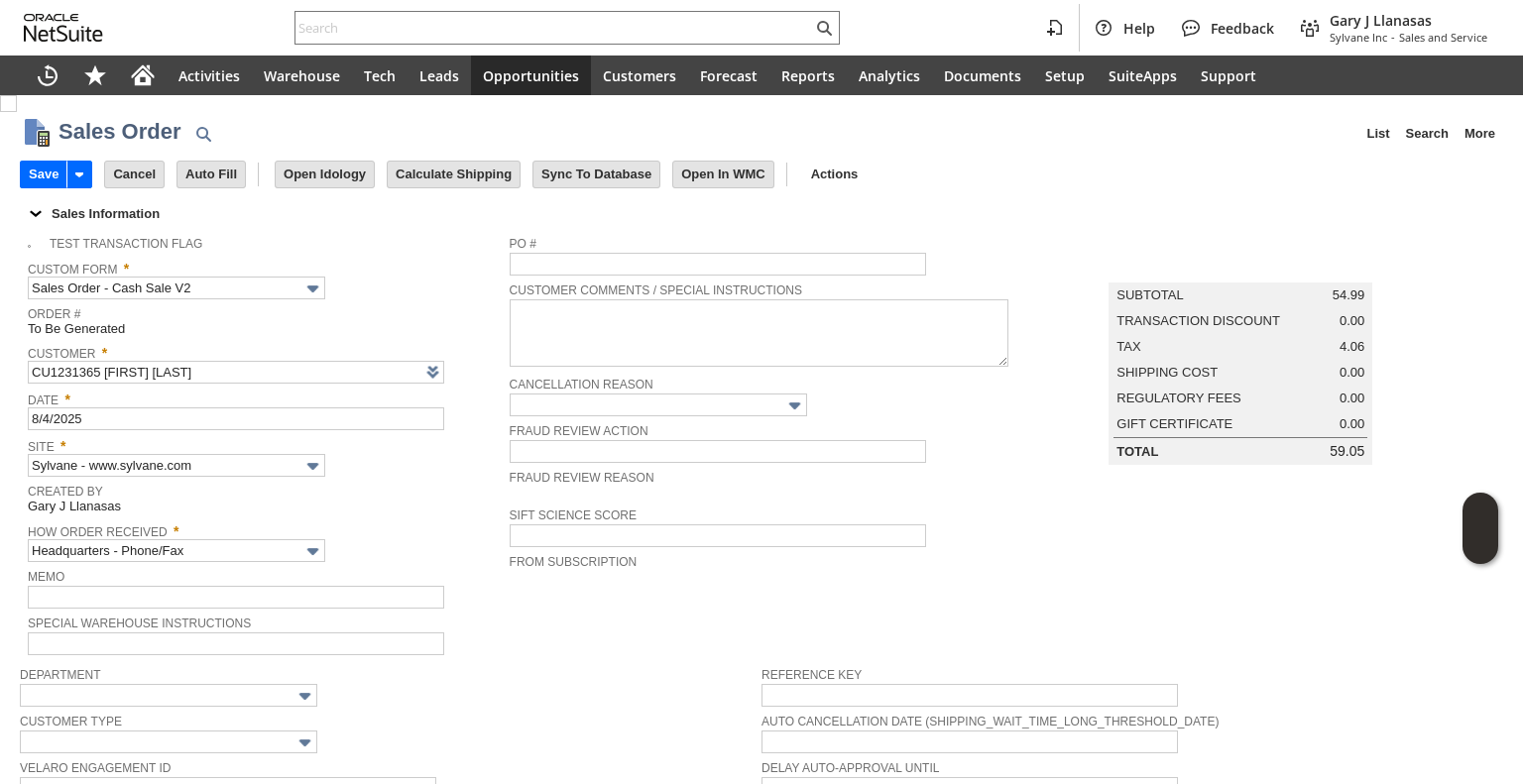type 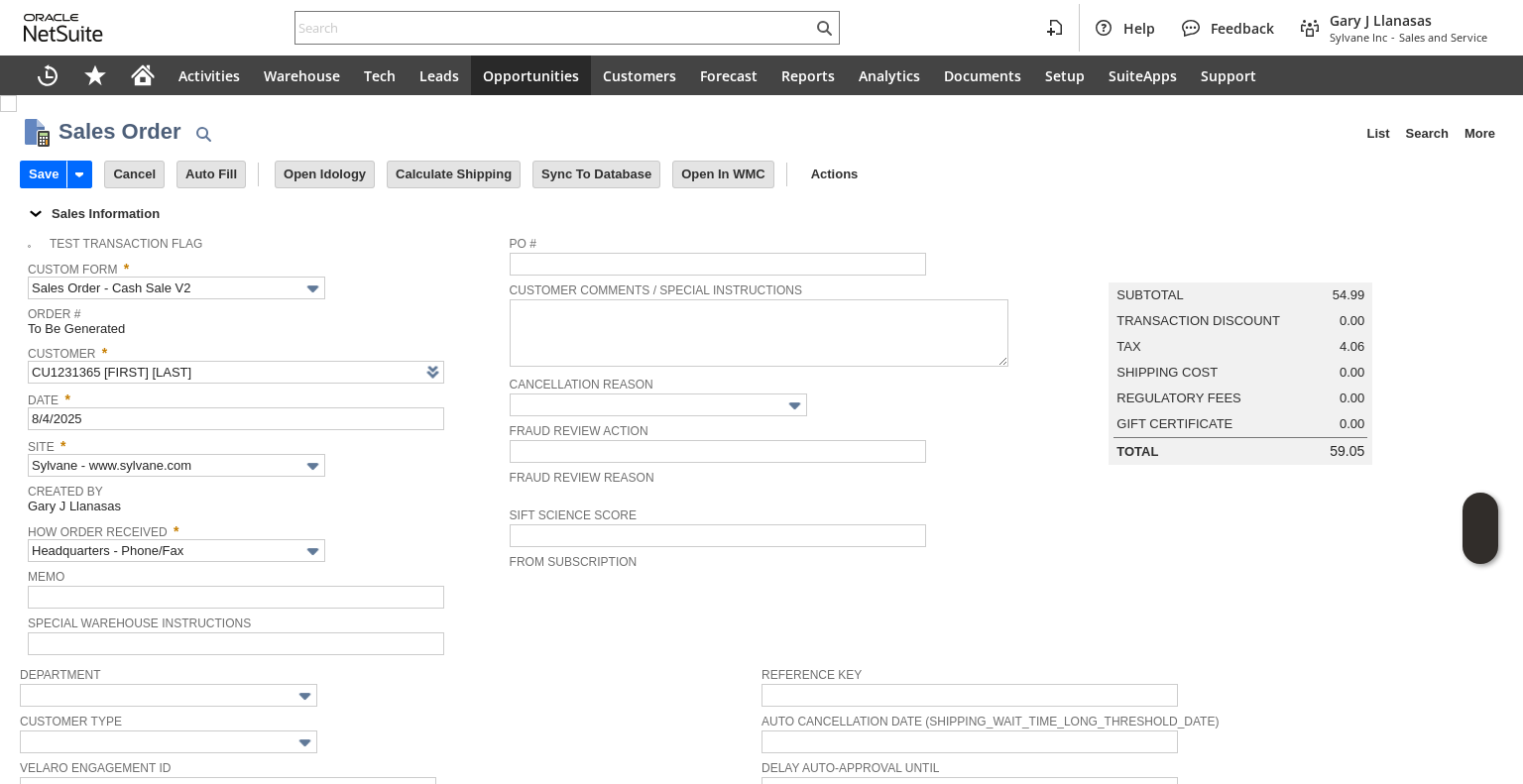 type on "Add" 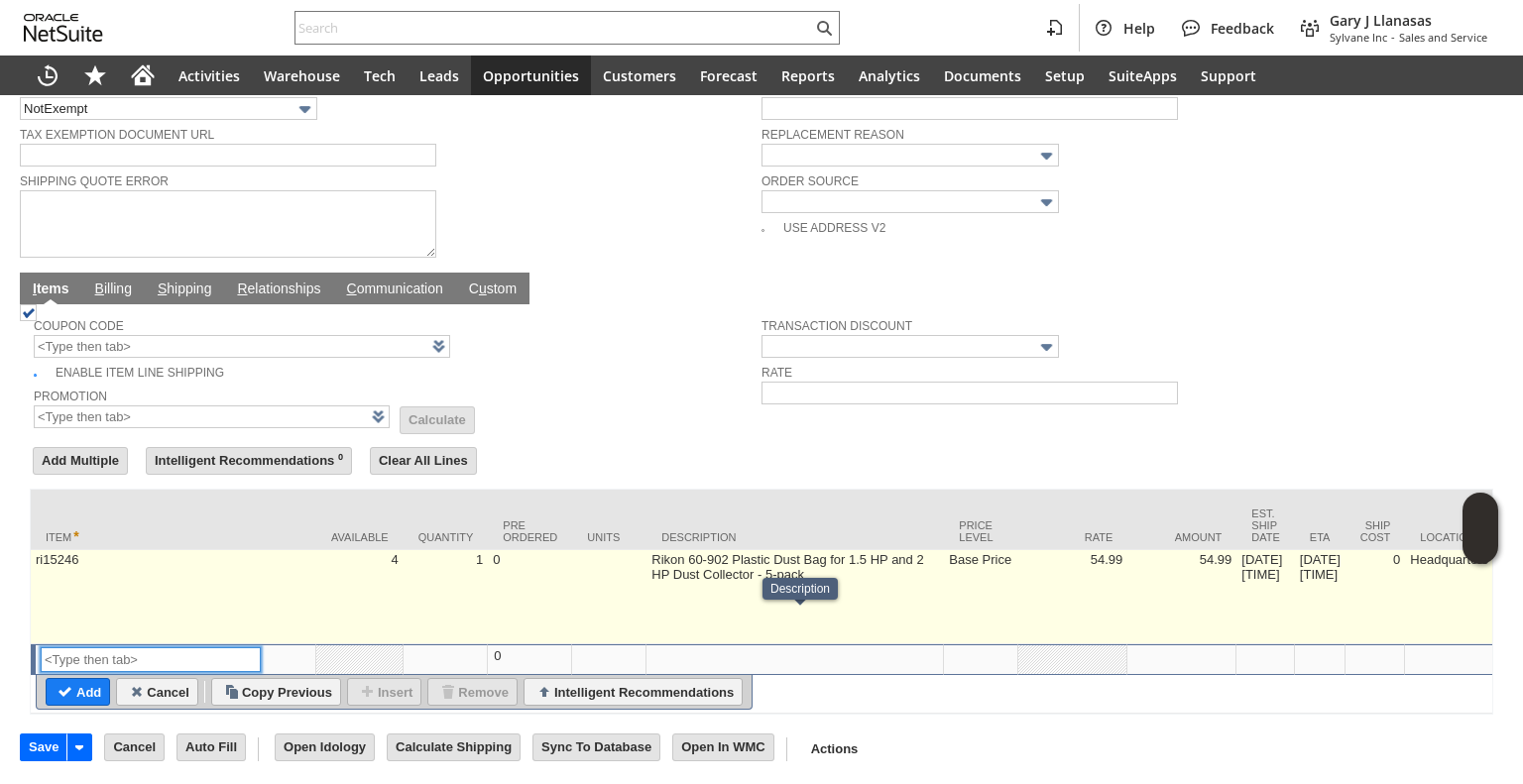 scroll, scrollTop: 801, scrollLeft: 0, axis: vertical 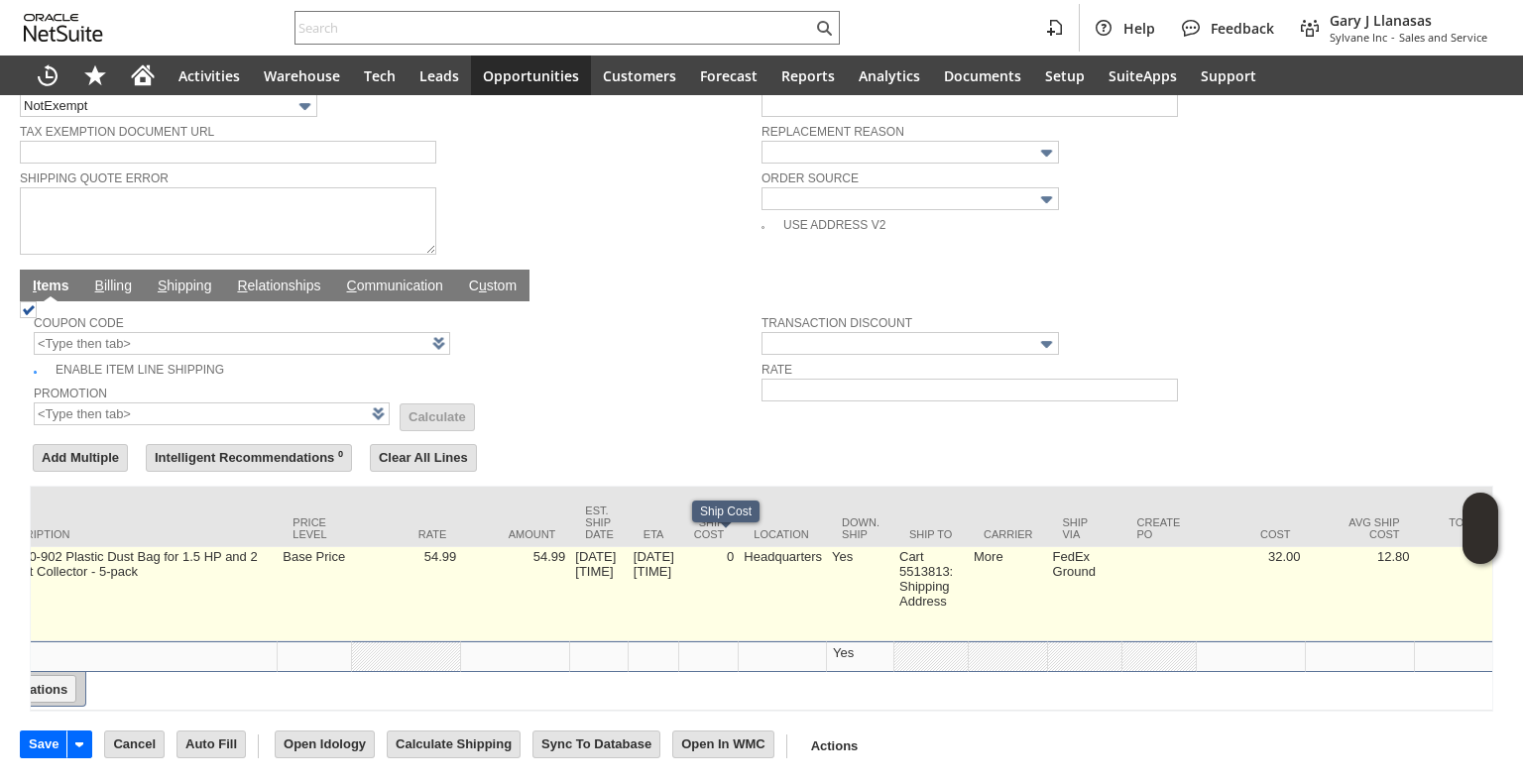 click on "Cart 5513813: Shipping Address" at bounding box center (931, 594) 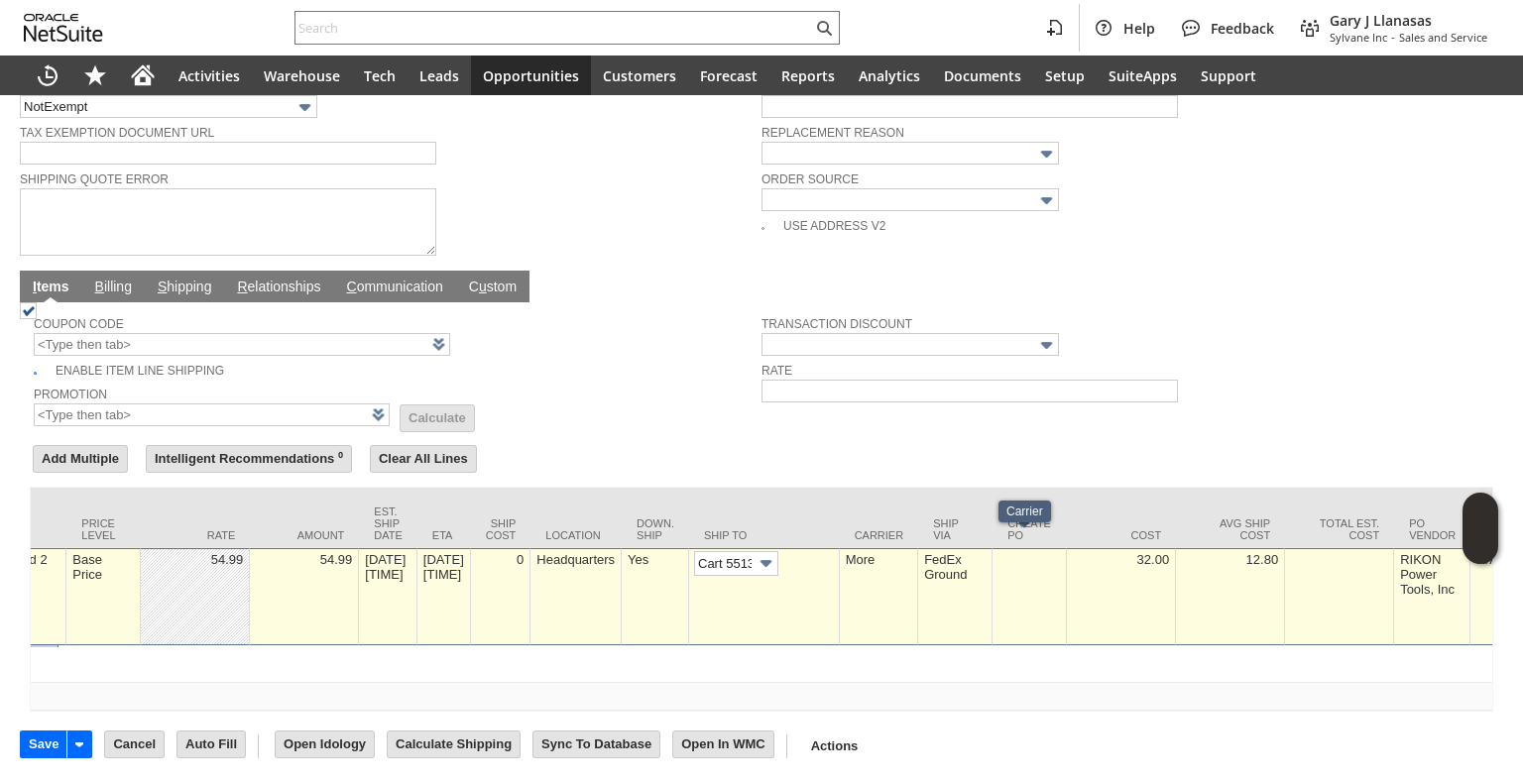 scroll, scrollTop: 0, scrollLeft: 126, axis: horizontal 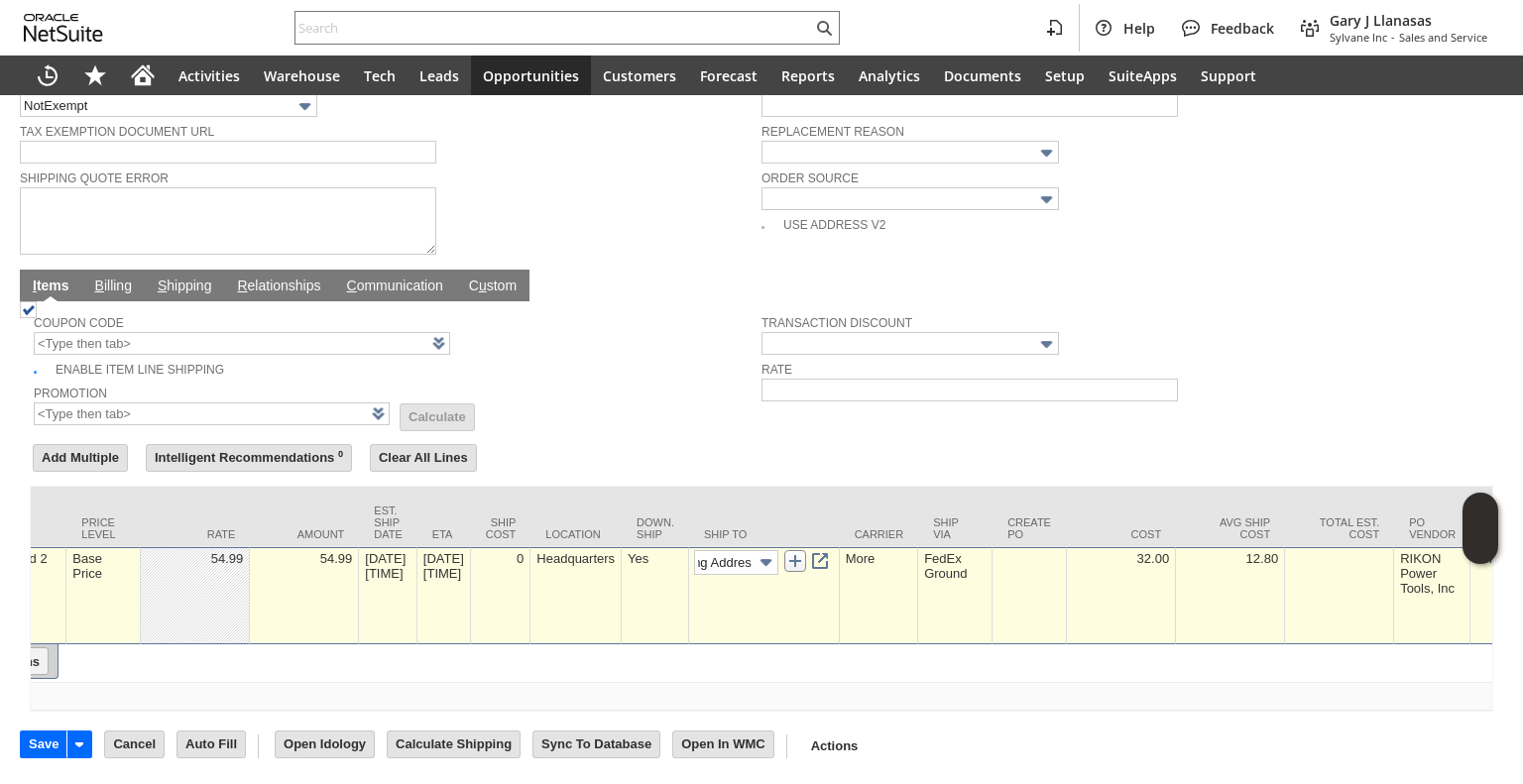 click at bounding box center (795, 561) 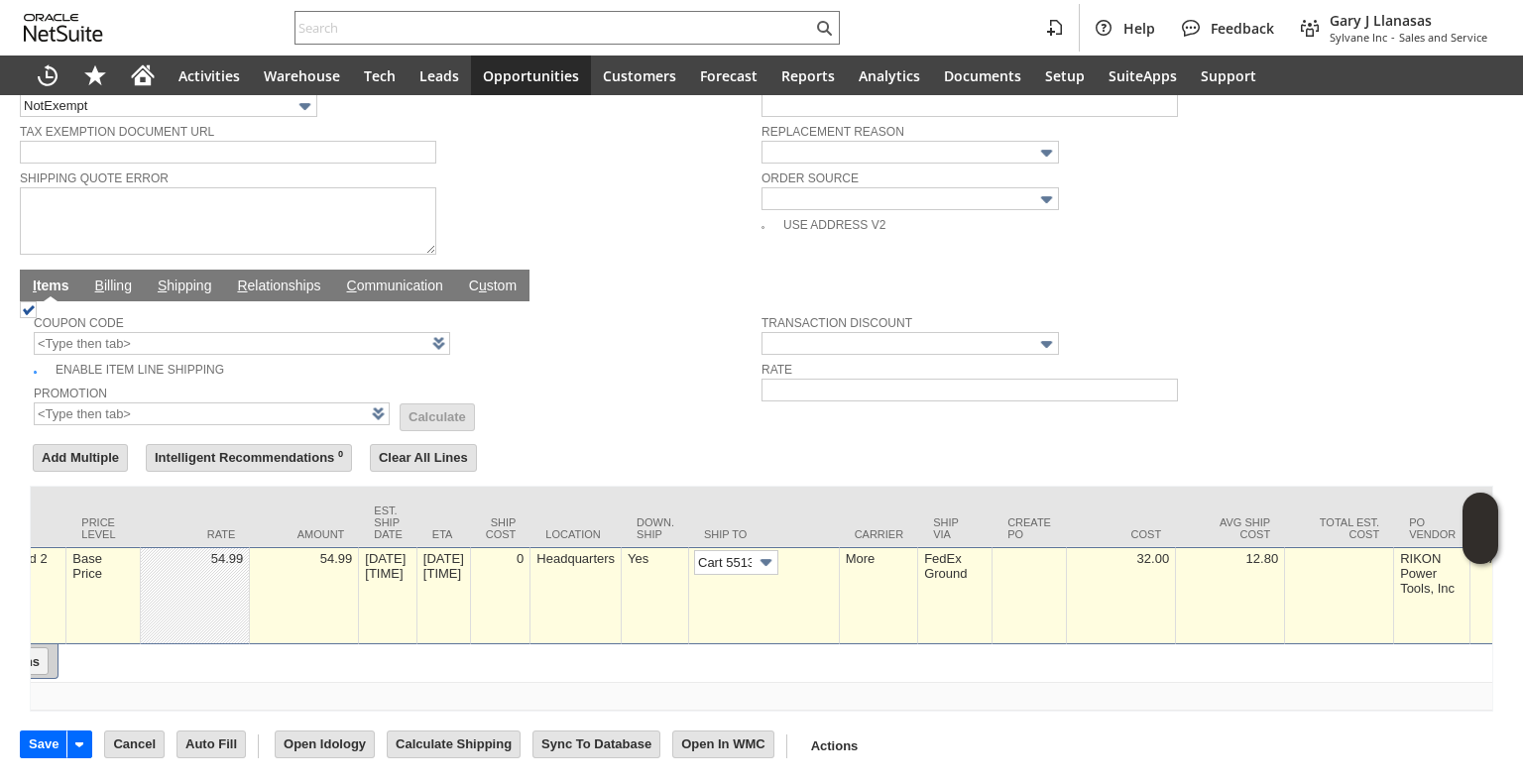 click on "B illing" at bounding box center (113, 286) 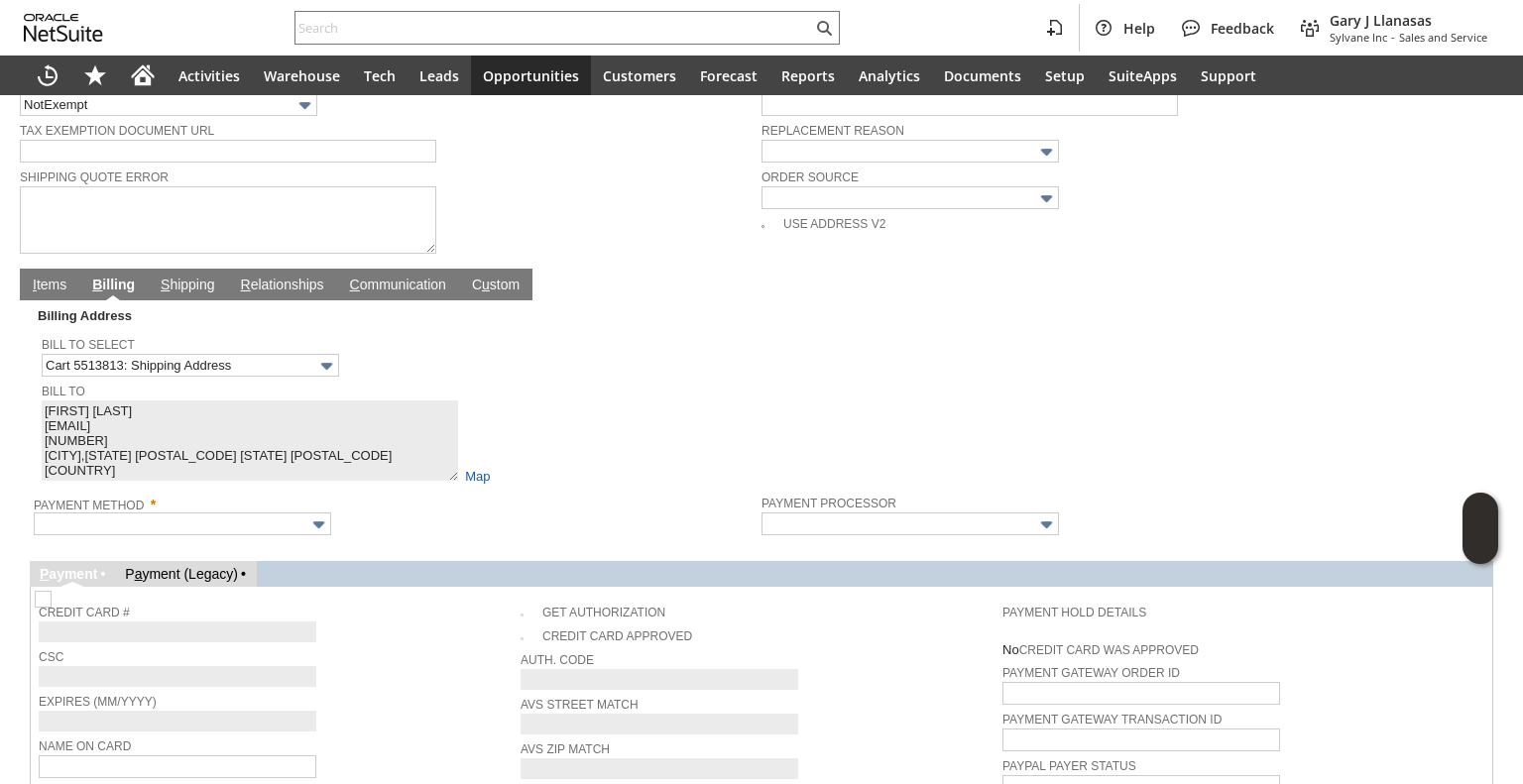 type on "3863 County Road" 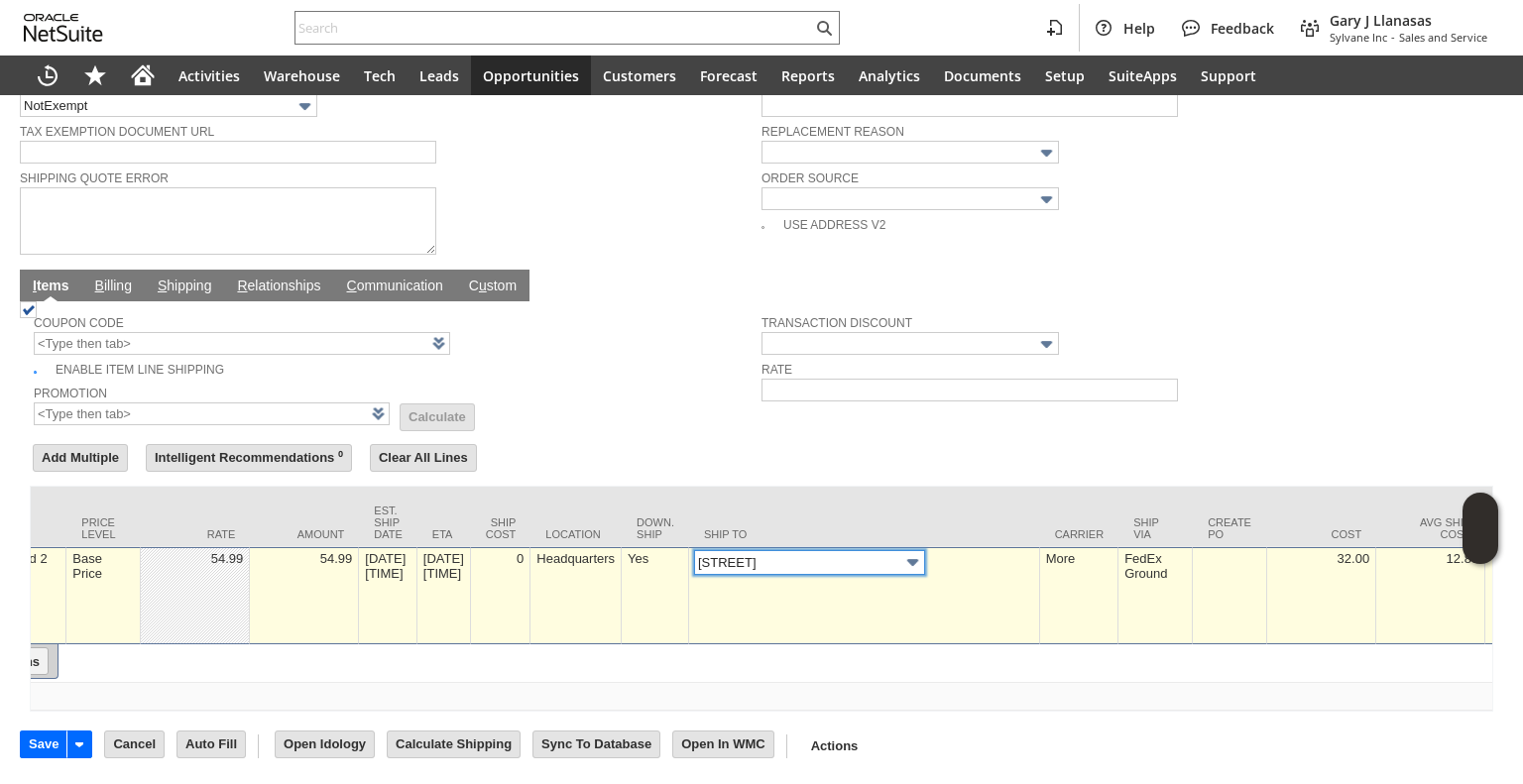 scroll, scrollTop: 801, scrollLeft: 0, axis: vertical 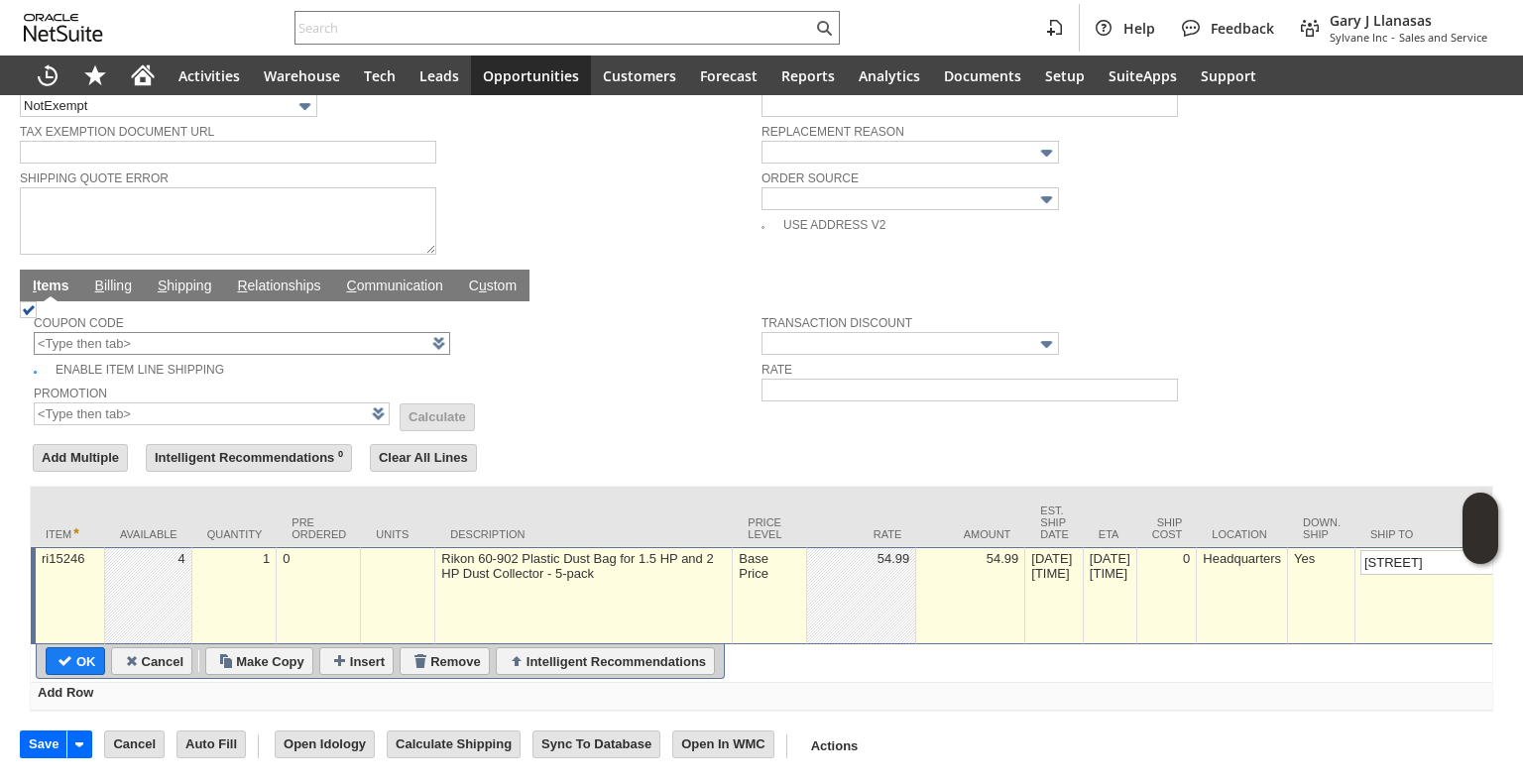 click on "OK" at bounding box center (75, 661) 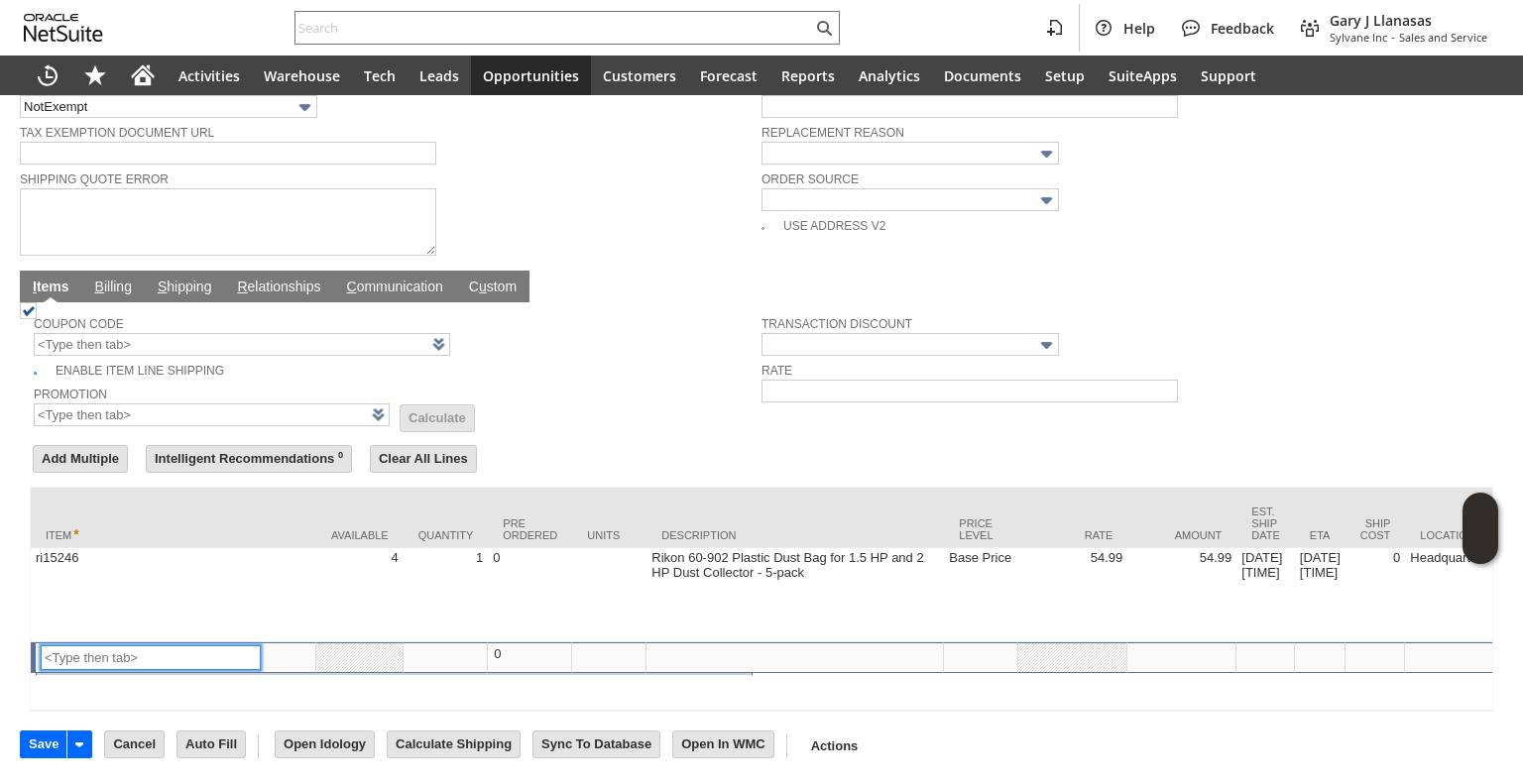 scroll, scrollTop: 800, scrollLeft: 0, axis: vertical 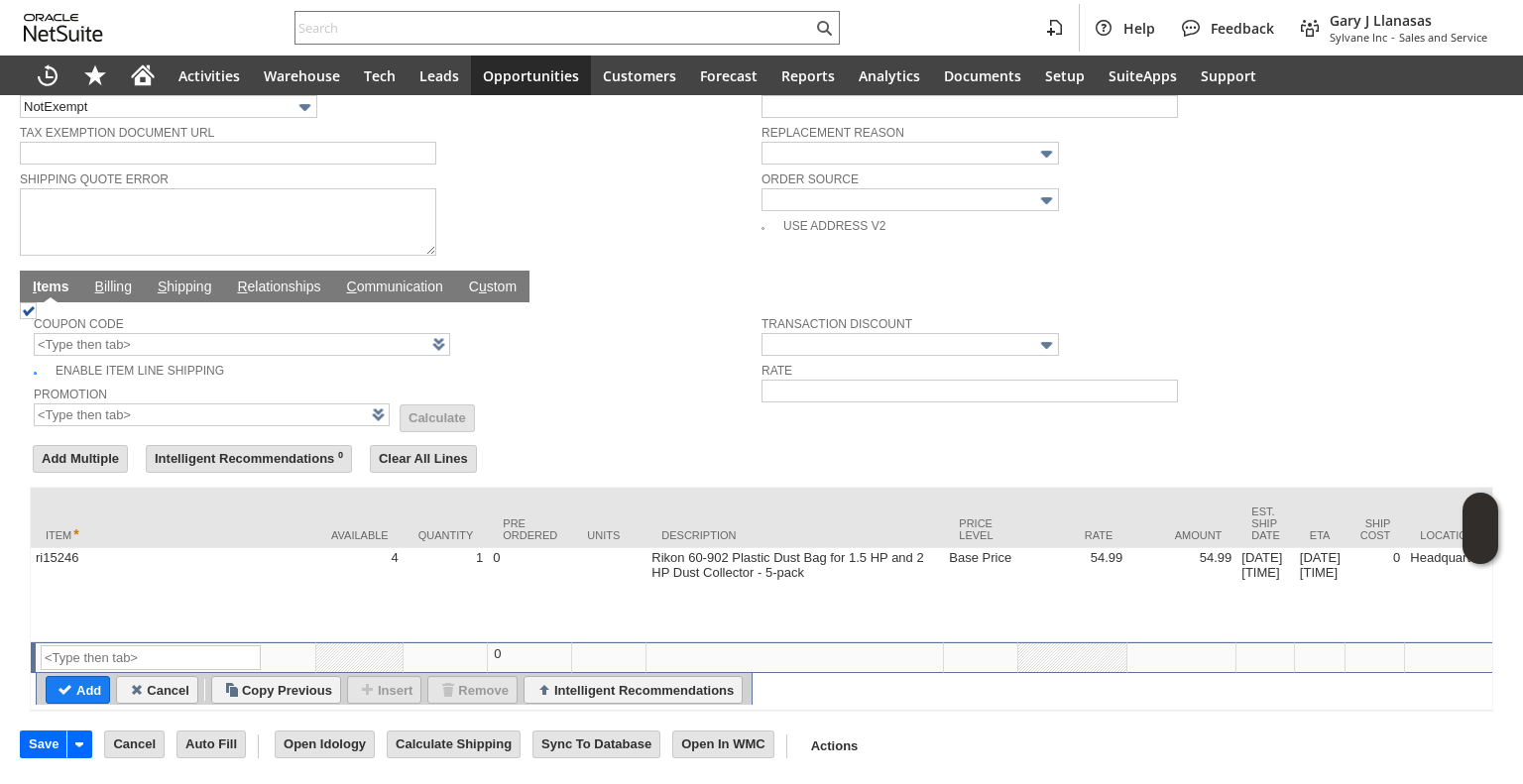 click on "I tems   B illing   S hipping   R elationships   C ommunication   C u stom
Coupon Code
Enable Item Line Shipping
Promotion
List
Calculate
Transaction Discount
Rate
Add Multiple
Intelligent Recommendations ⁰" at bounding box center [762, 491] 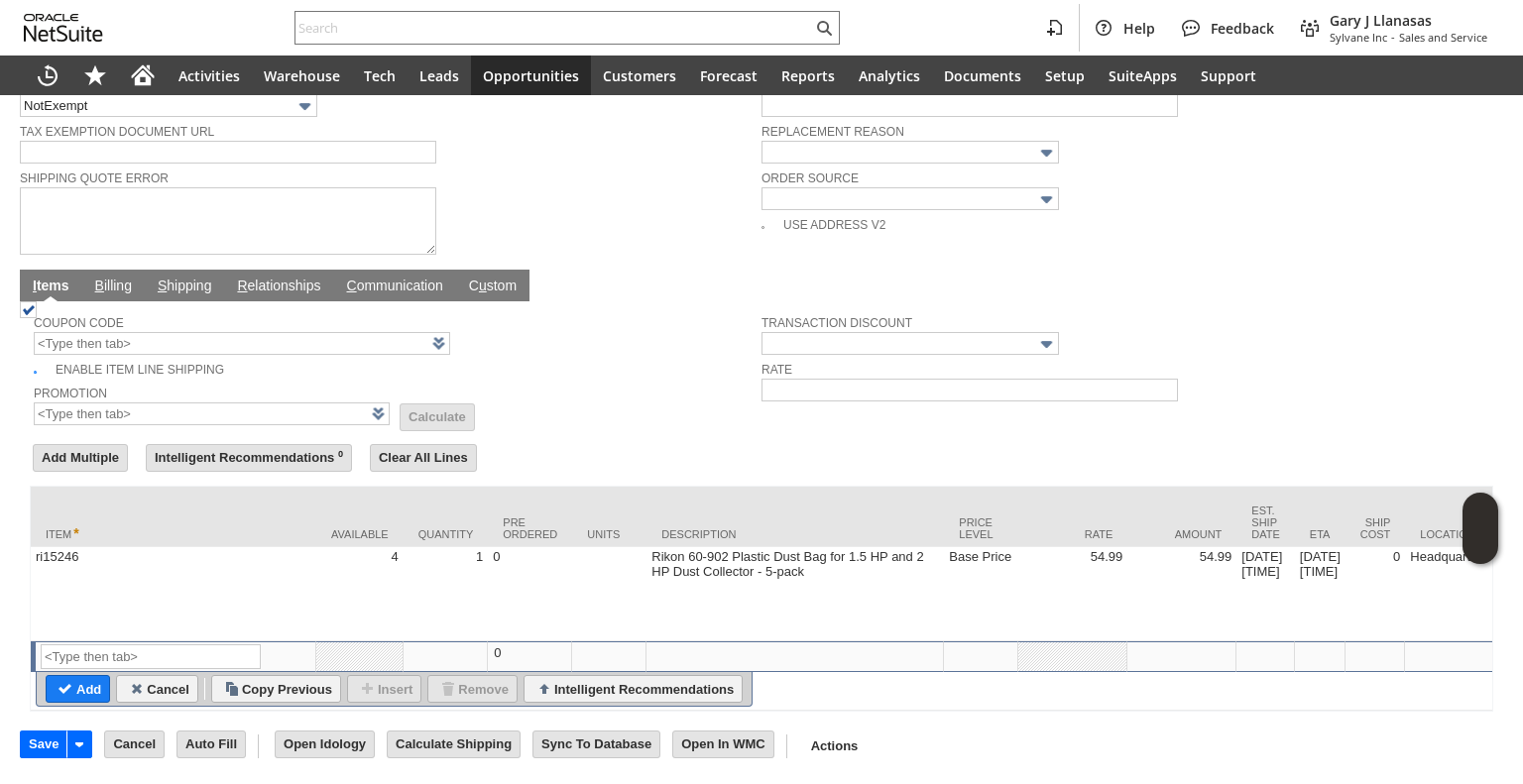click on "B illing" at bounding box center [113, 286] 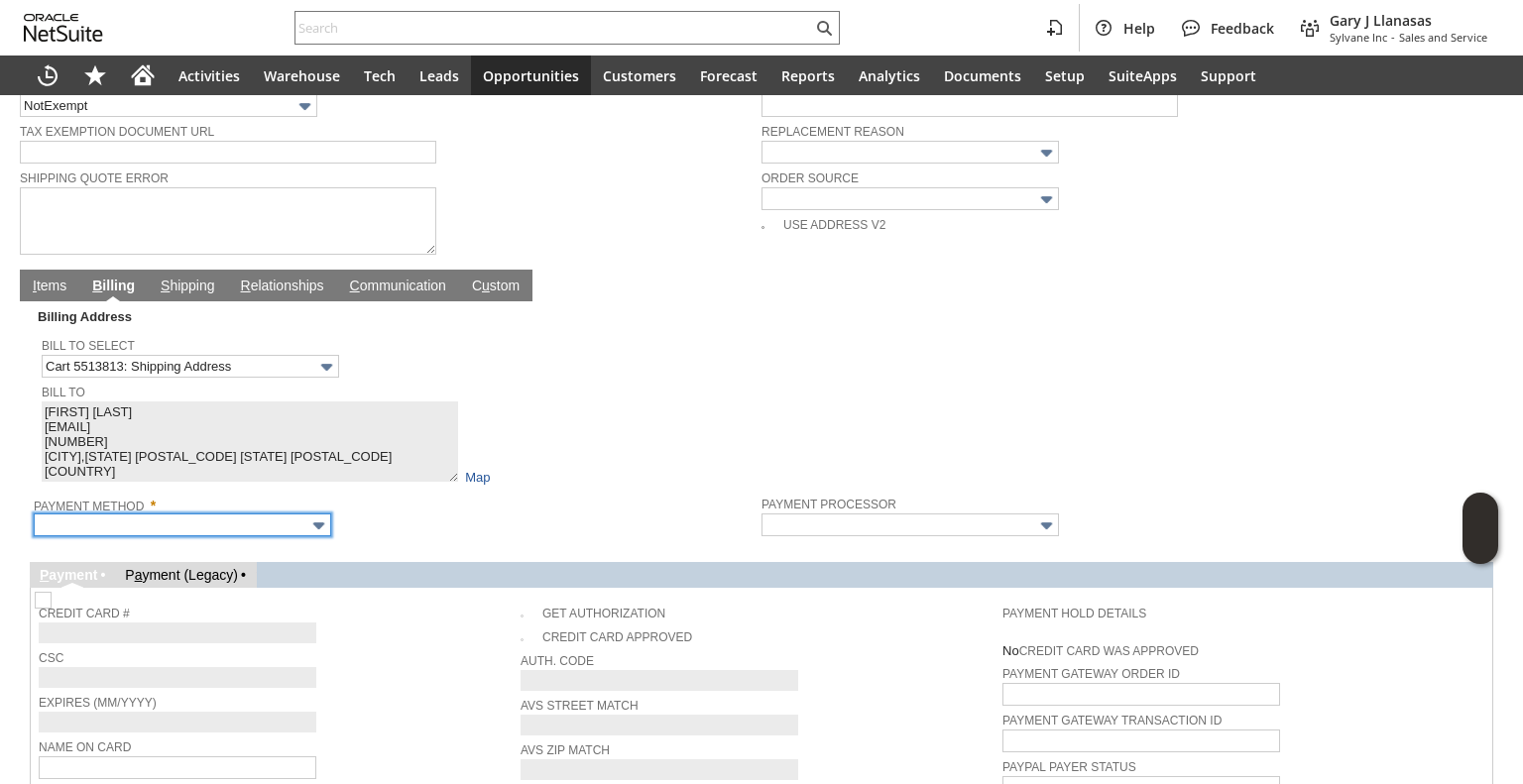 click at bounding box center [182, 524] 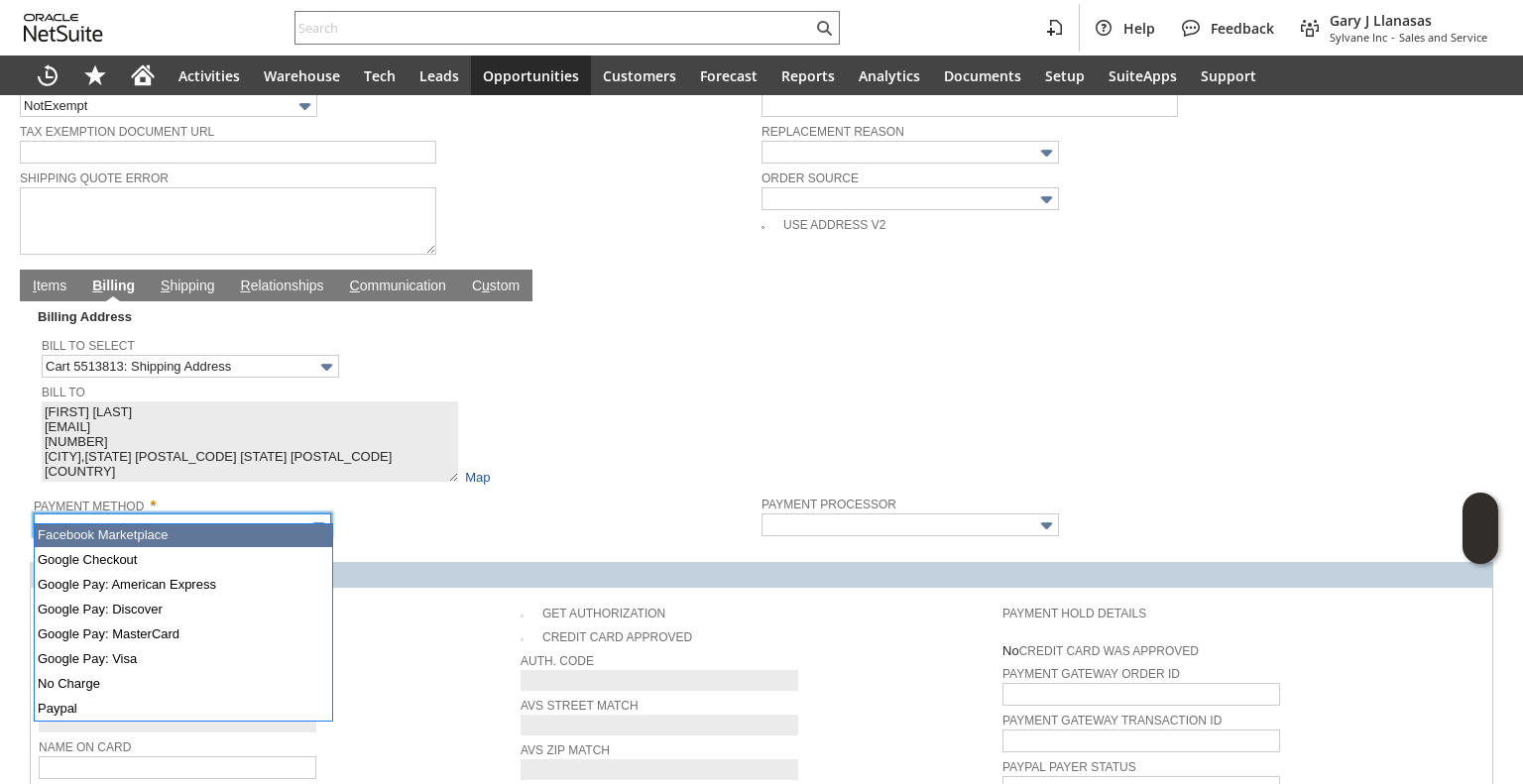 scroll, scrollTop: 396, scrollLeft: 0, axis: vertical 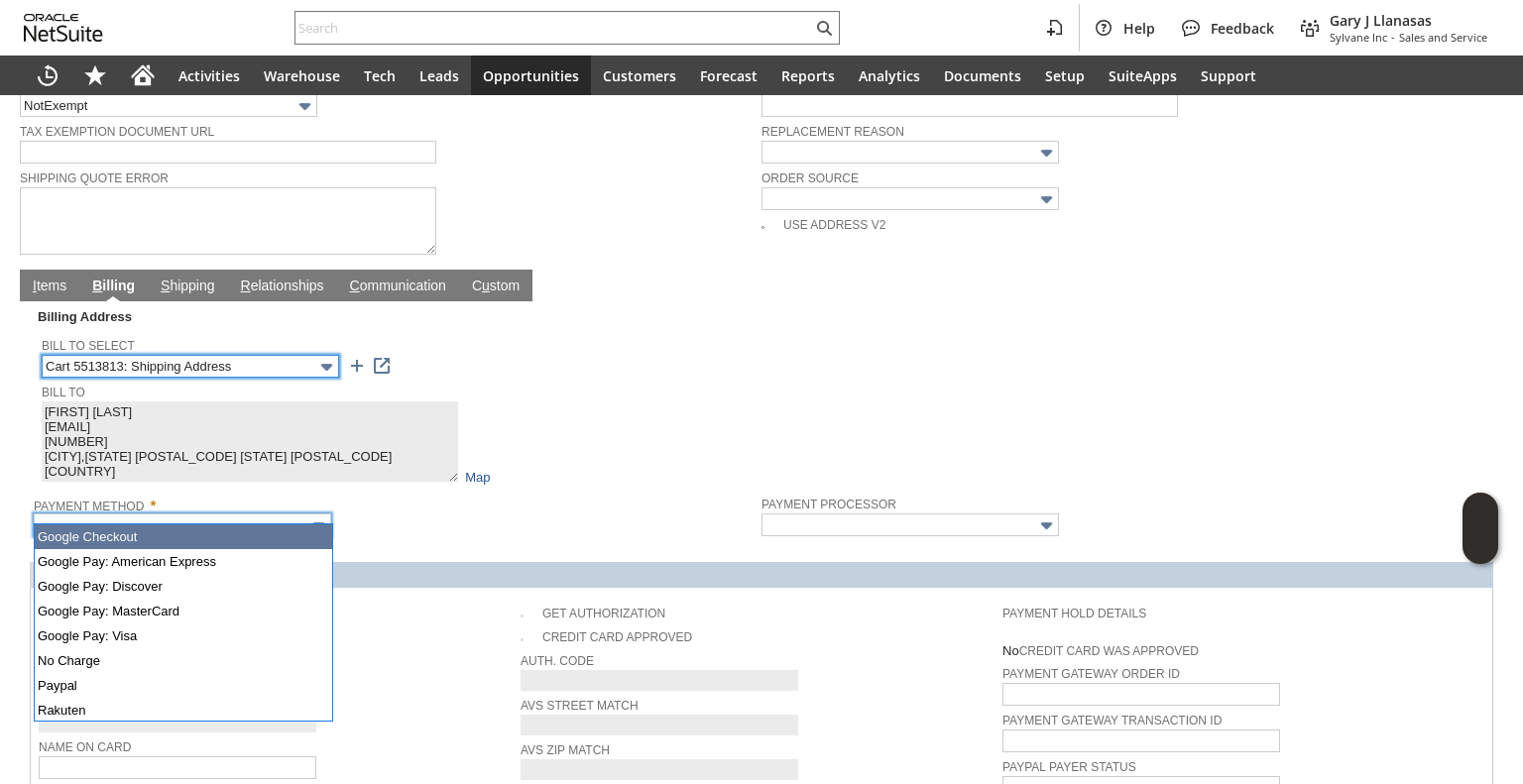 click on "Cart 5513813: Shipping Address" at bounding box center (190, 366) 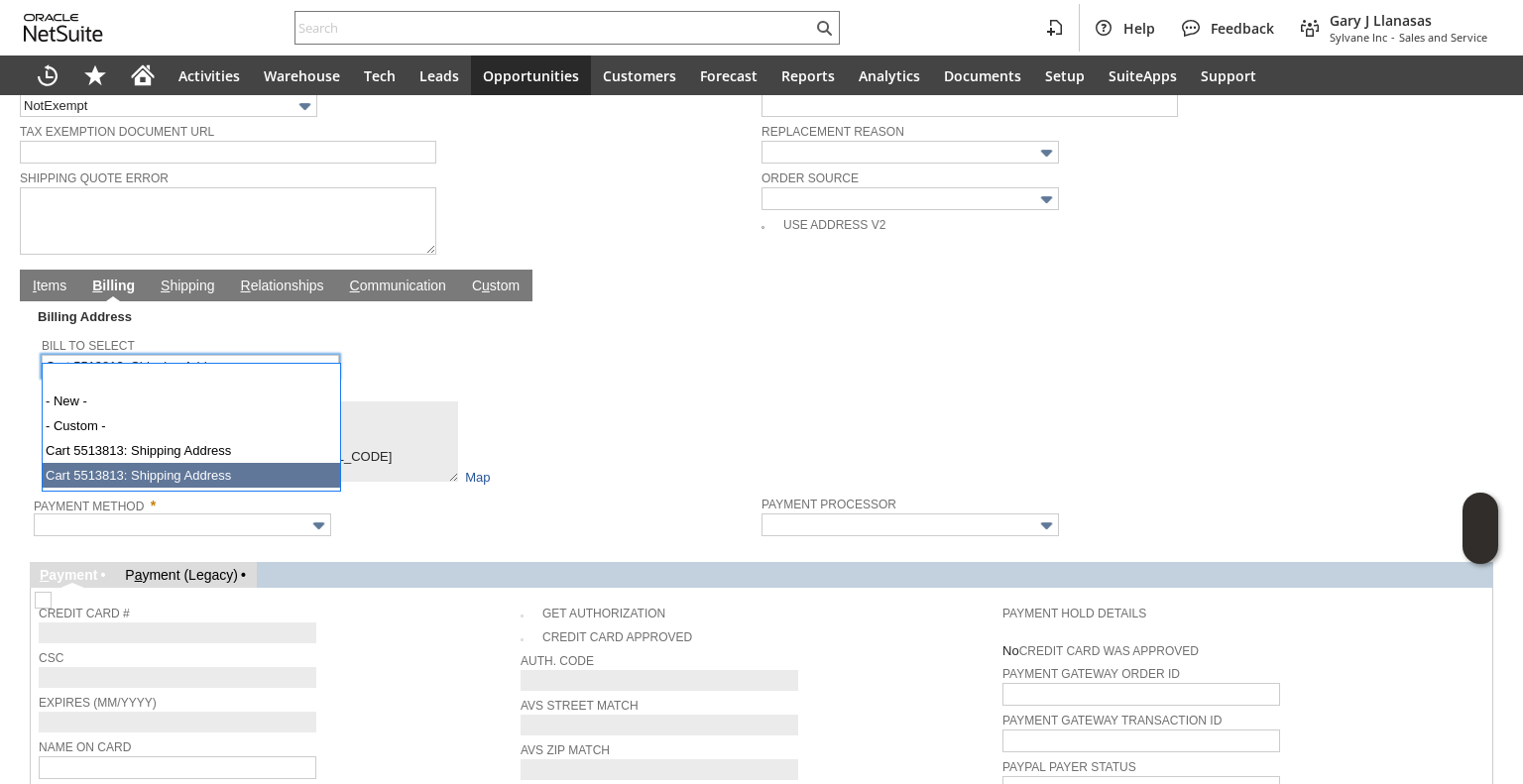 click at bounding box center [762, 547] 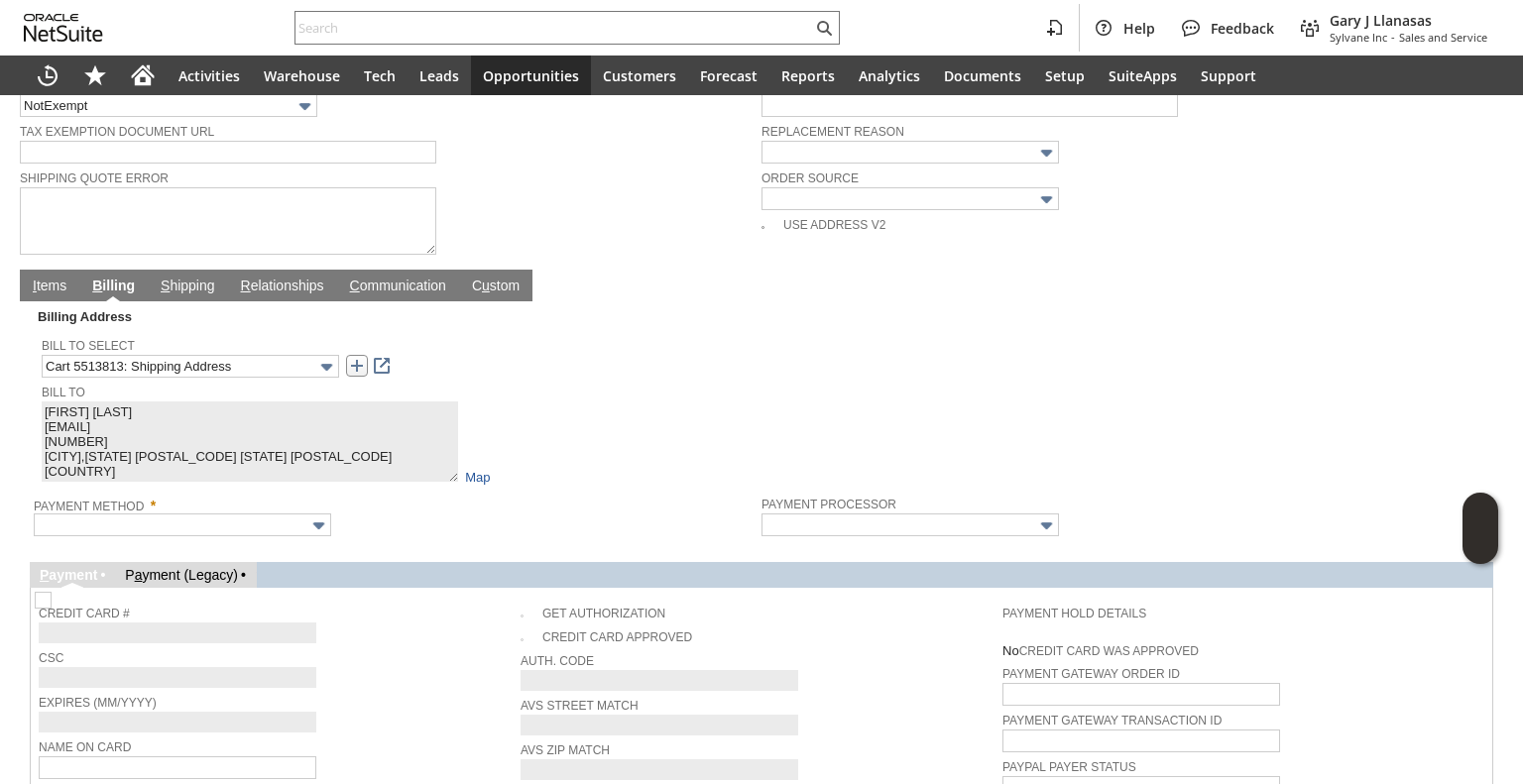 click at bounding box center [357, 366] 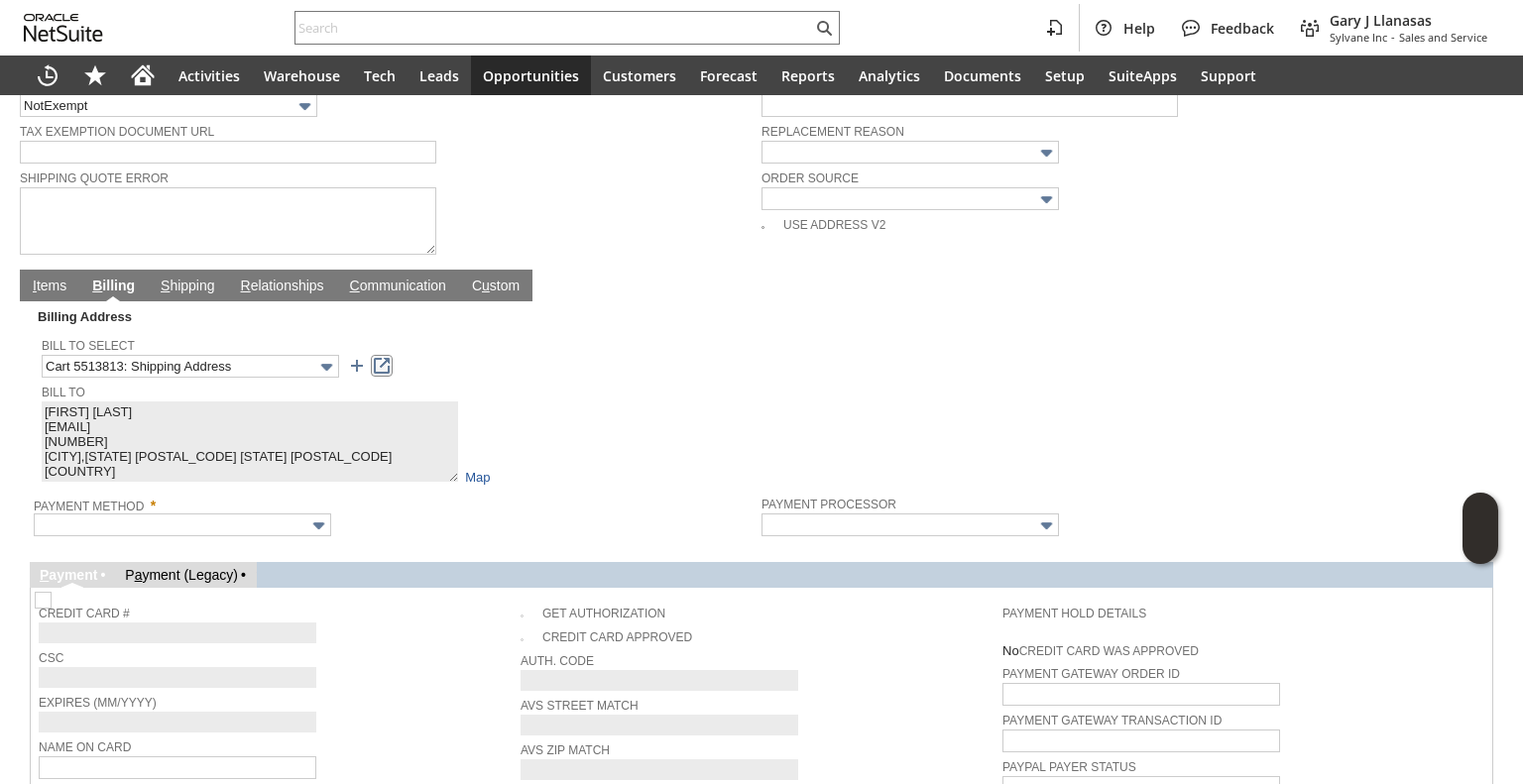 click at bounding box center (382, 366) 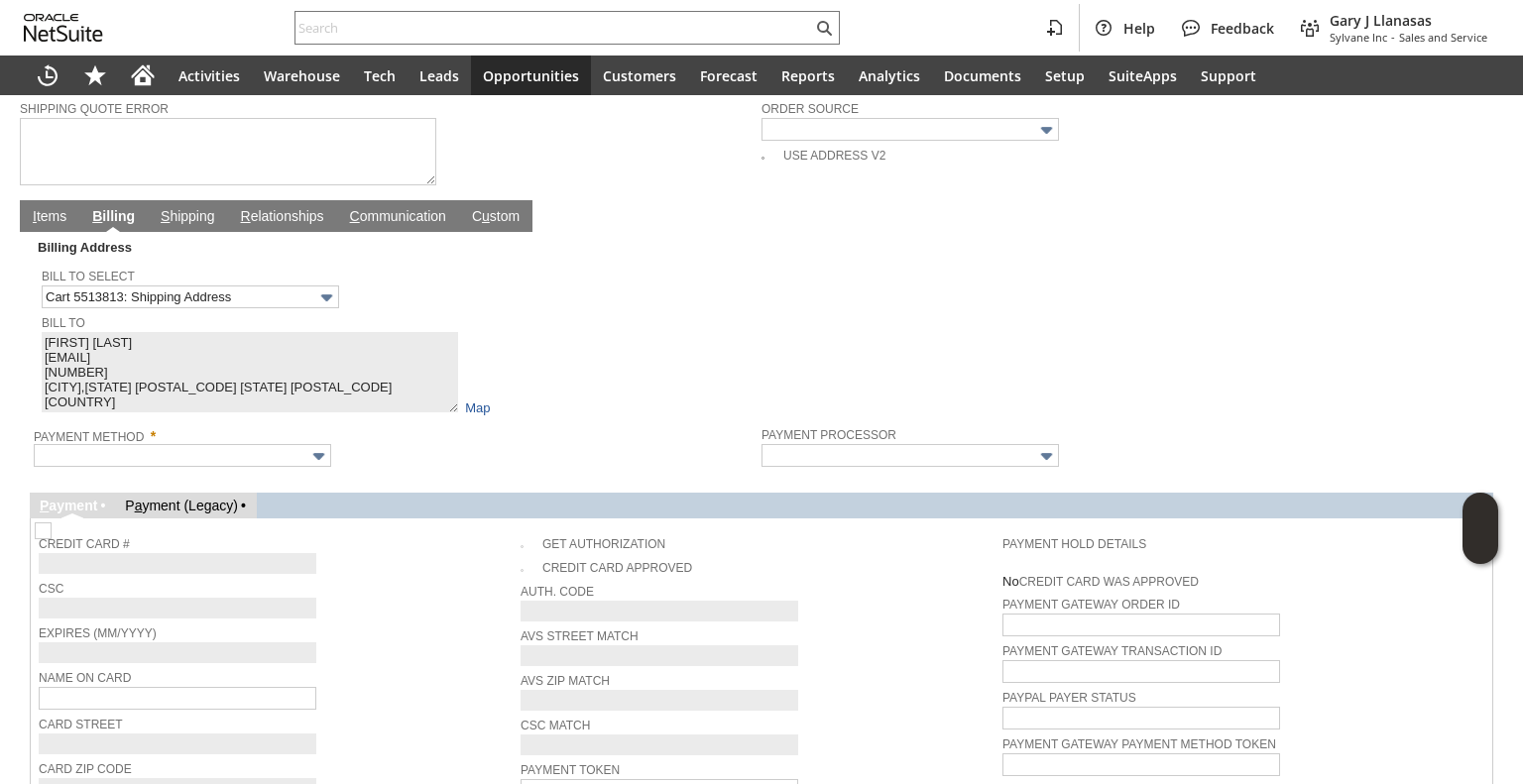 scroll, scrollTop: 899, scrollLeft: 0, axis: vertical 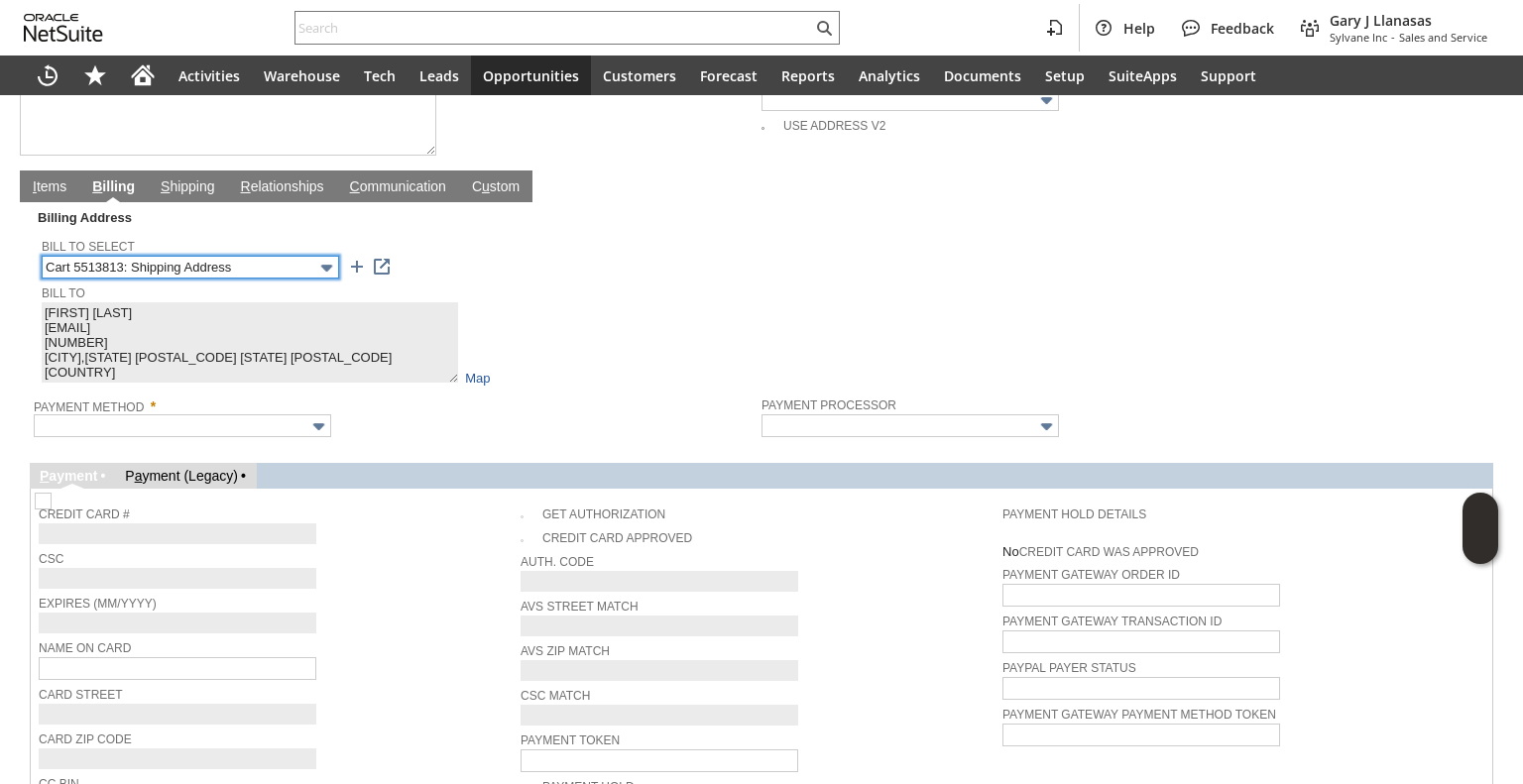click on "Cart 5513813: Shipping Address" at bounding box center [190, 267] 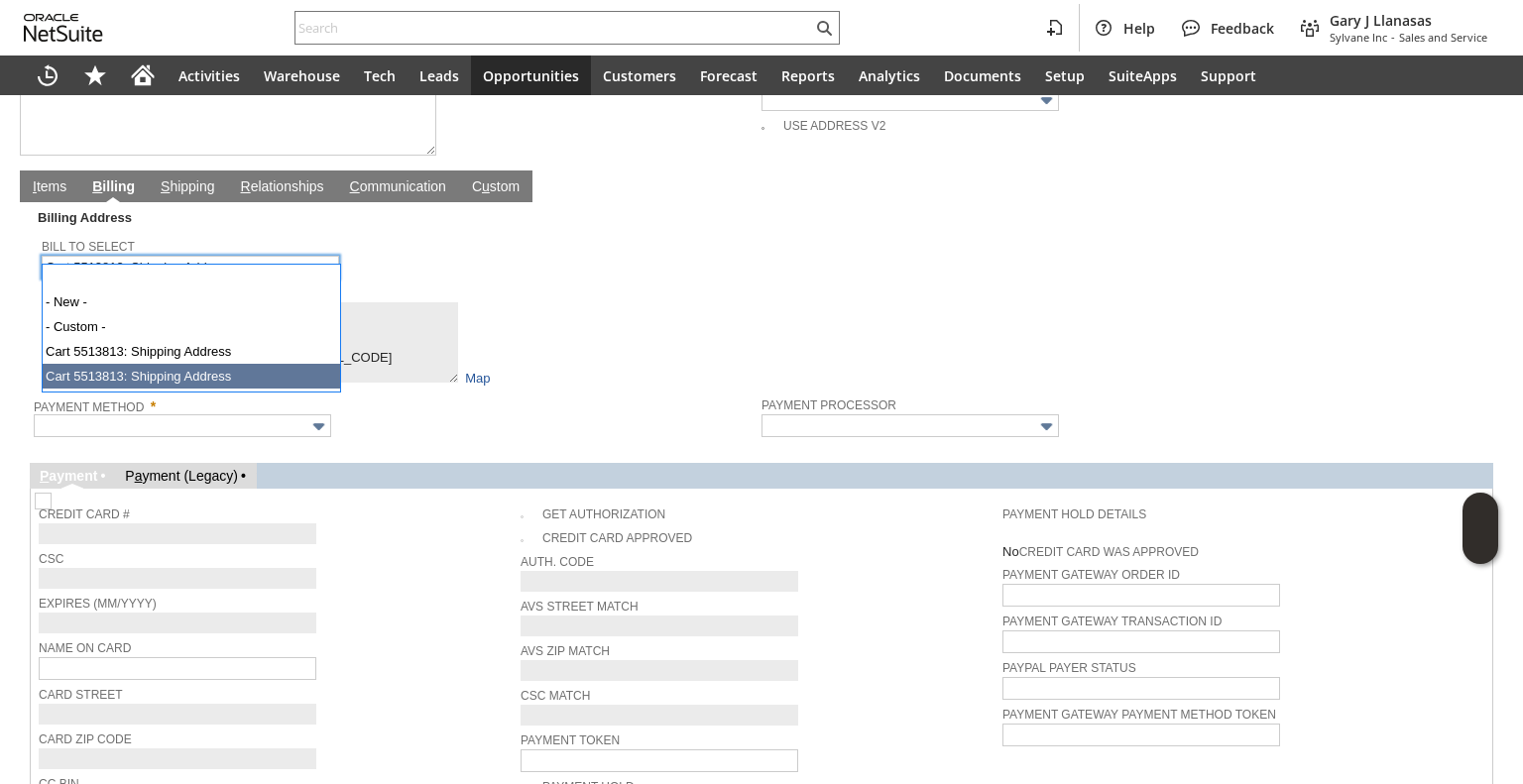 drag, startPoint x: 425, startPoint y: 415, endPoint x: 373, endPoint y: 427, distance: 53.36666 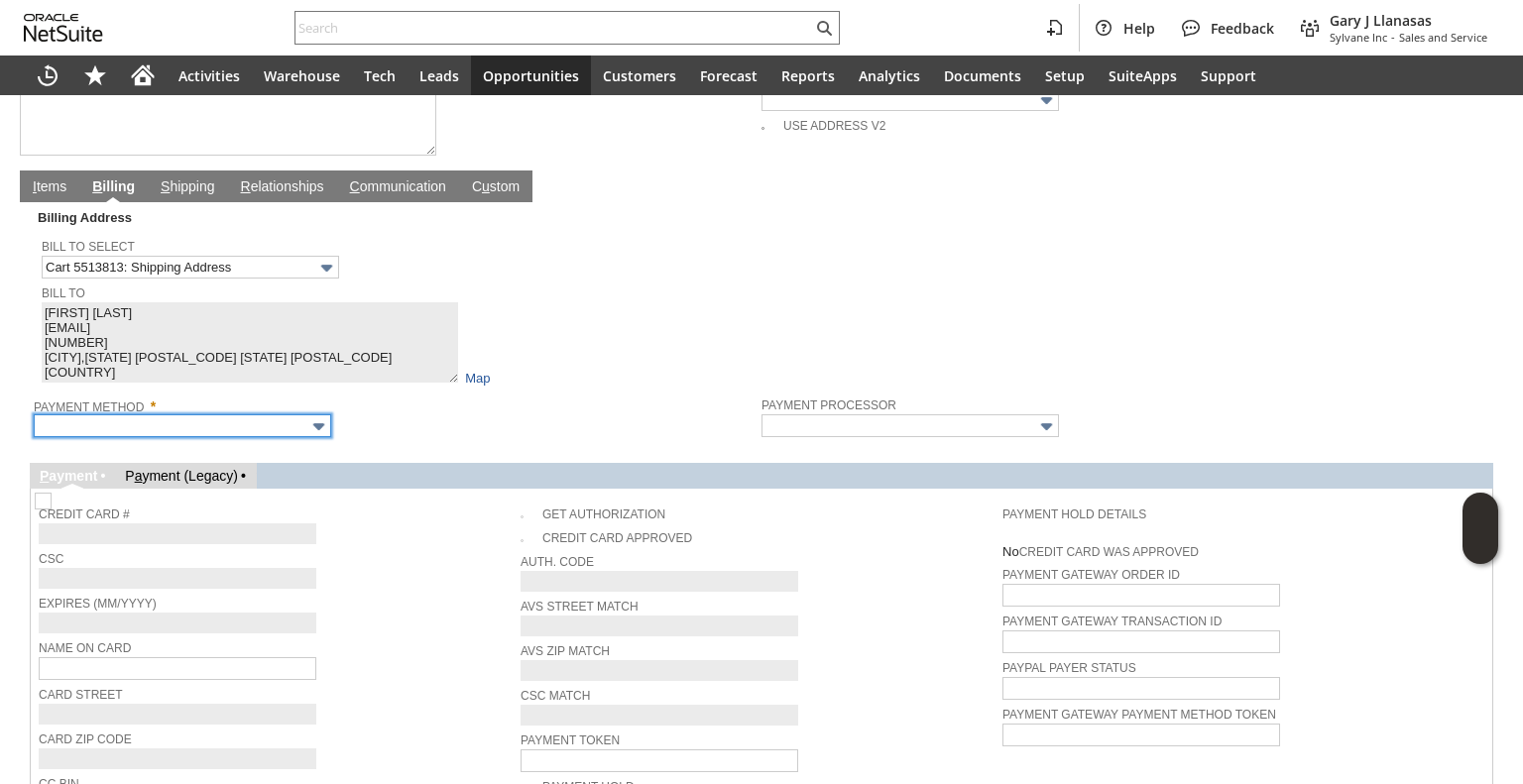 click at bounding box center (182, 425) 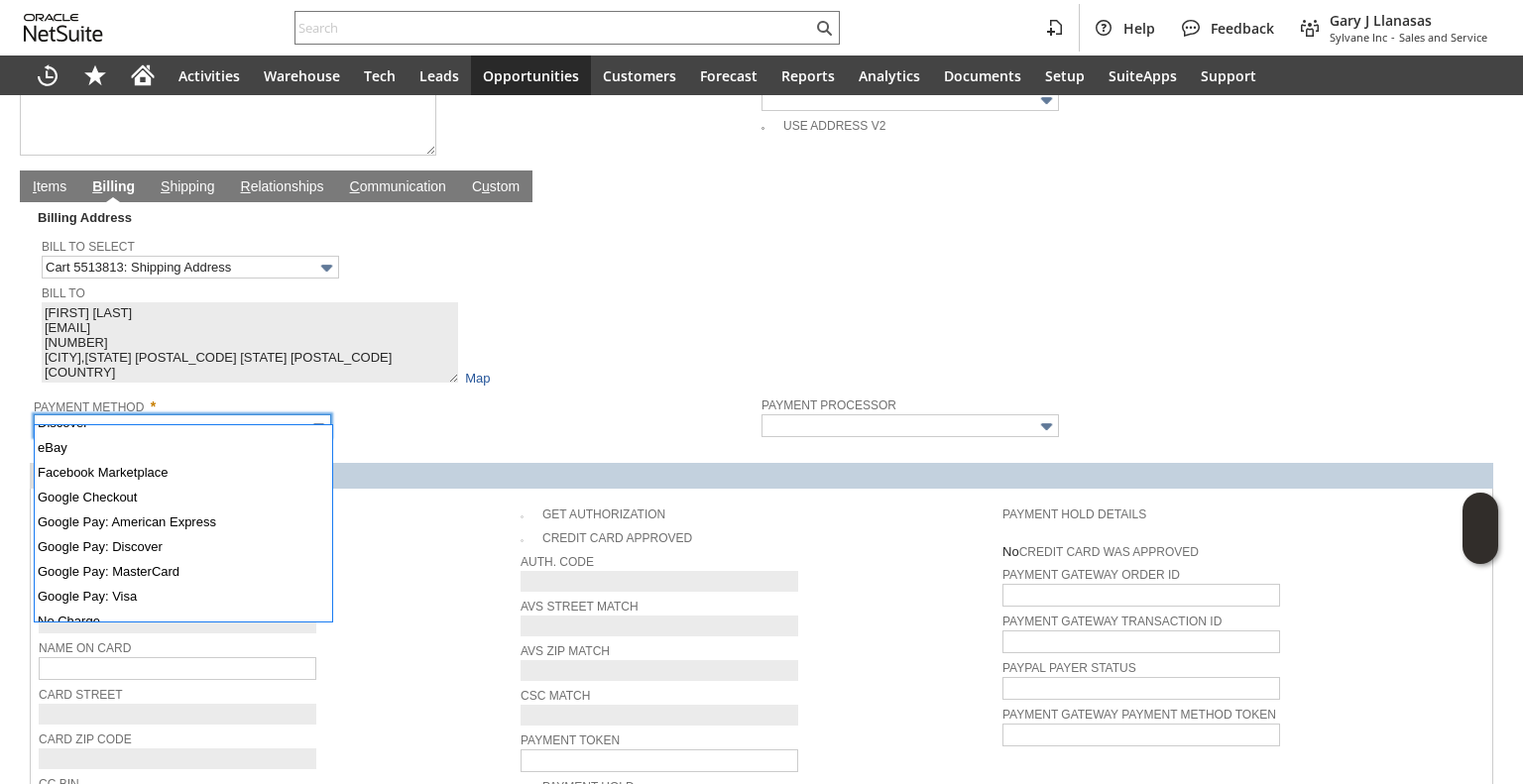 scroll, scrollTop: 396, scrollLeft: 0, axis: vertical 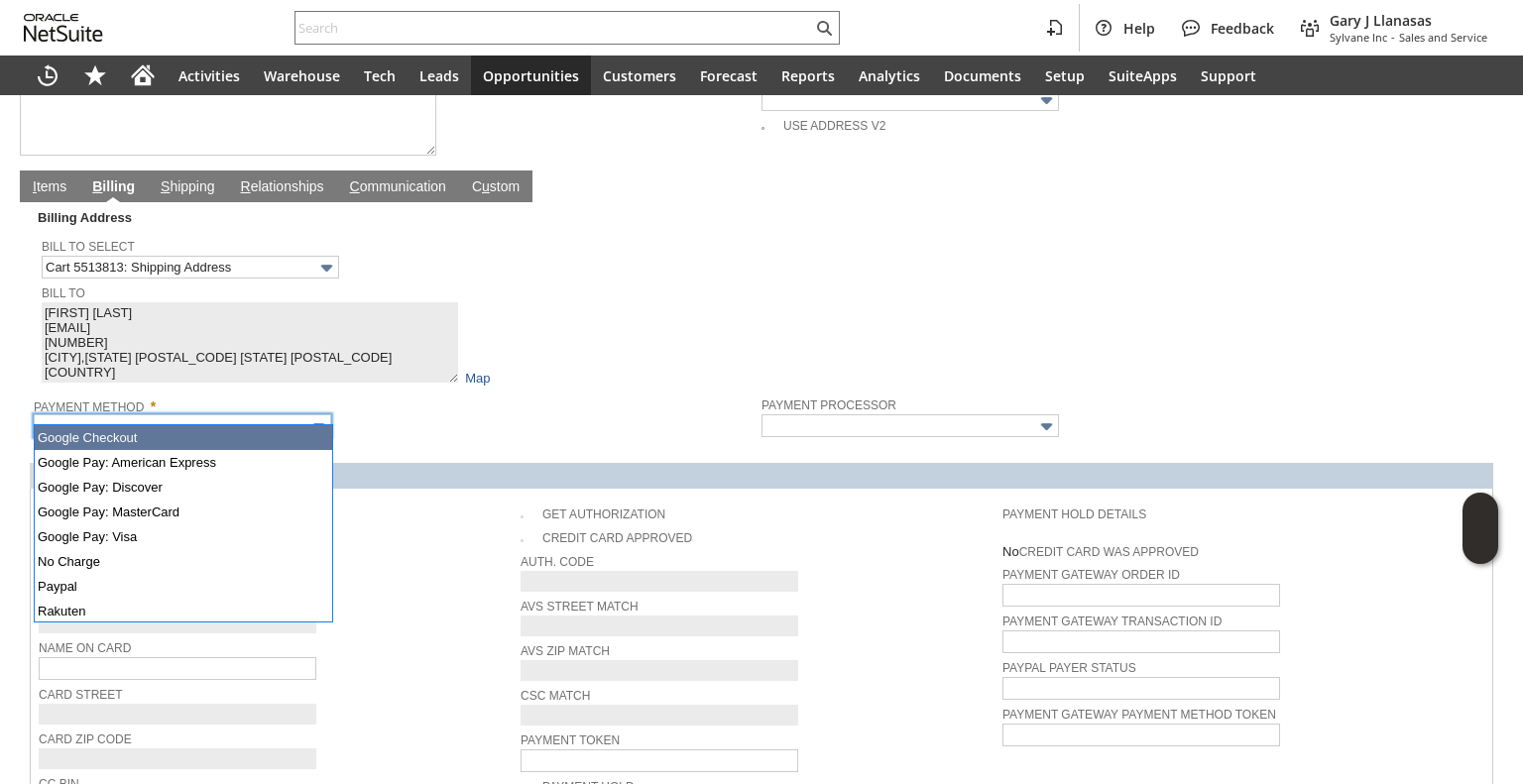 click on "Payment Method
*" at bounding box center [393, 414] 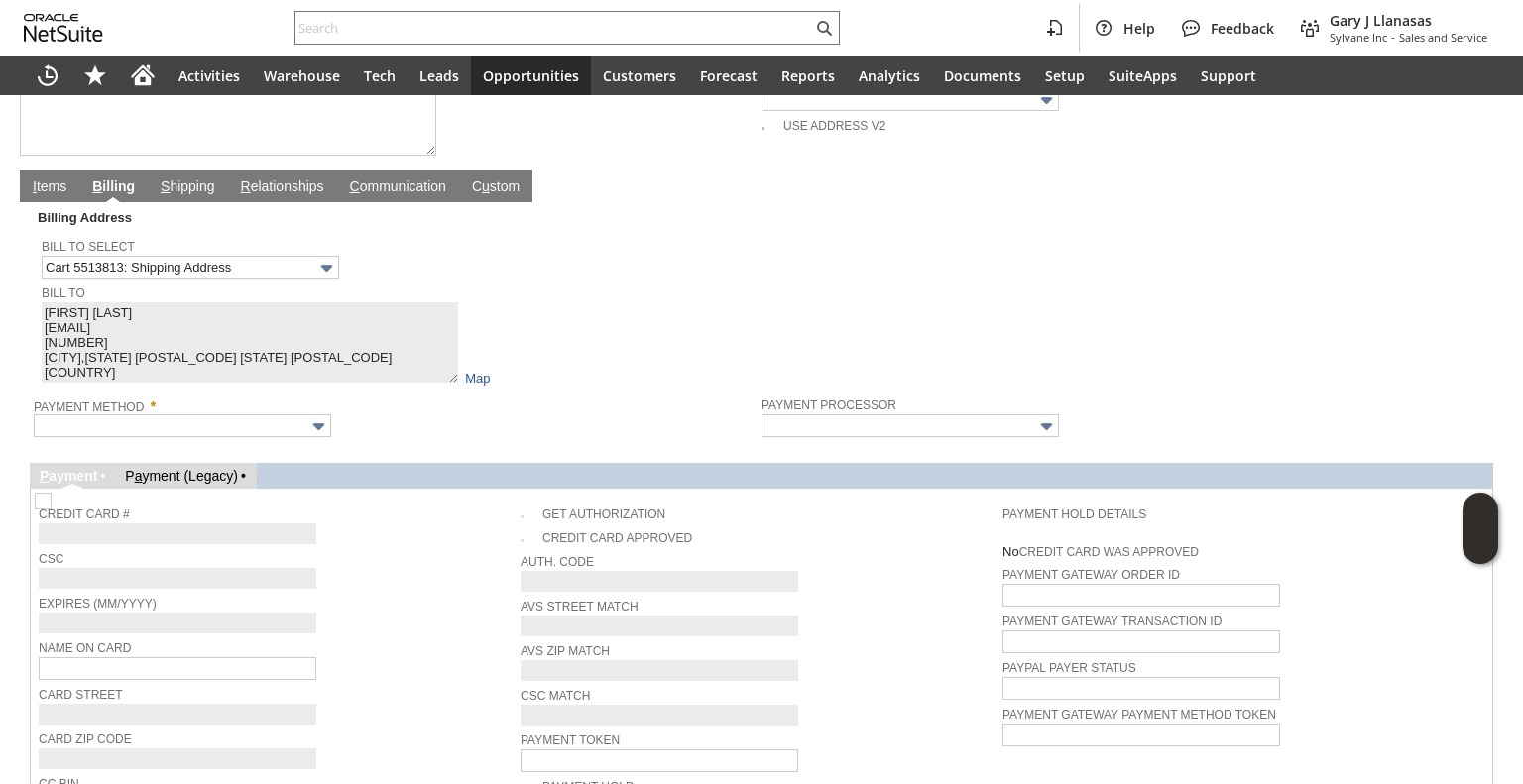 click on "Payment Method
*" at bounding box center [393, 403] 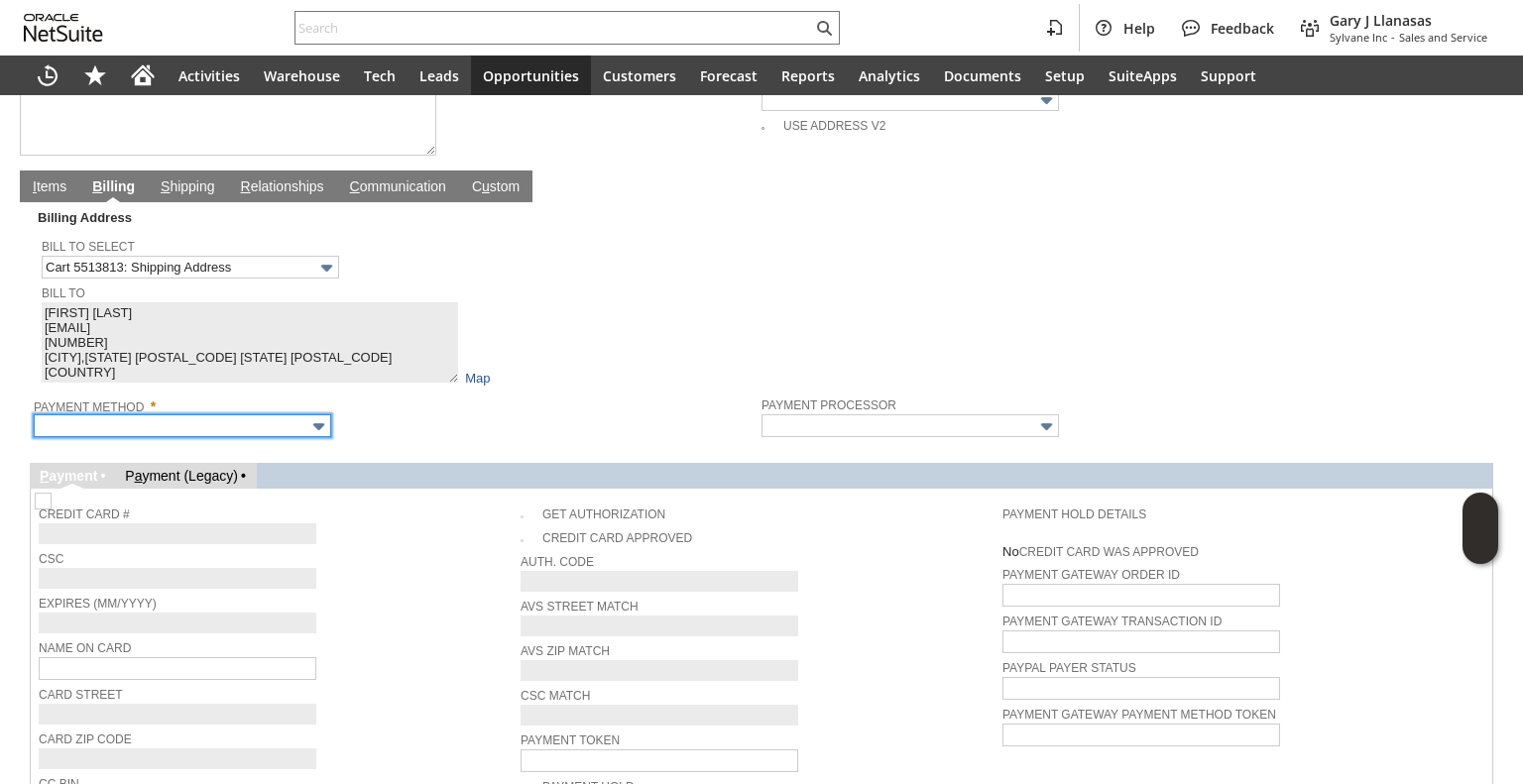 click at bounding box center (182, 425) 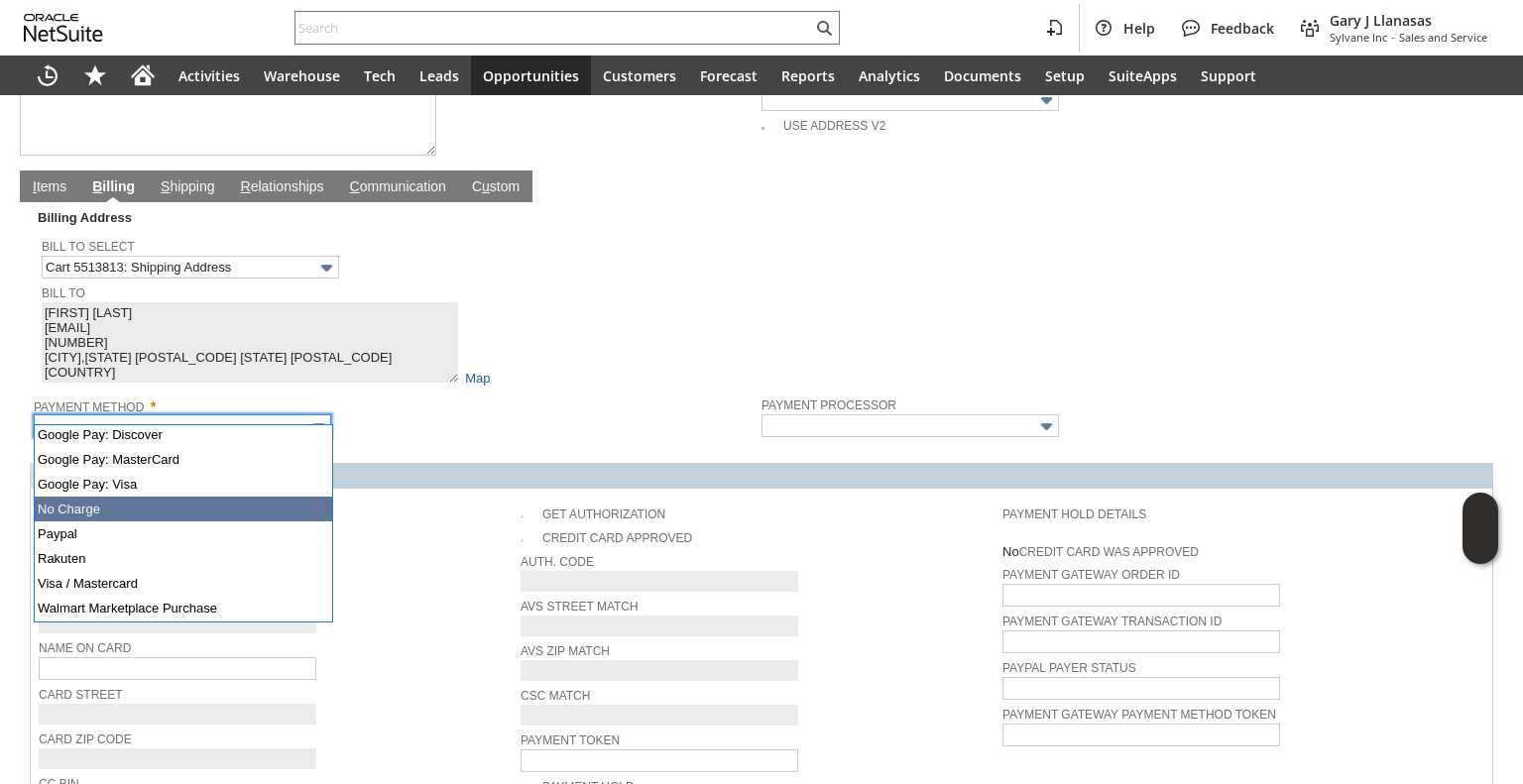 scroll, scrollTop: 478, scrollLeft: 0, axis: vertical 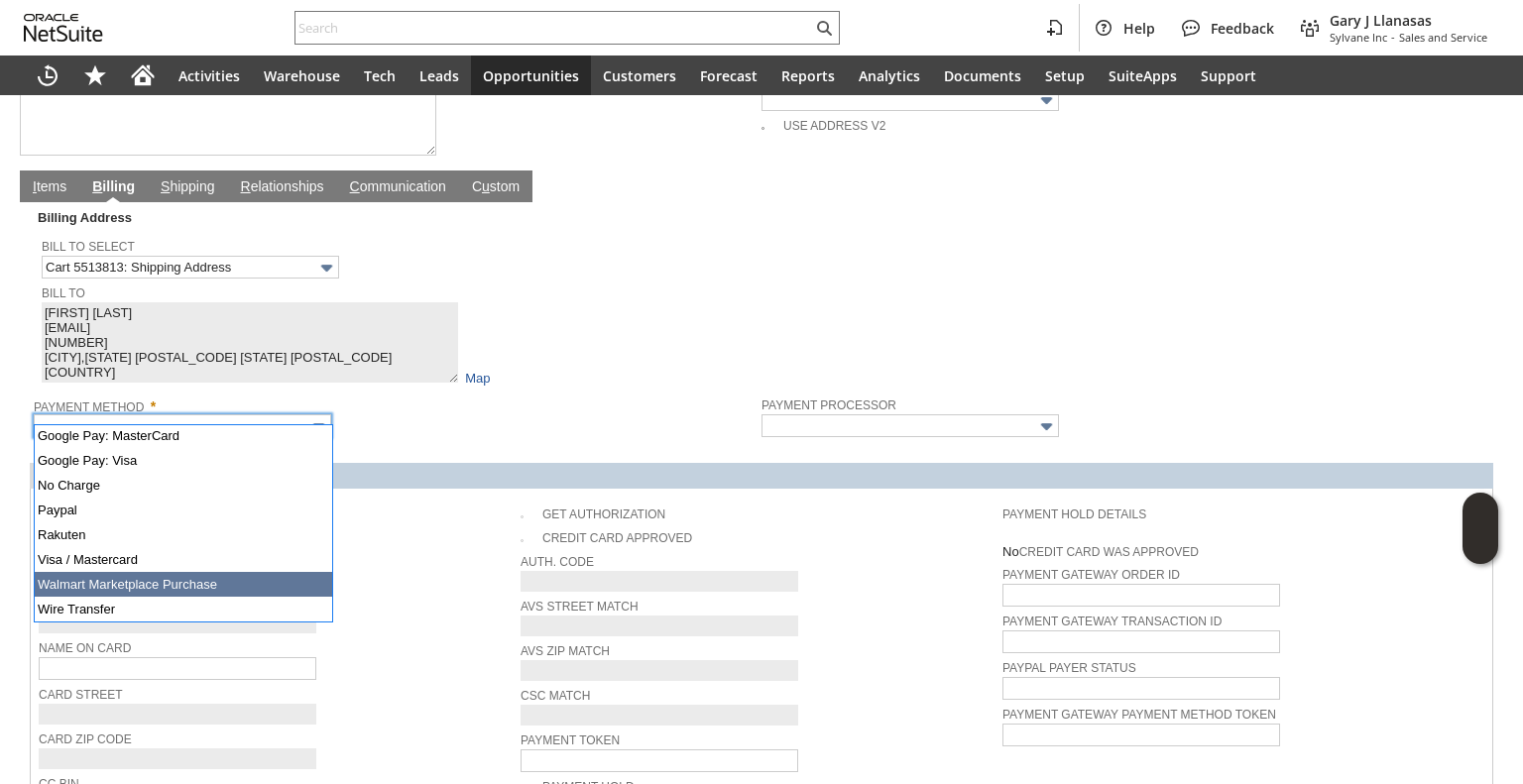 click on "Expires (MM/YYYY)" at bounding box center (275, 602) 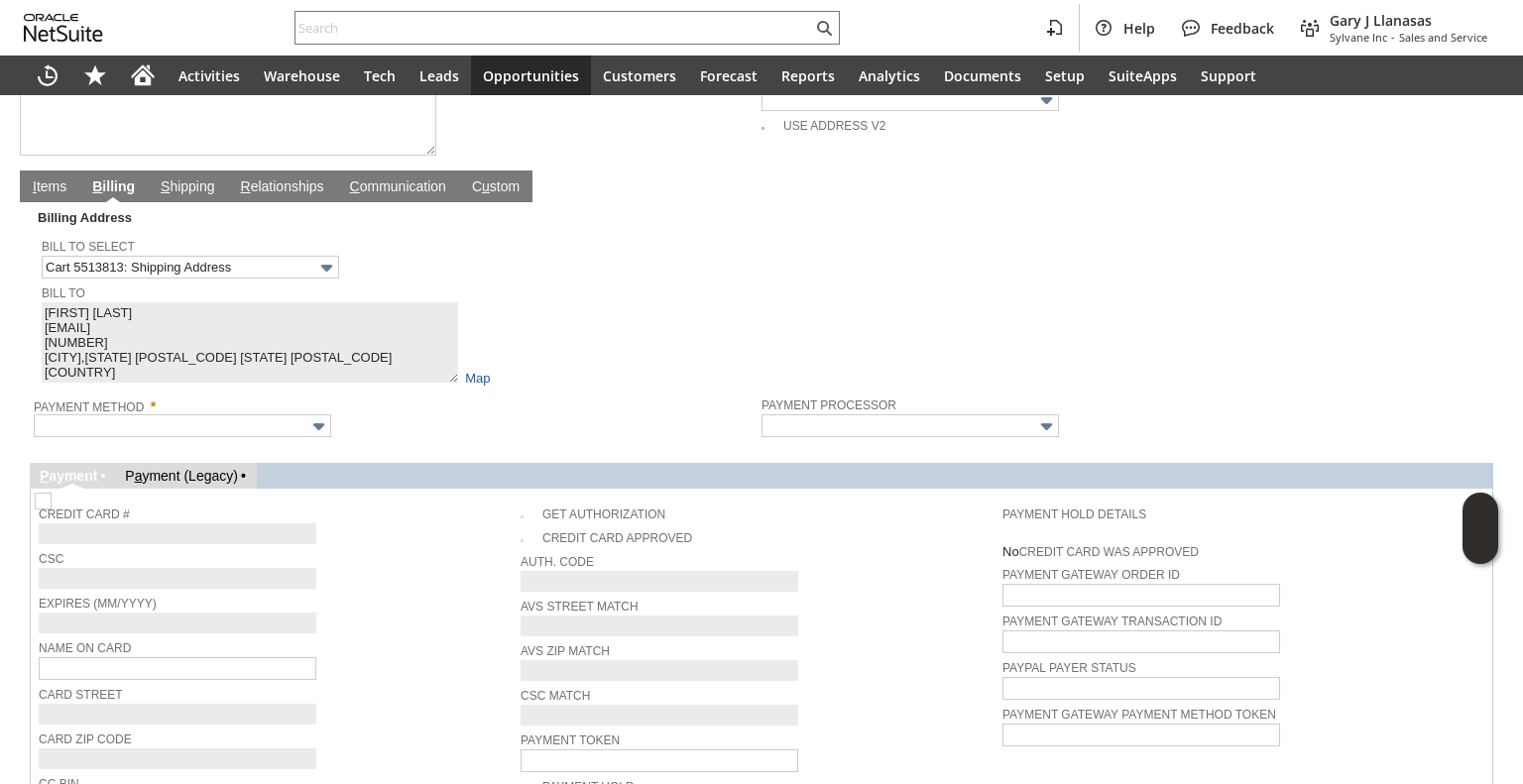 scroll, scrollTop: 1056, scrollLeft: 0, axis: vertical 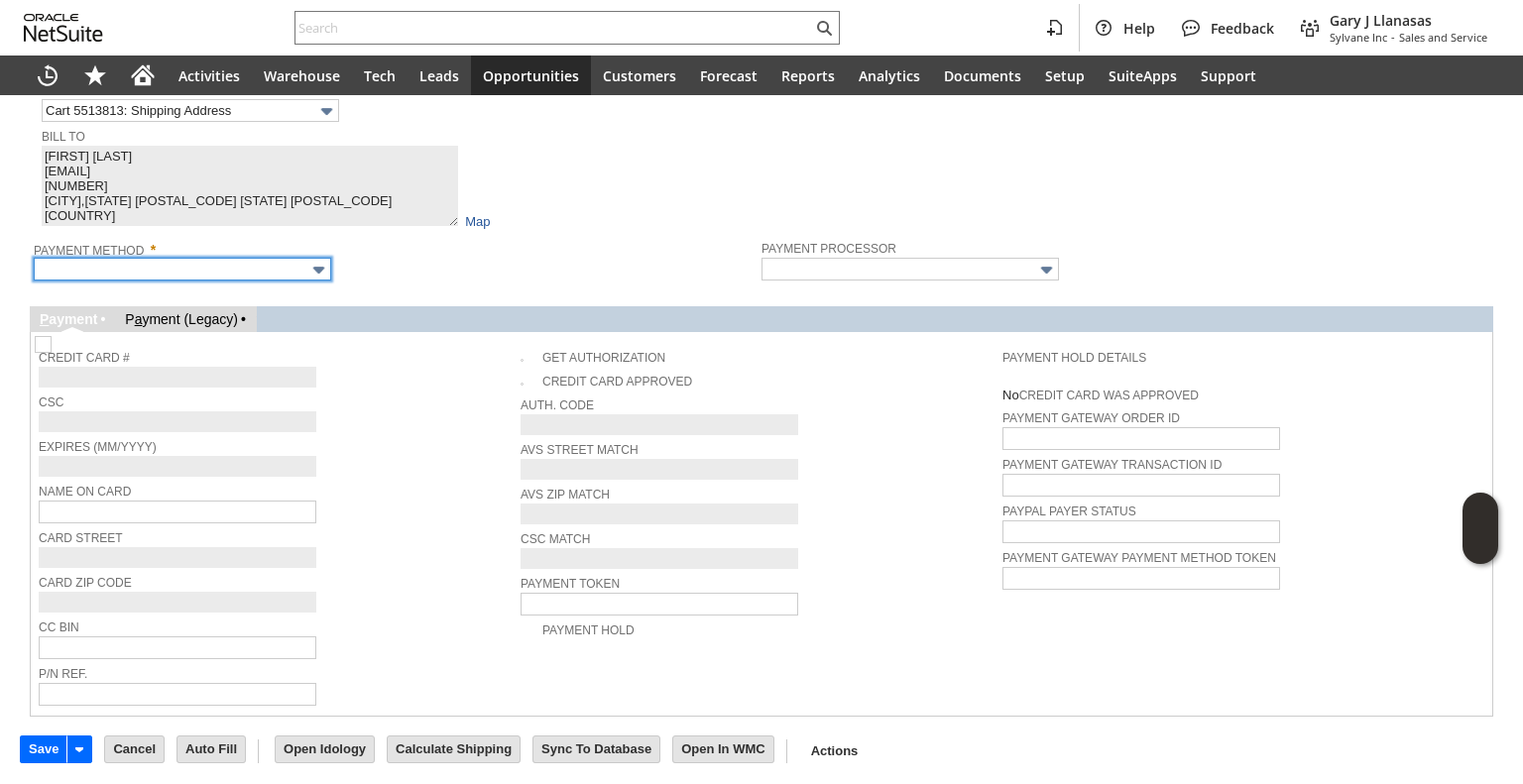 click at bounding box center (182, 269) 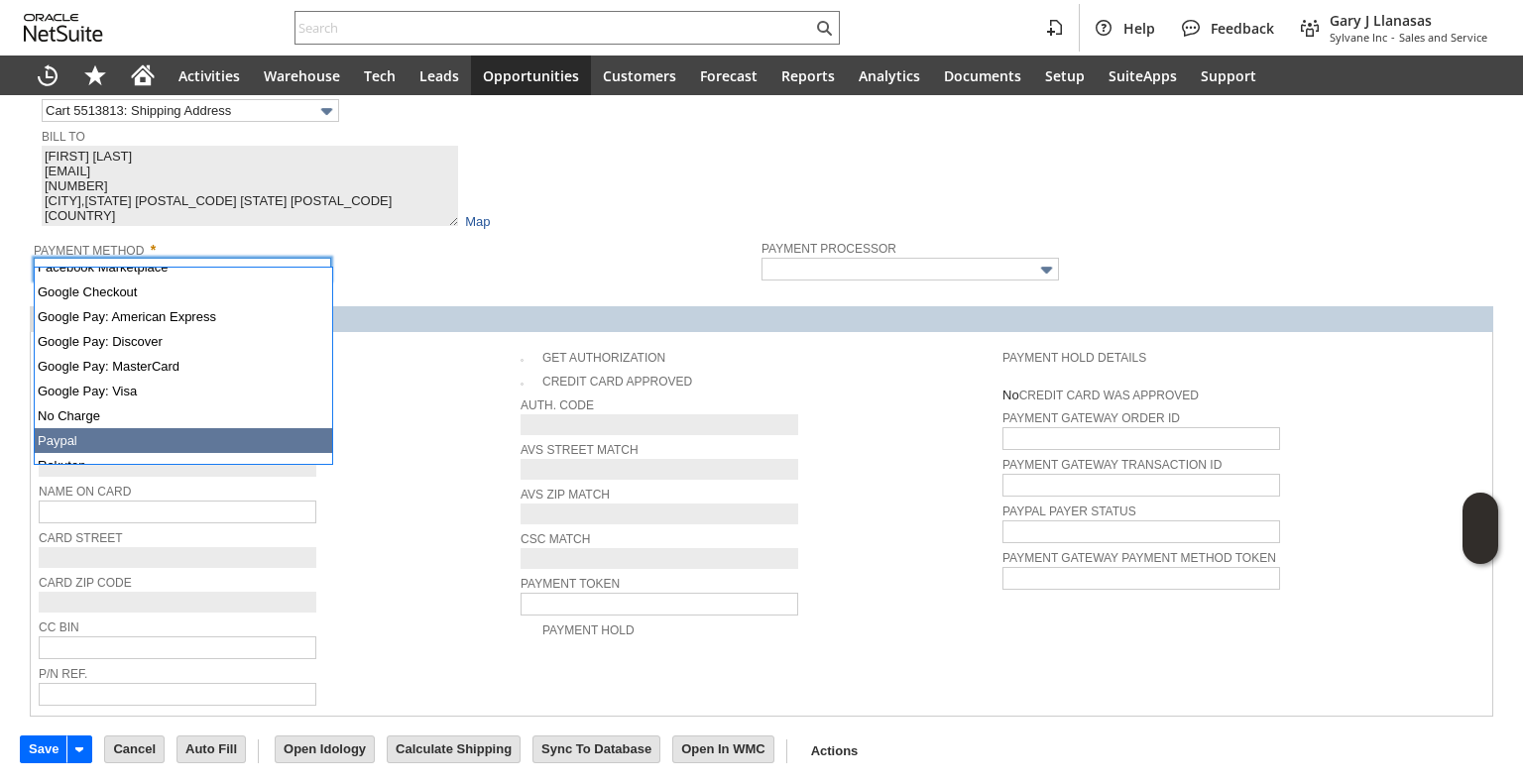scroll, scrollTop: 478, scrollLeft: 0, axis: vertical 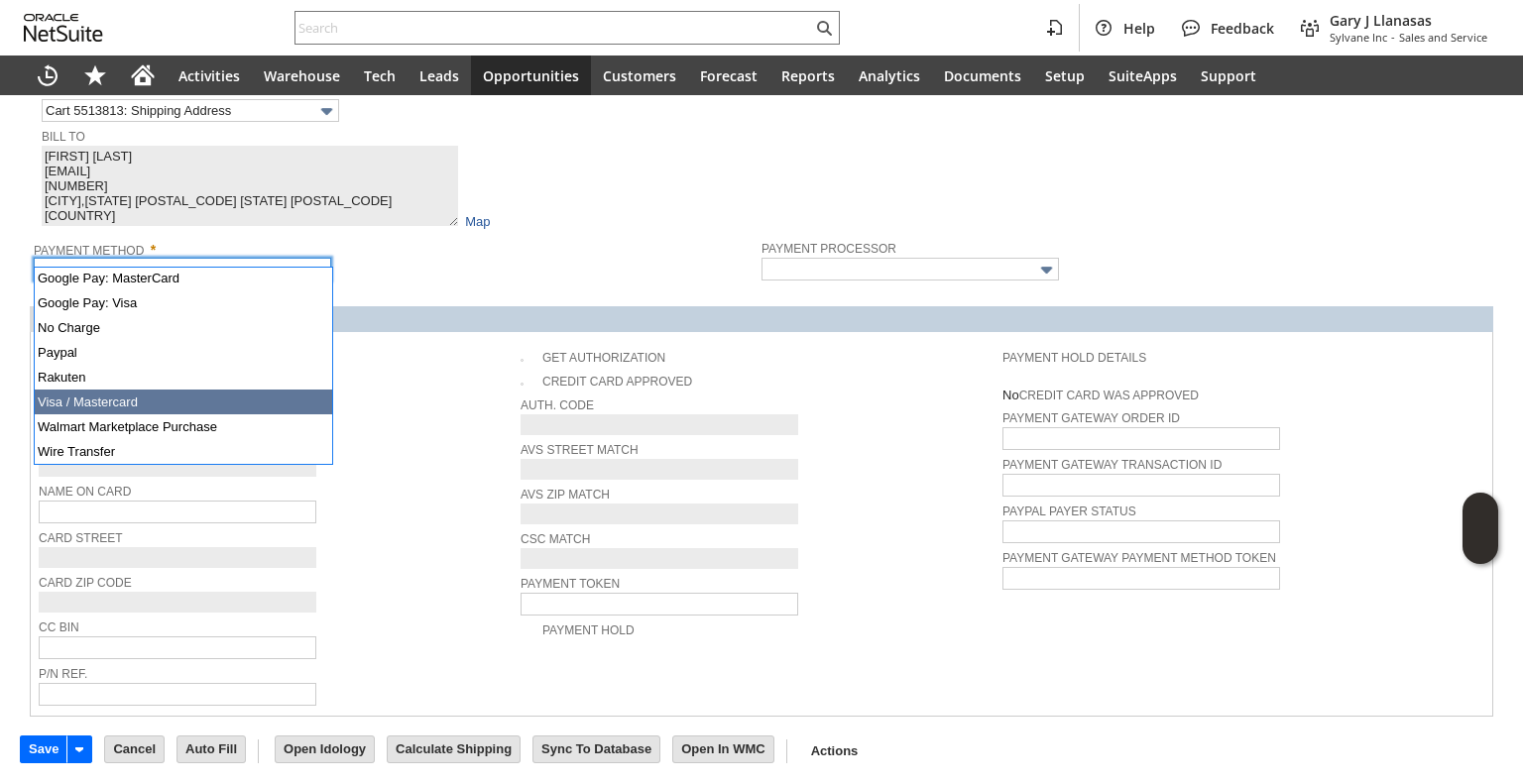 type on "Visa / Mastercard" 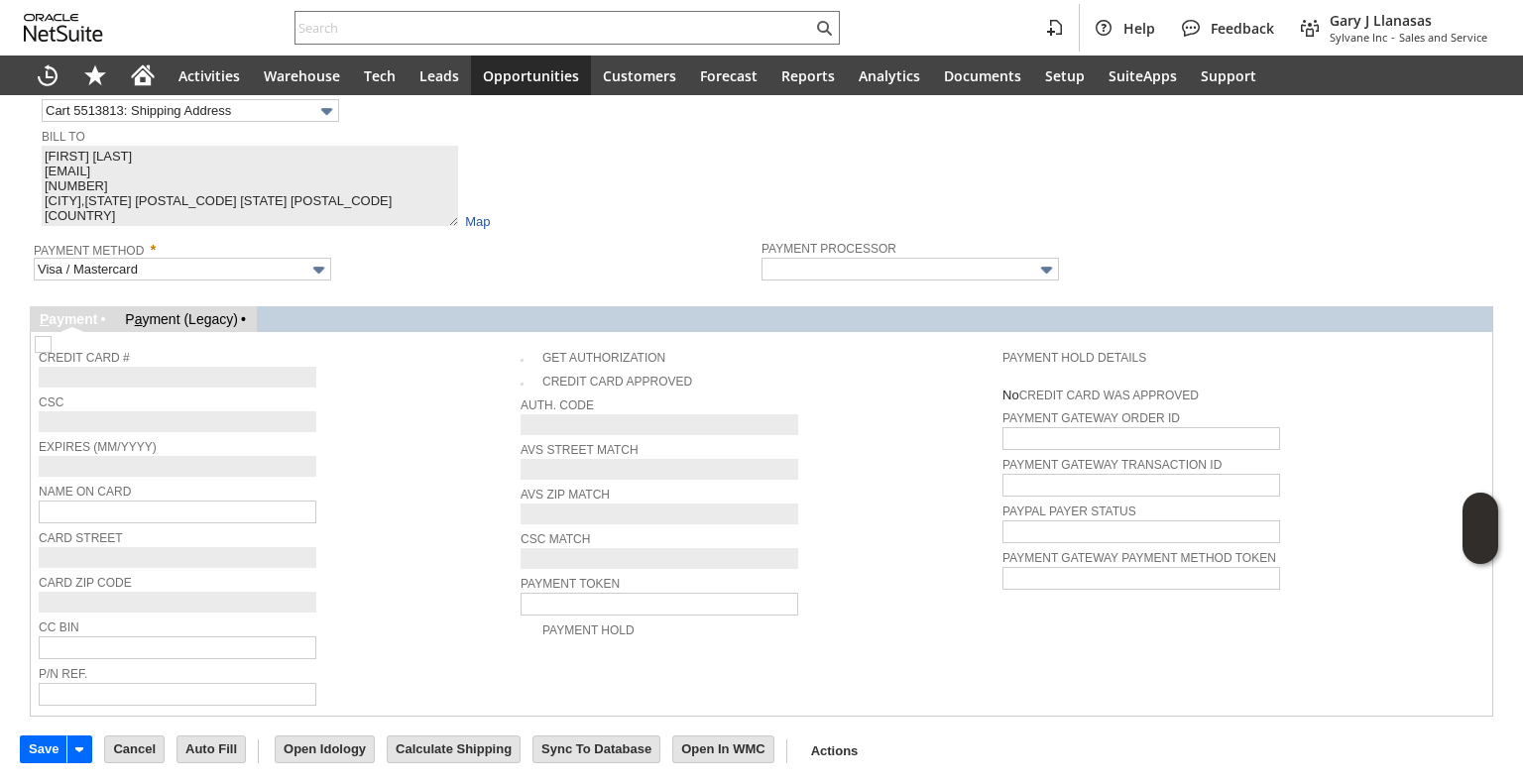 click on "Expires (MM/YYYY)" at bounding box center [275, 455] 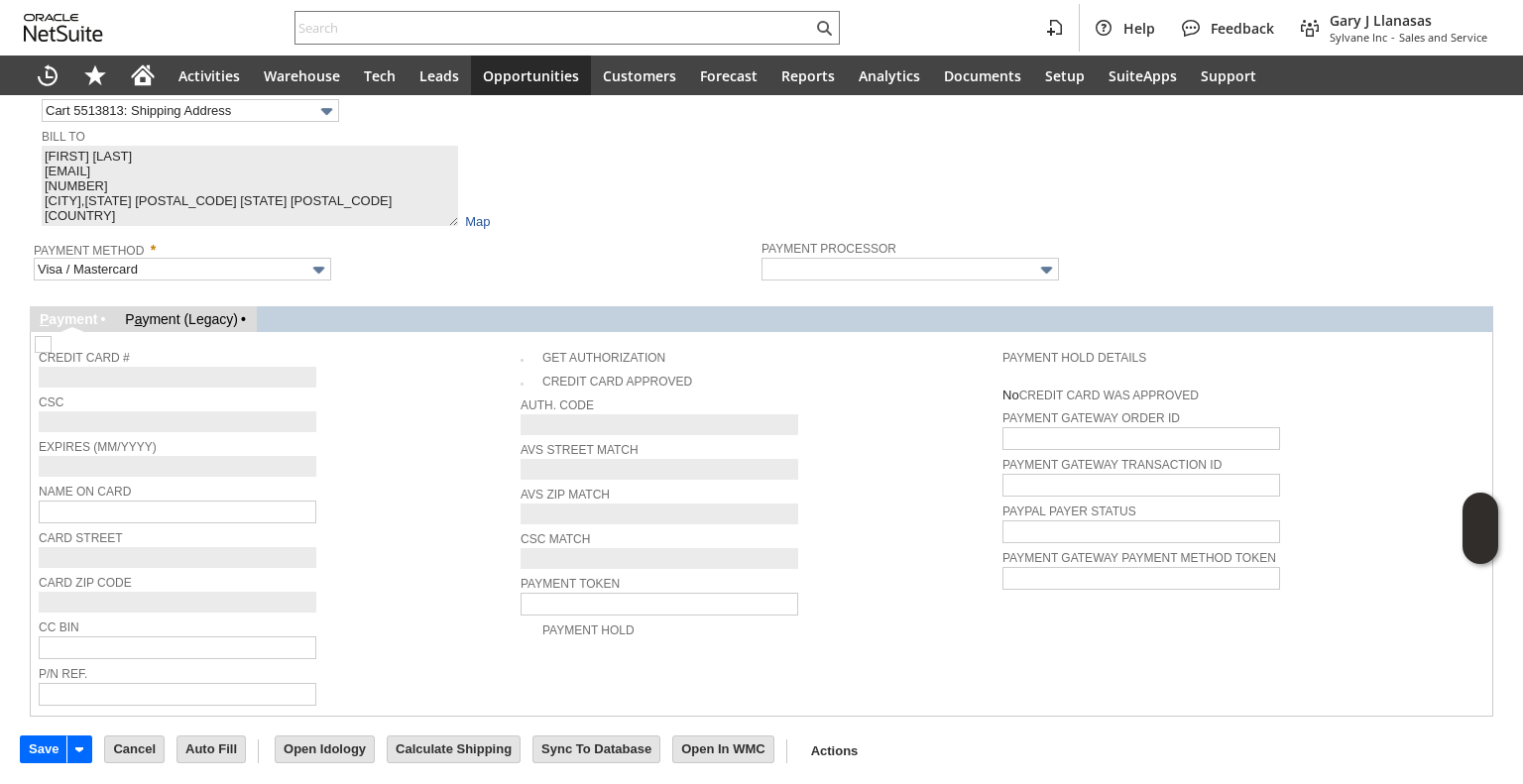 type on "Braintree" 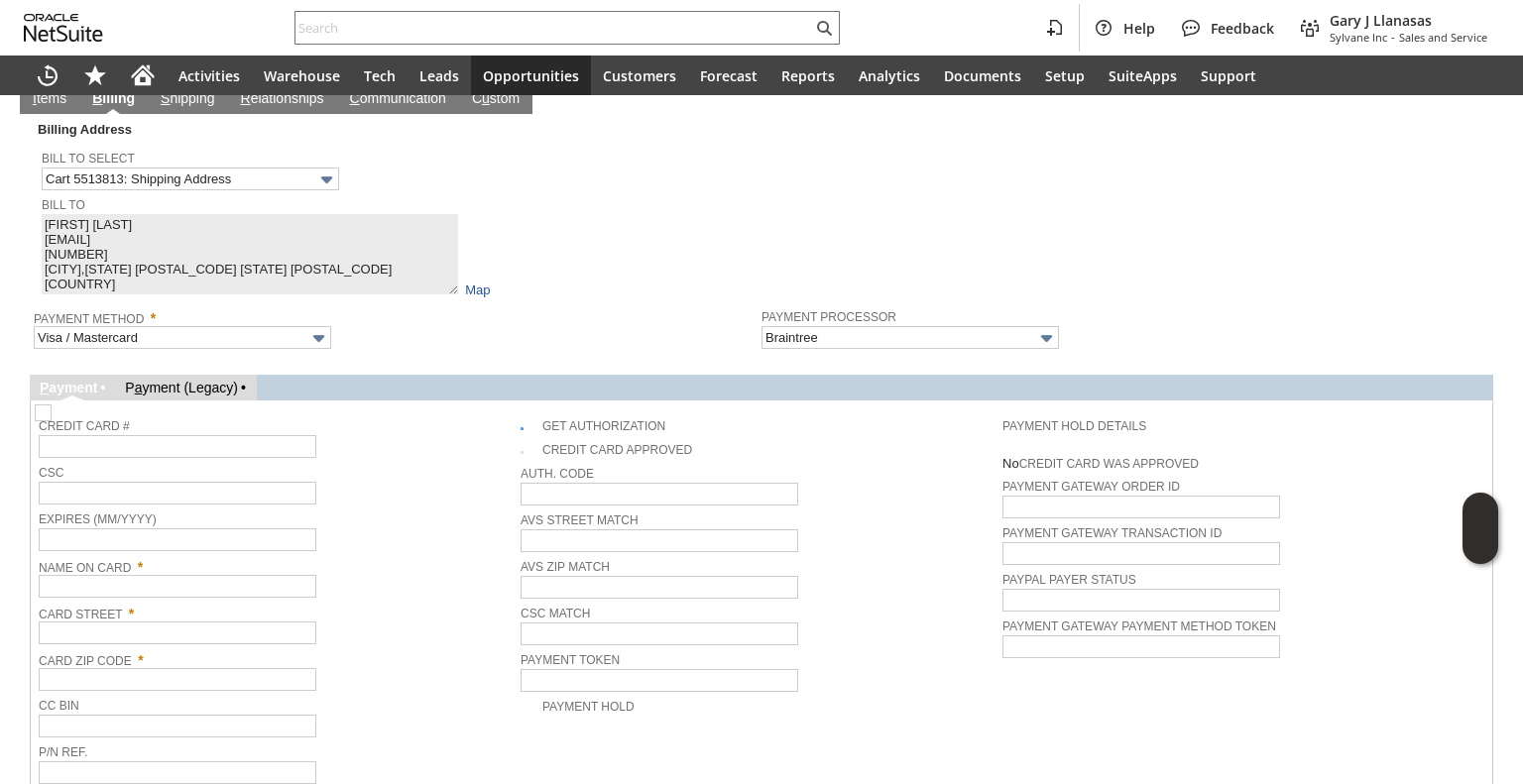 scroll, scrollTop: 956, scrollLeft: 0, axis: vertical 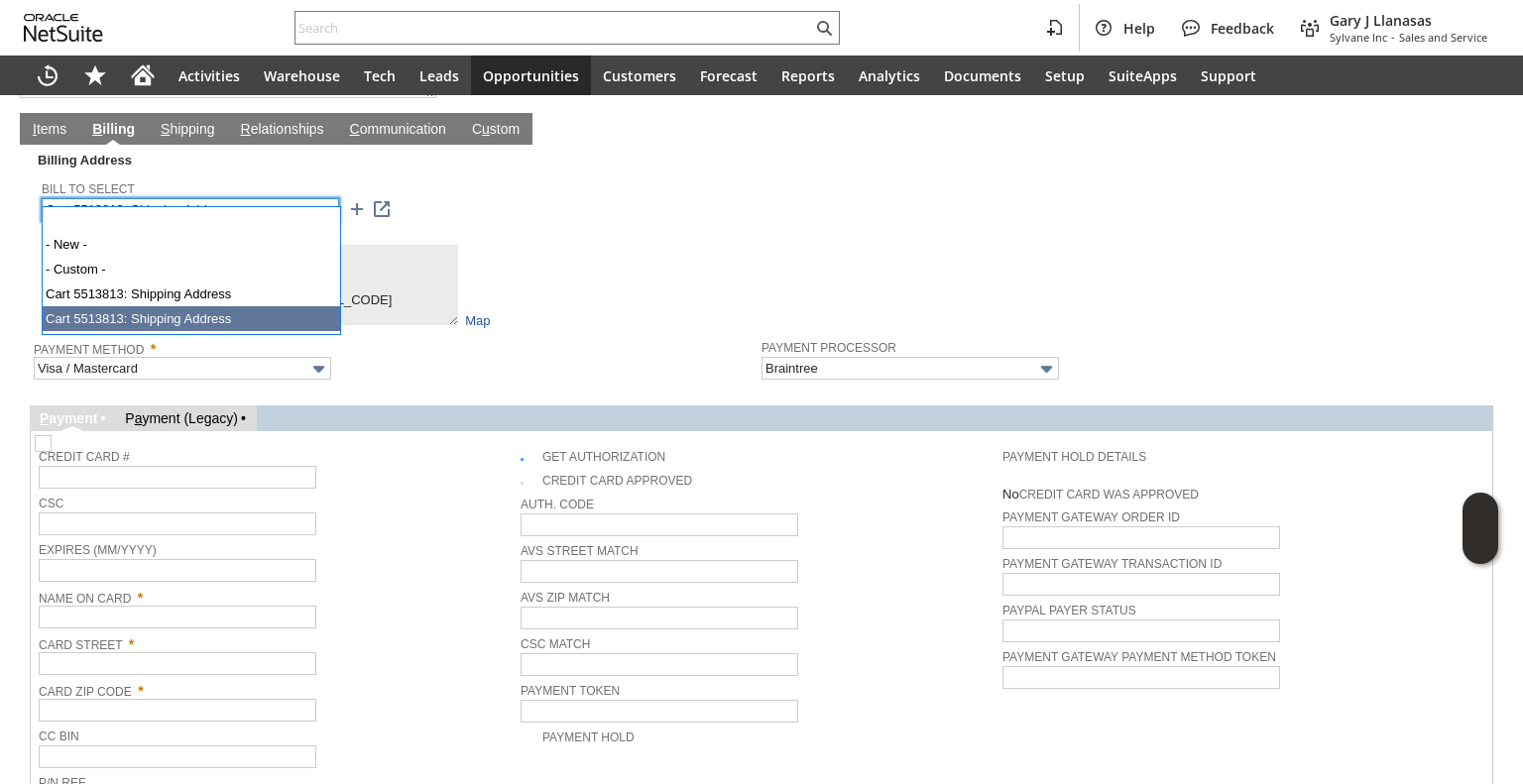 click on "Cart 5513813: Shipping Address" at bounding box center (190, 209) 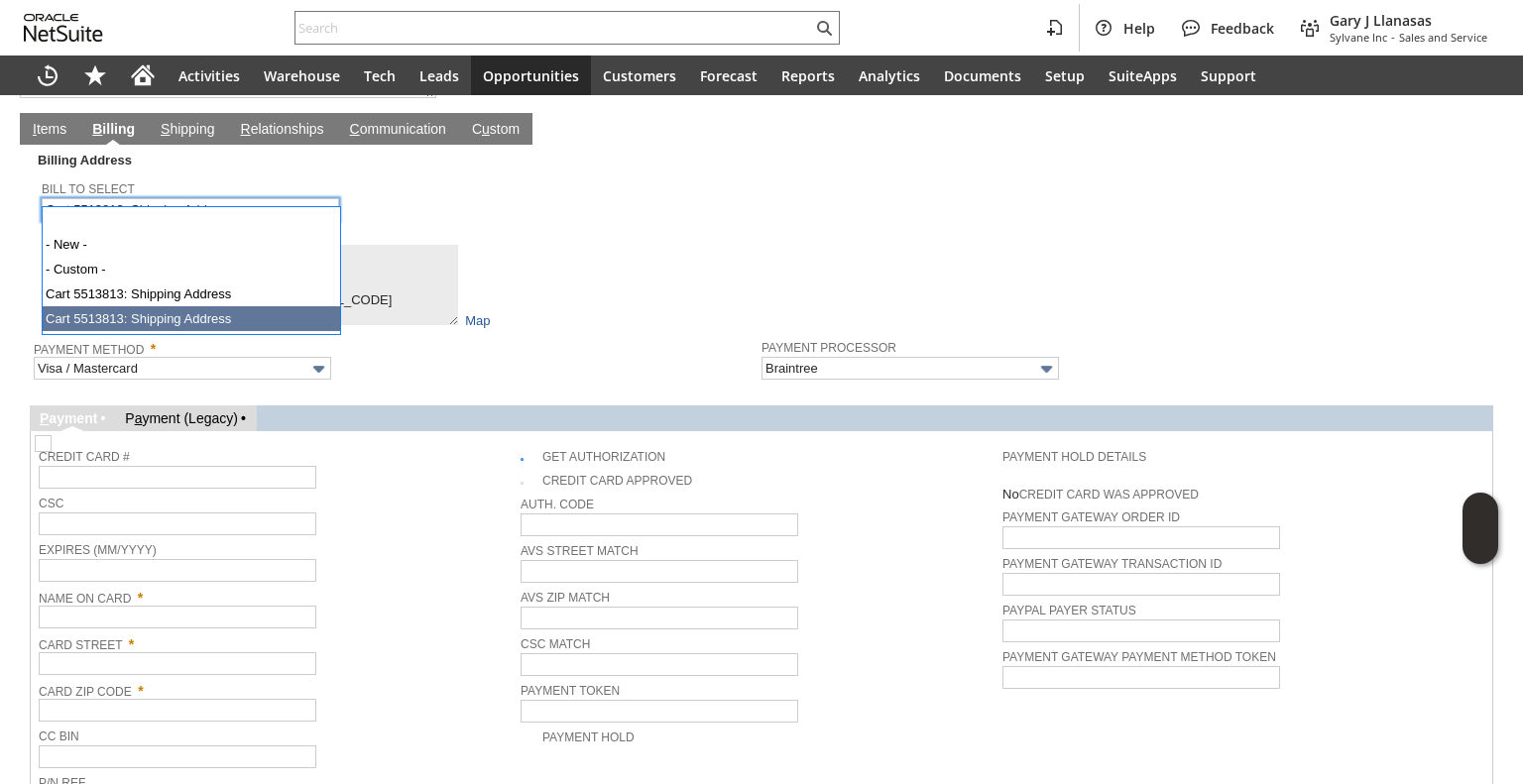 click on "CSC" at bounding box center [275, 512] 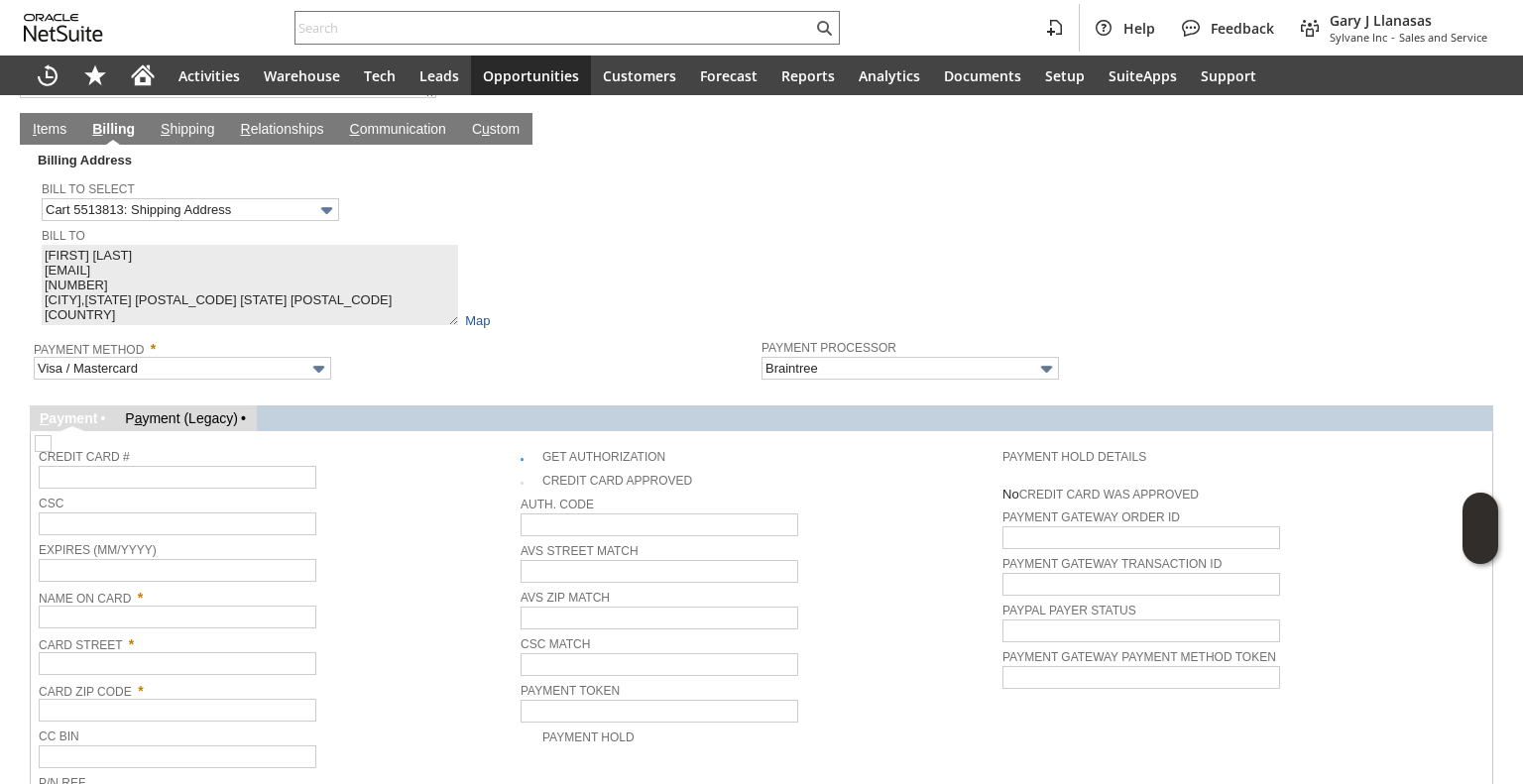 click on "Expires (MM/YYYY)" at bounding box center (275, 559) 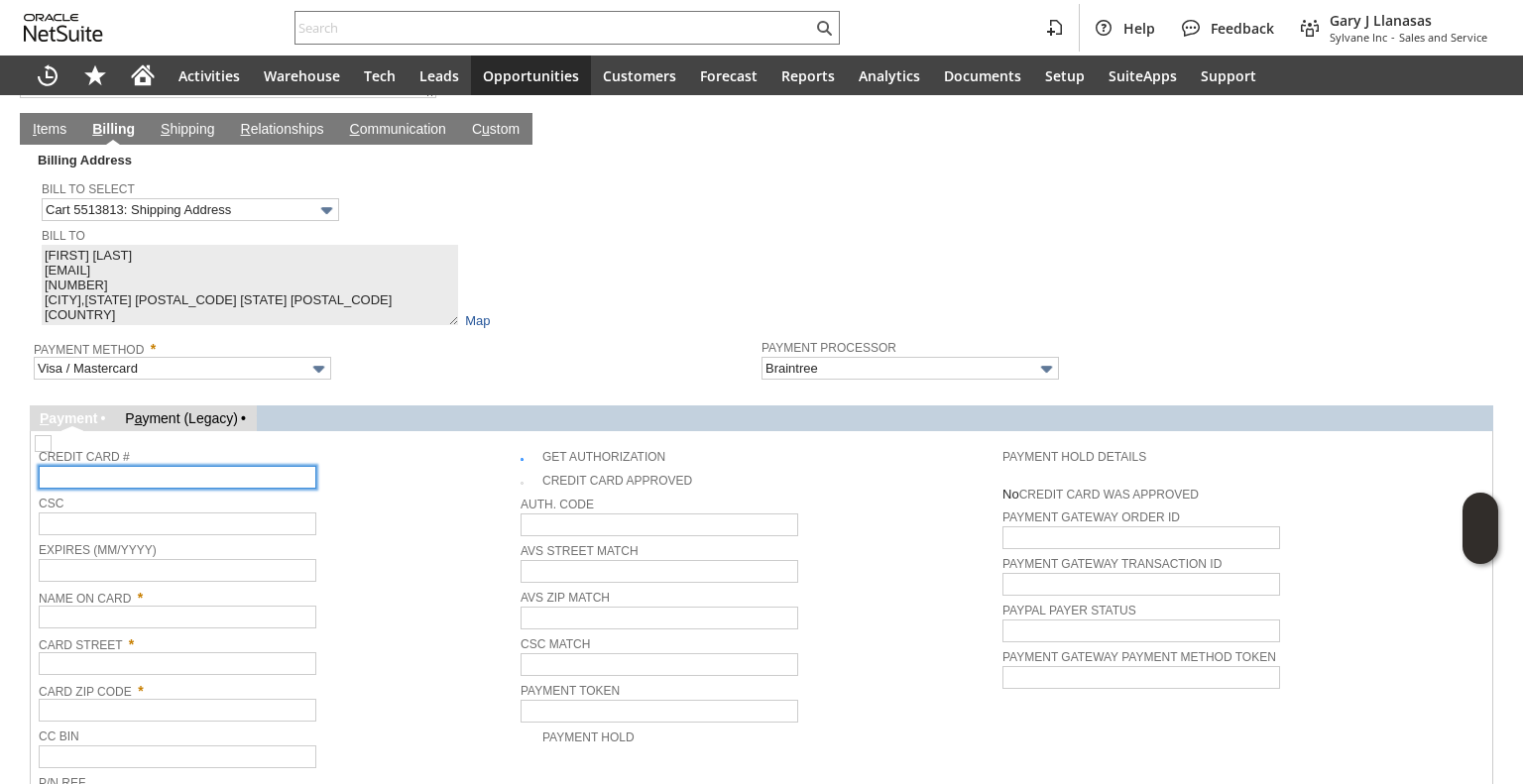 click at bounding box center (177, 477) 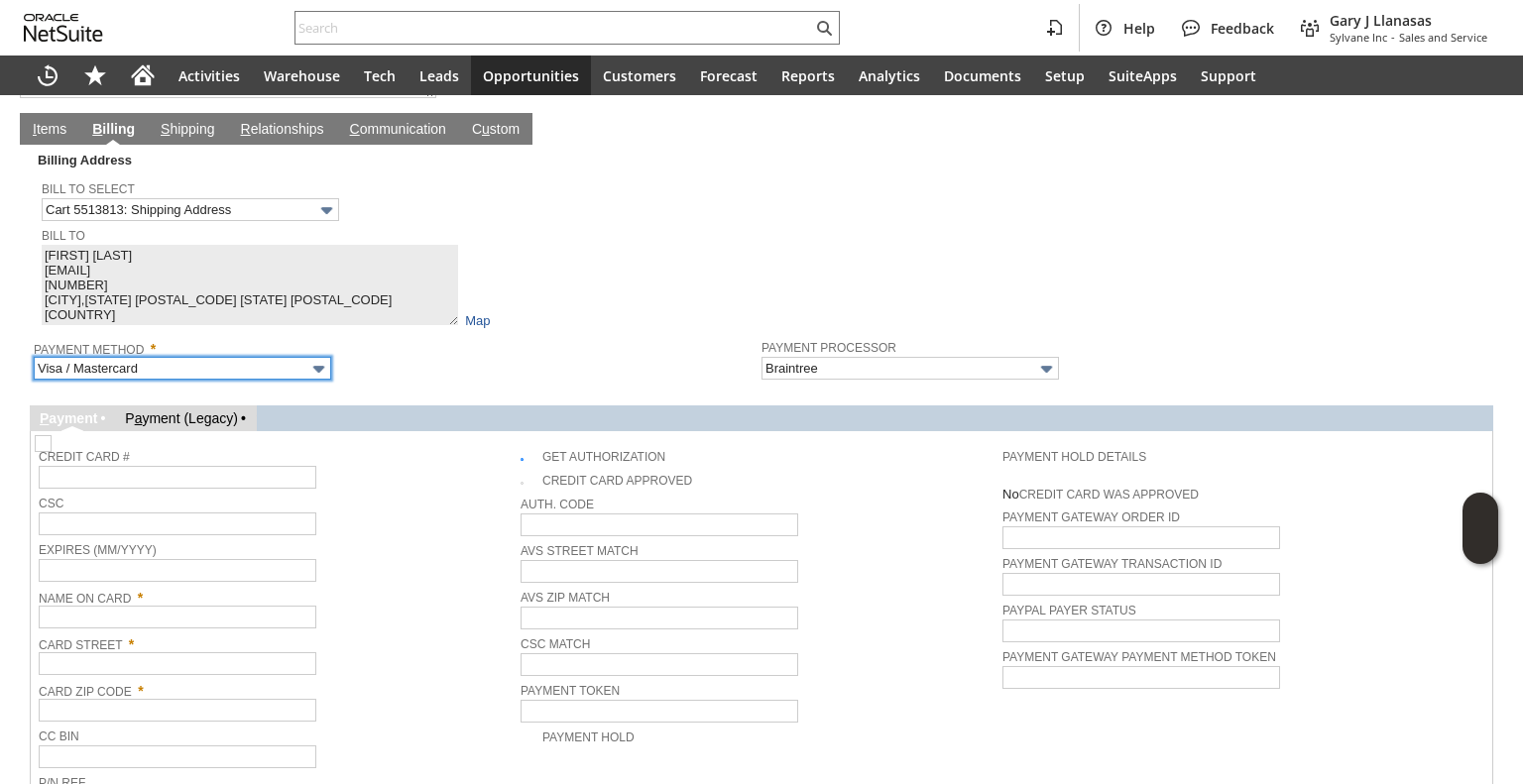 click on "Visa / Mastercard" at bounding box center [182, 368] 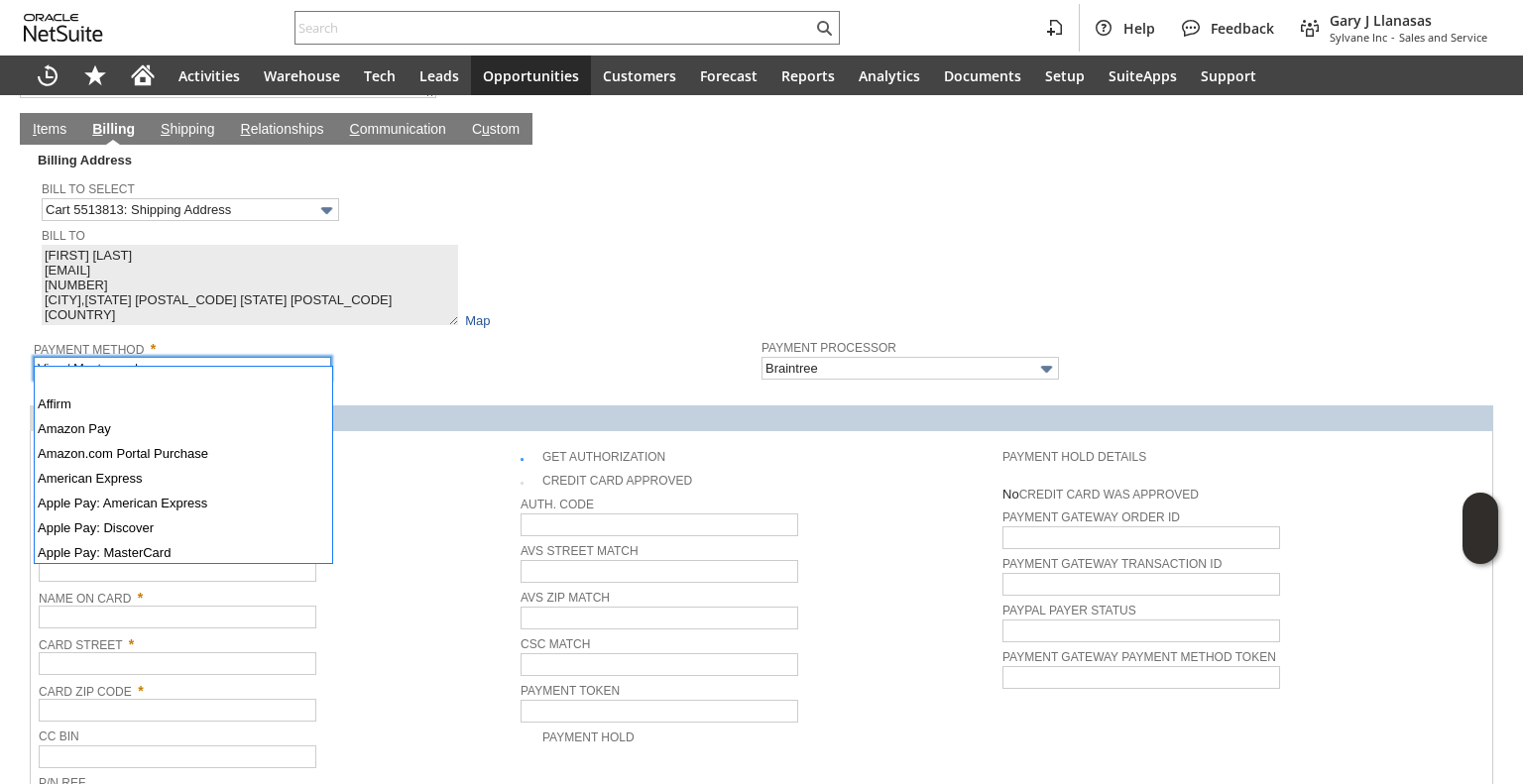 scroll, scrollTop: 478, scrollLeft: 0, axis: vertical 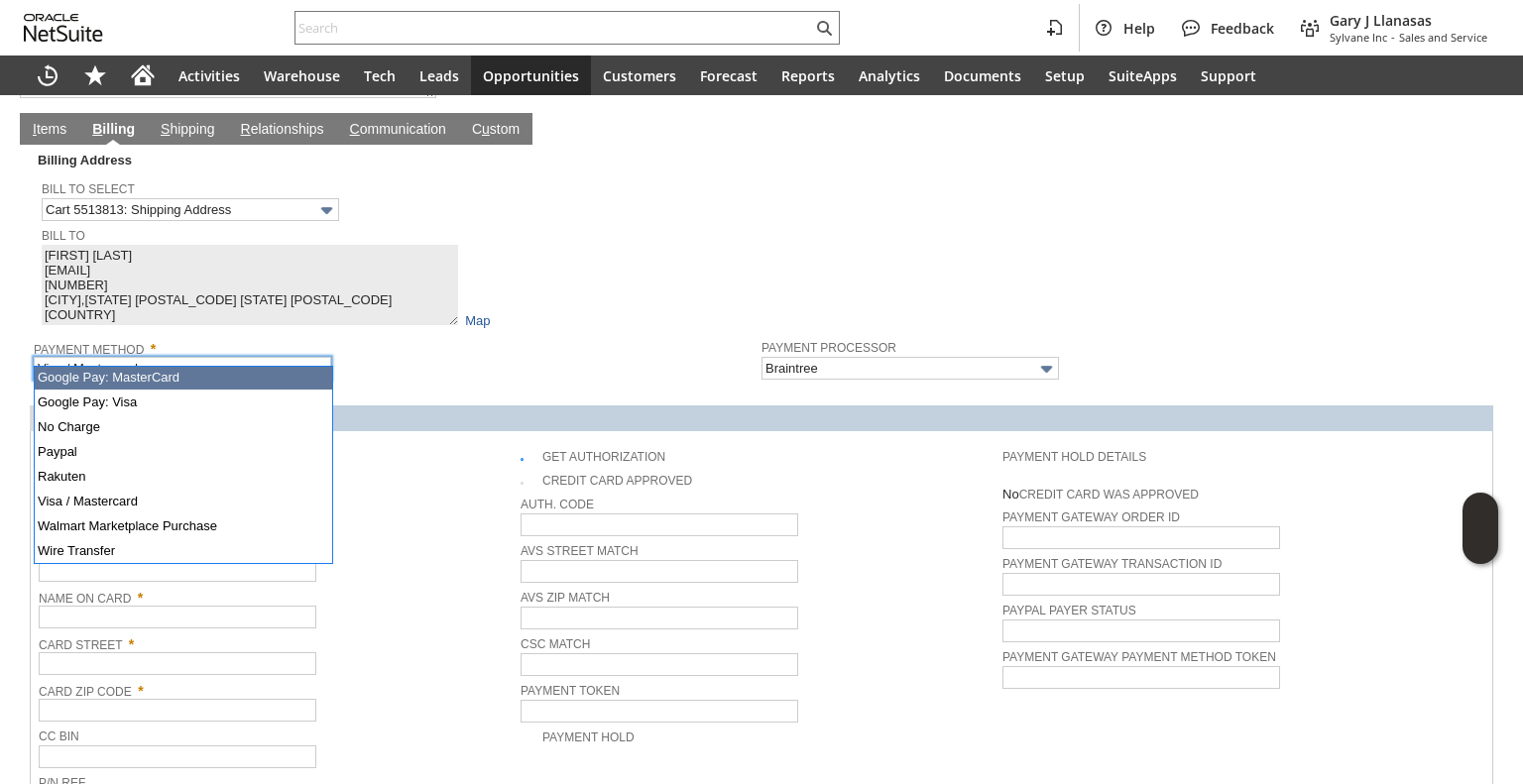 click on "Credit Card #" at bounding box center (275, 466) 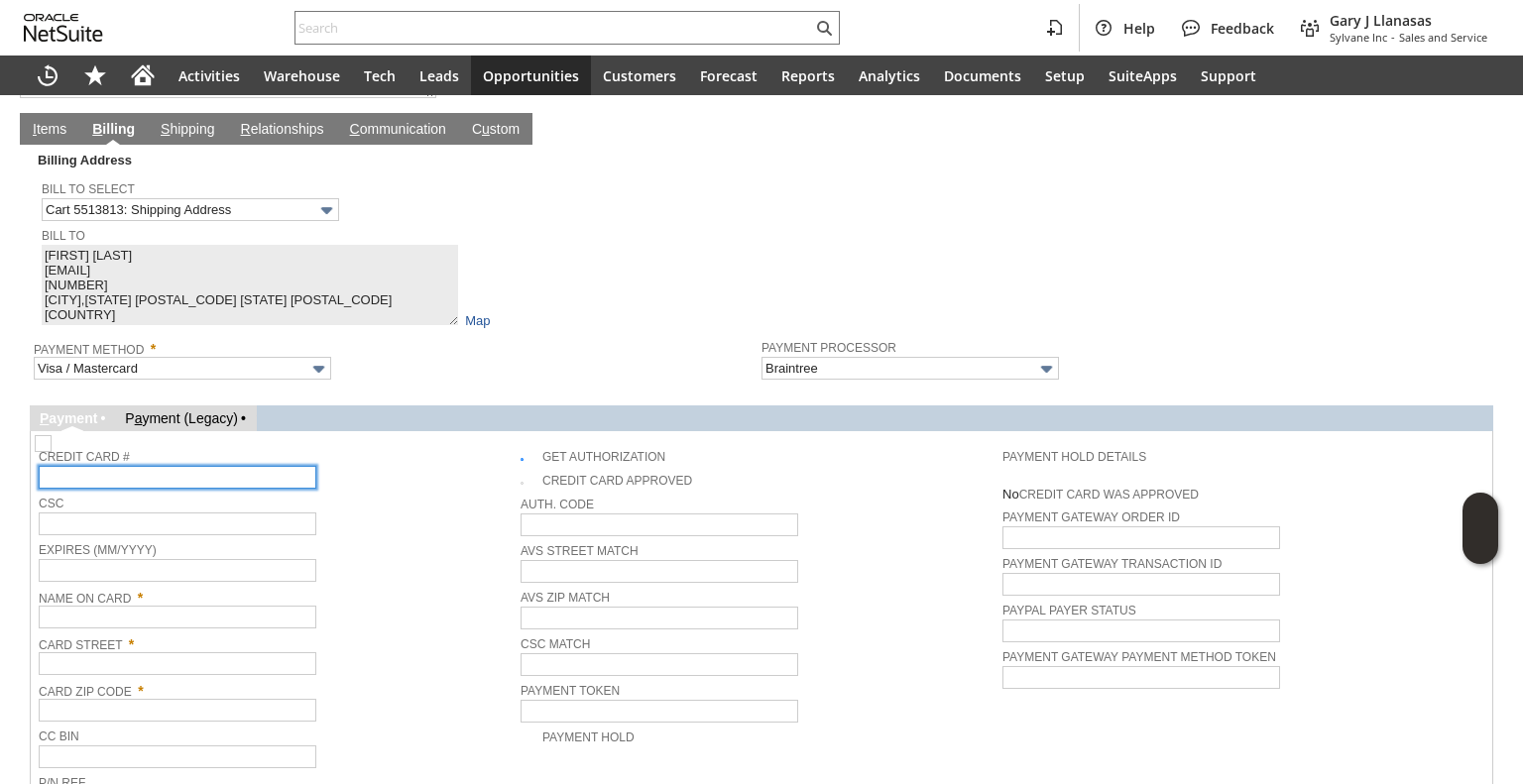 click at bounding box center [177, 477] 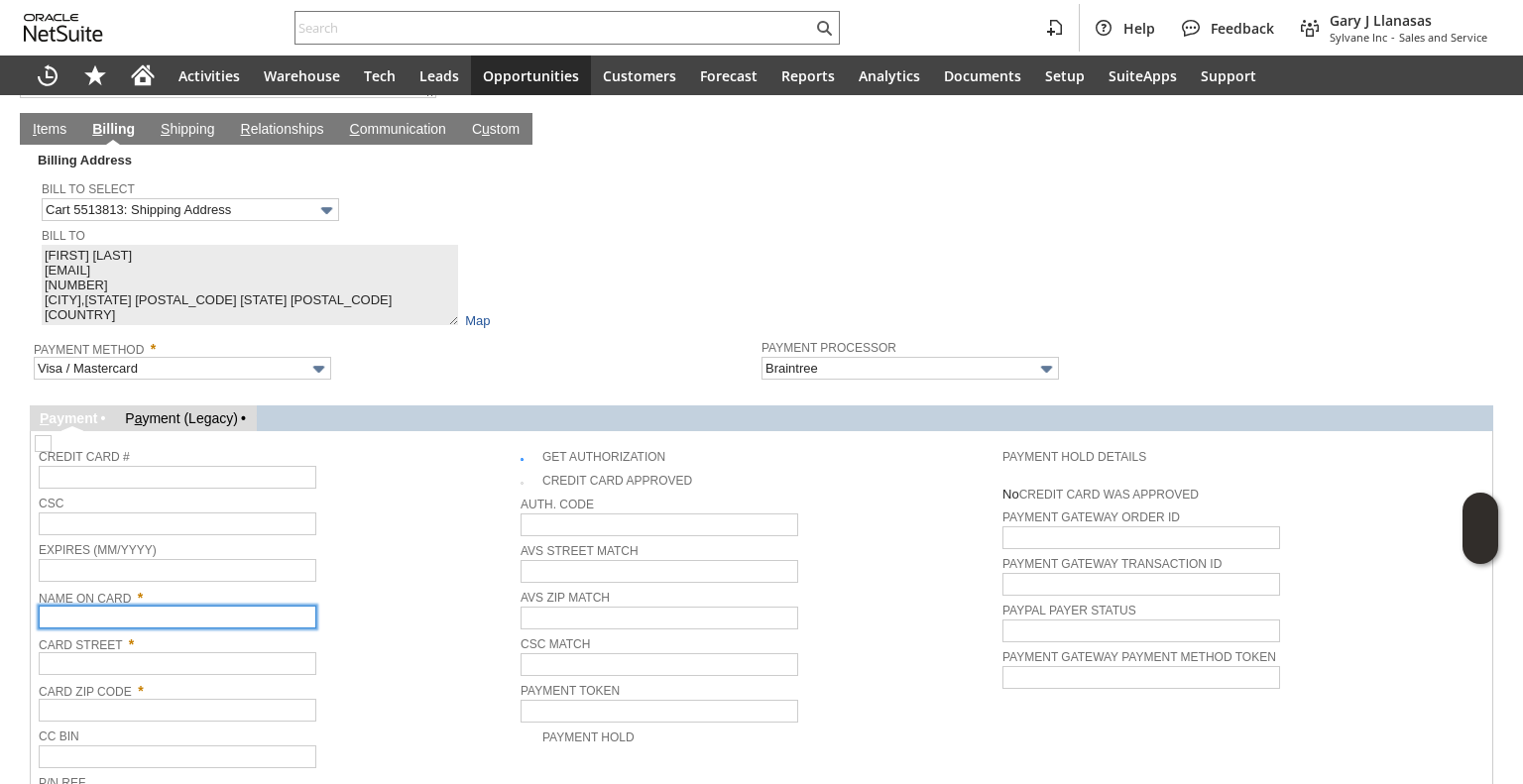 click at bounding box center [177, 616] 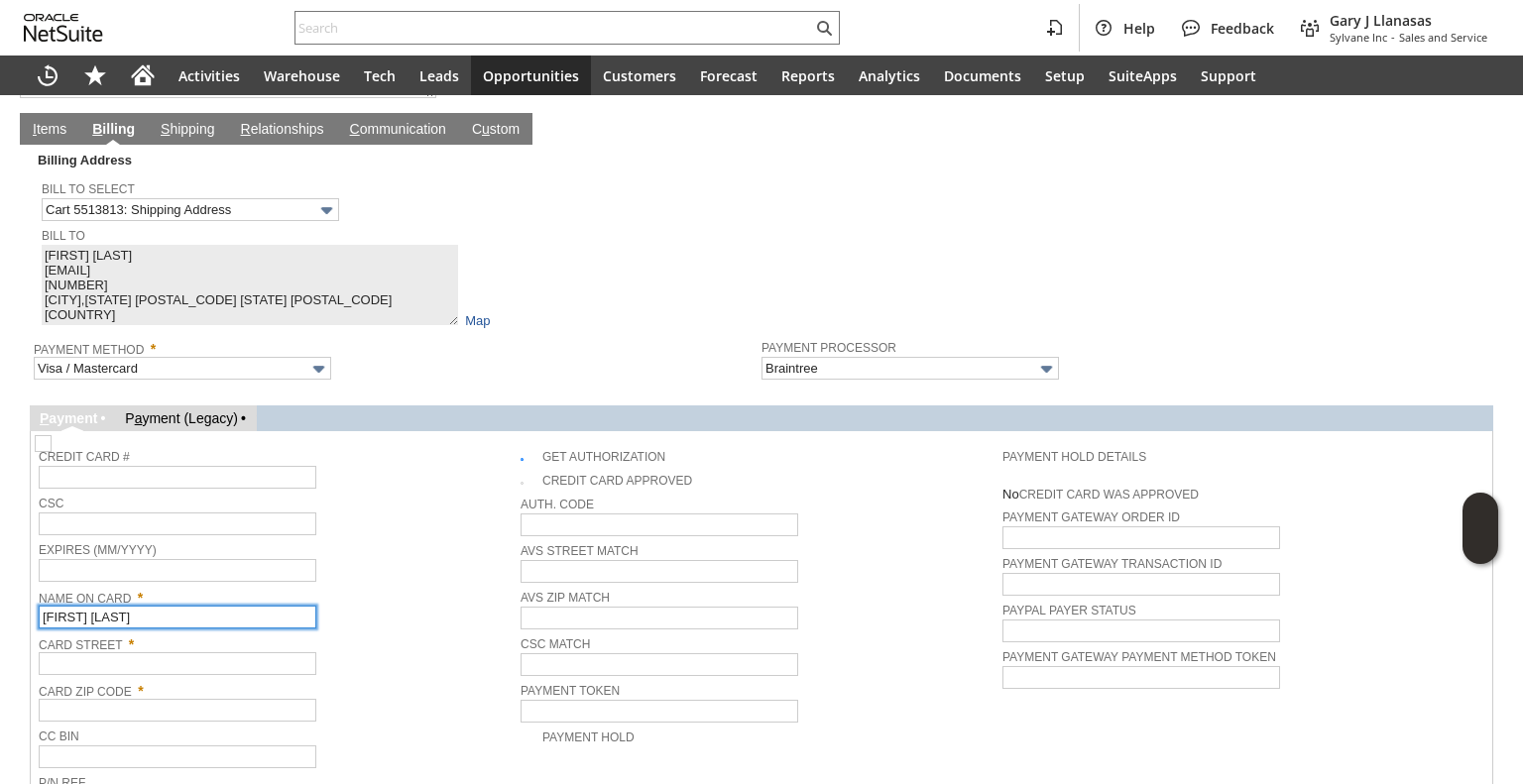 type on "karen hardine" 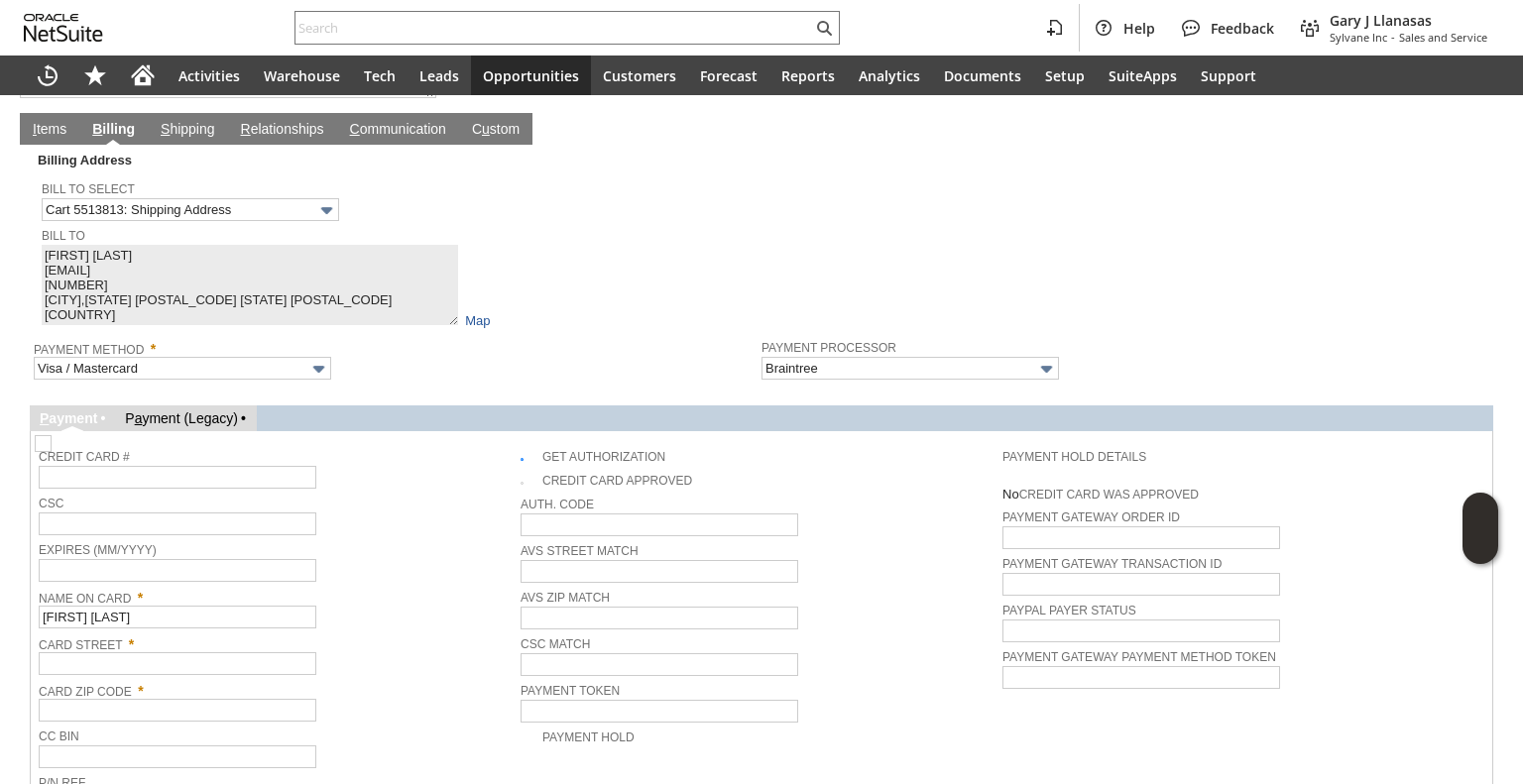 drag, startPoint x: 442, startPoint y: 552, endPoint x: 242, endPoint y: 399, distance: 251.81144 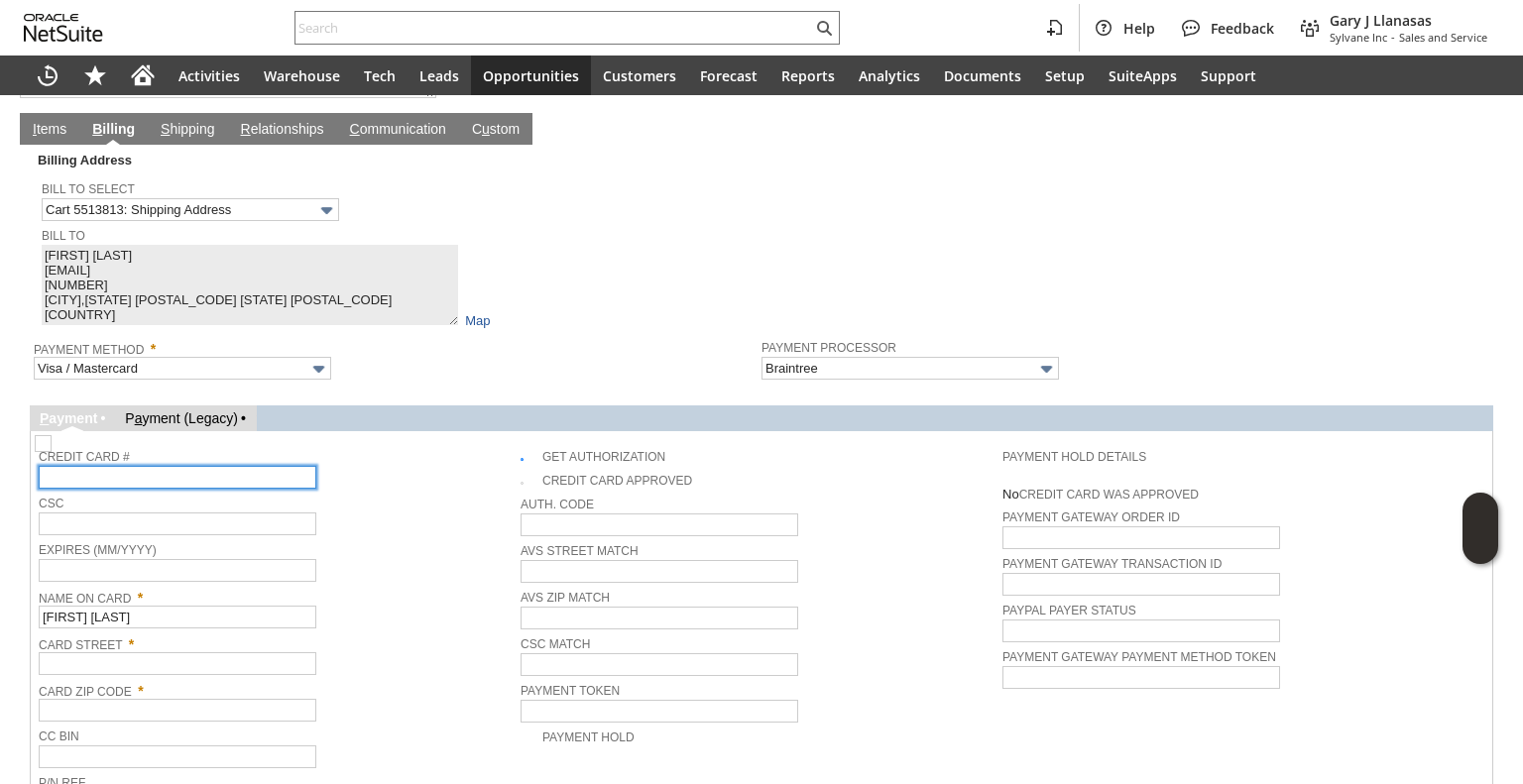 click at bounding box center [177, 477] 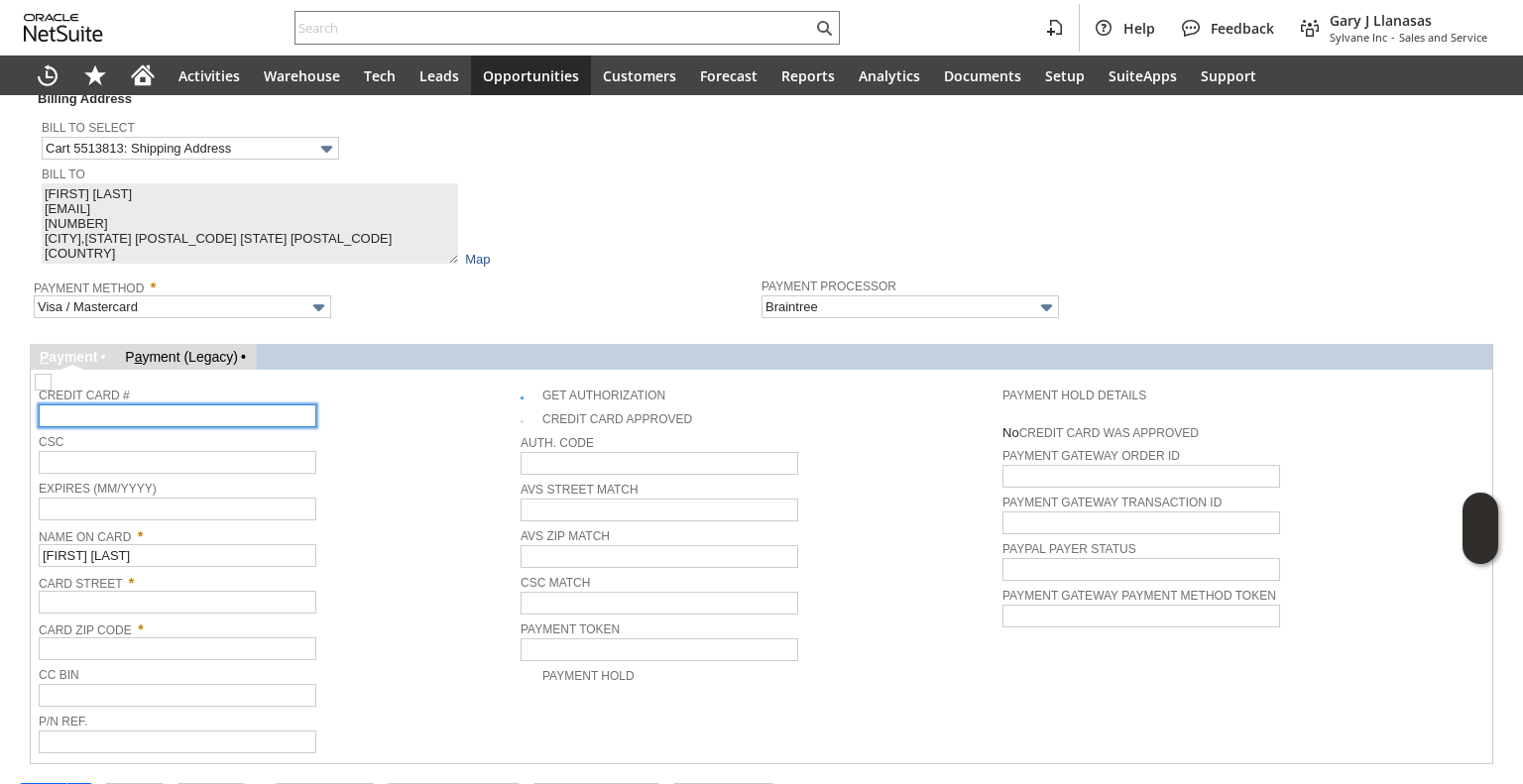scroll, scrollTop: 1065, scrollLeft: 0, axis: vertical 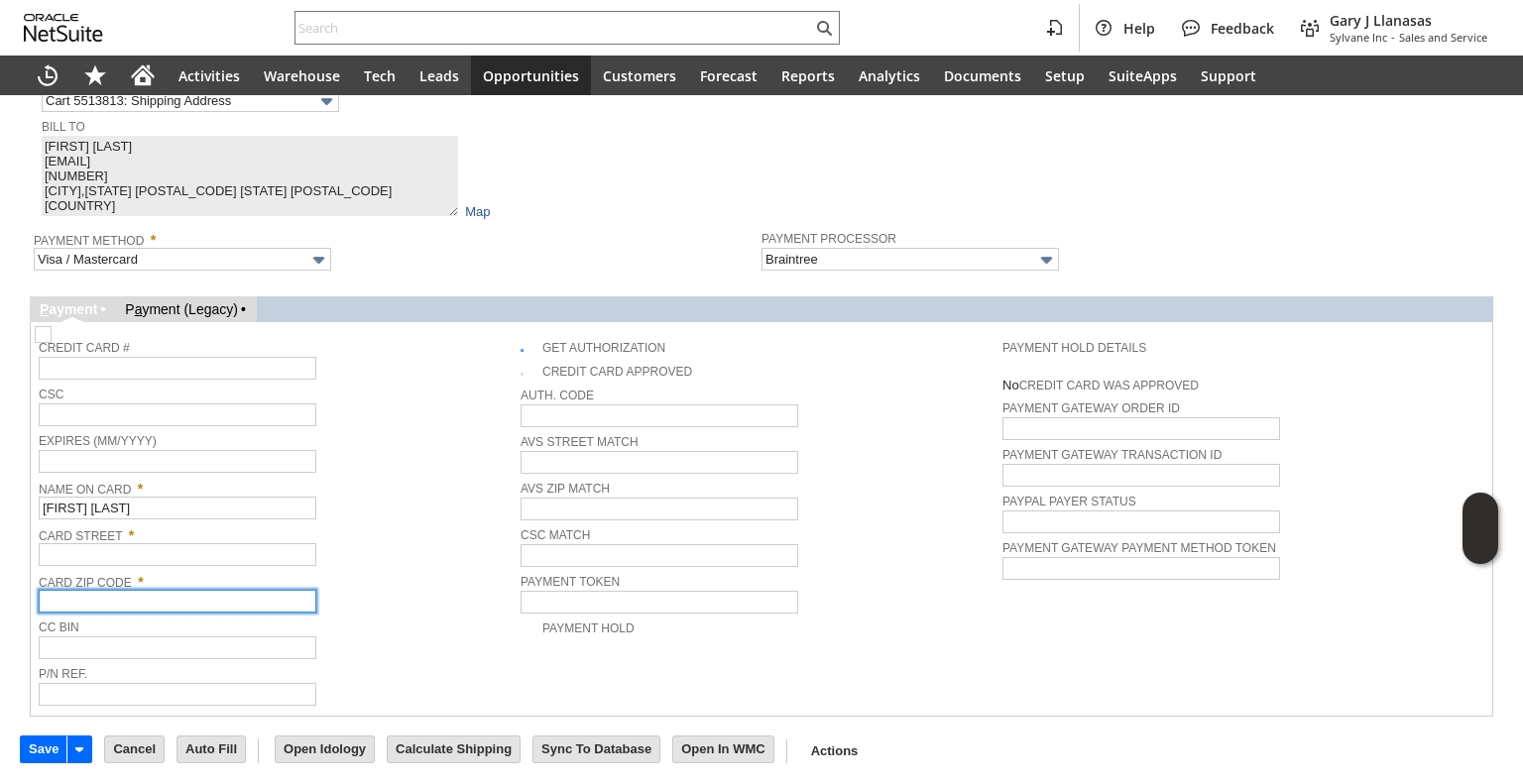click at bounding box center (177, 601) 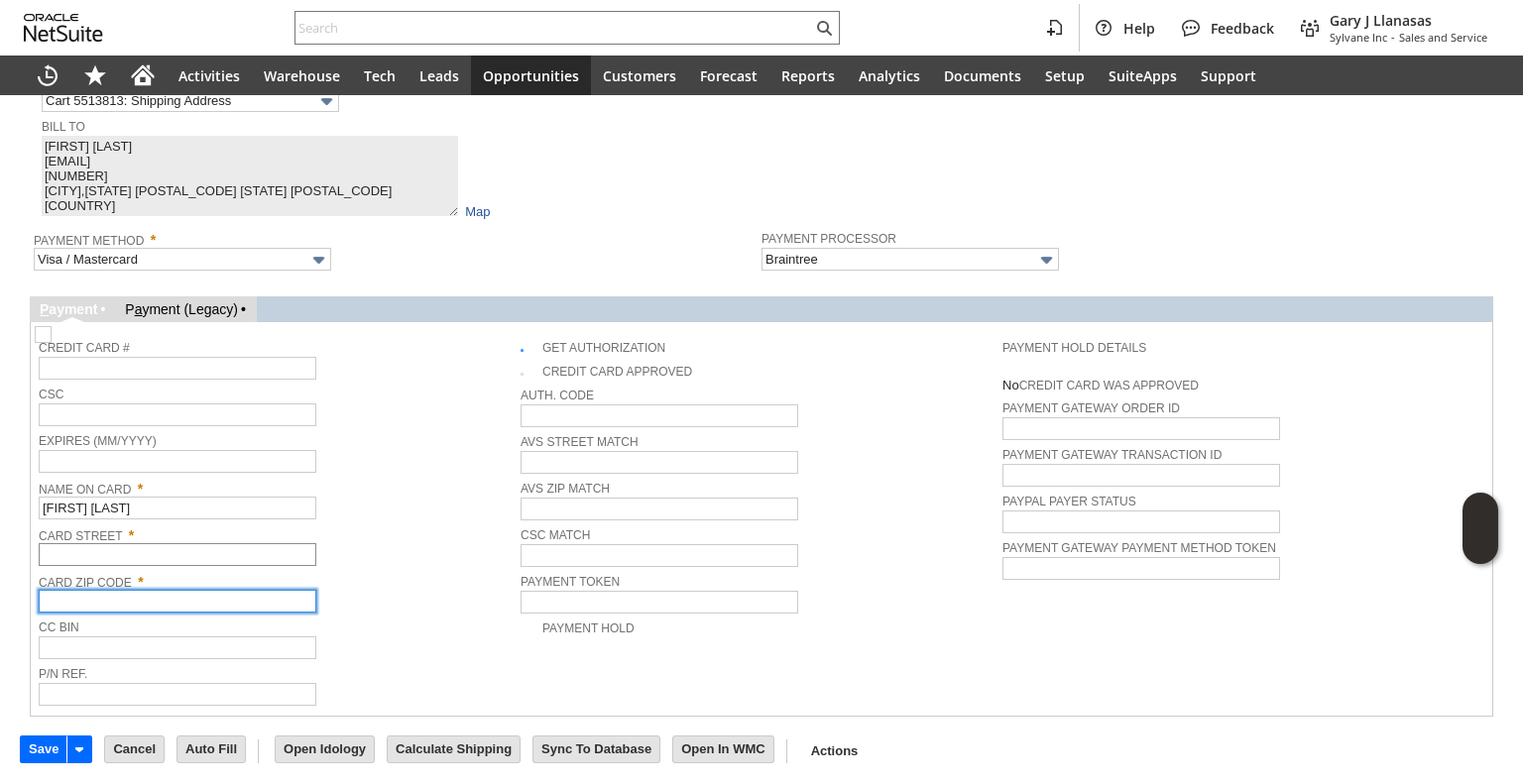 paste on "56308" 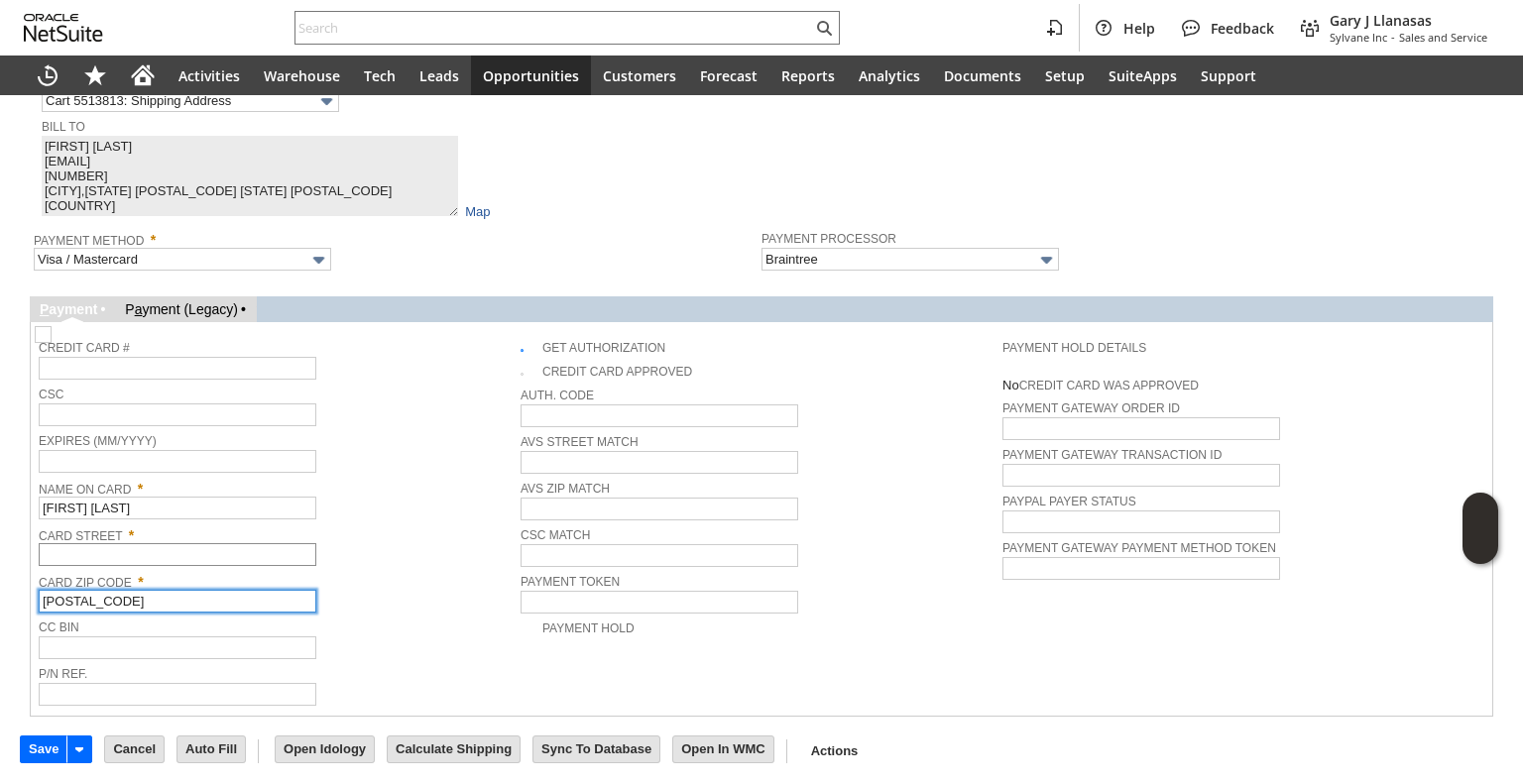 type on "56308" 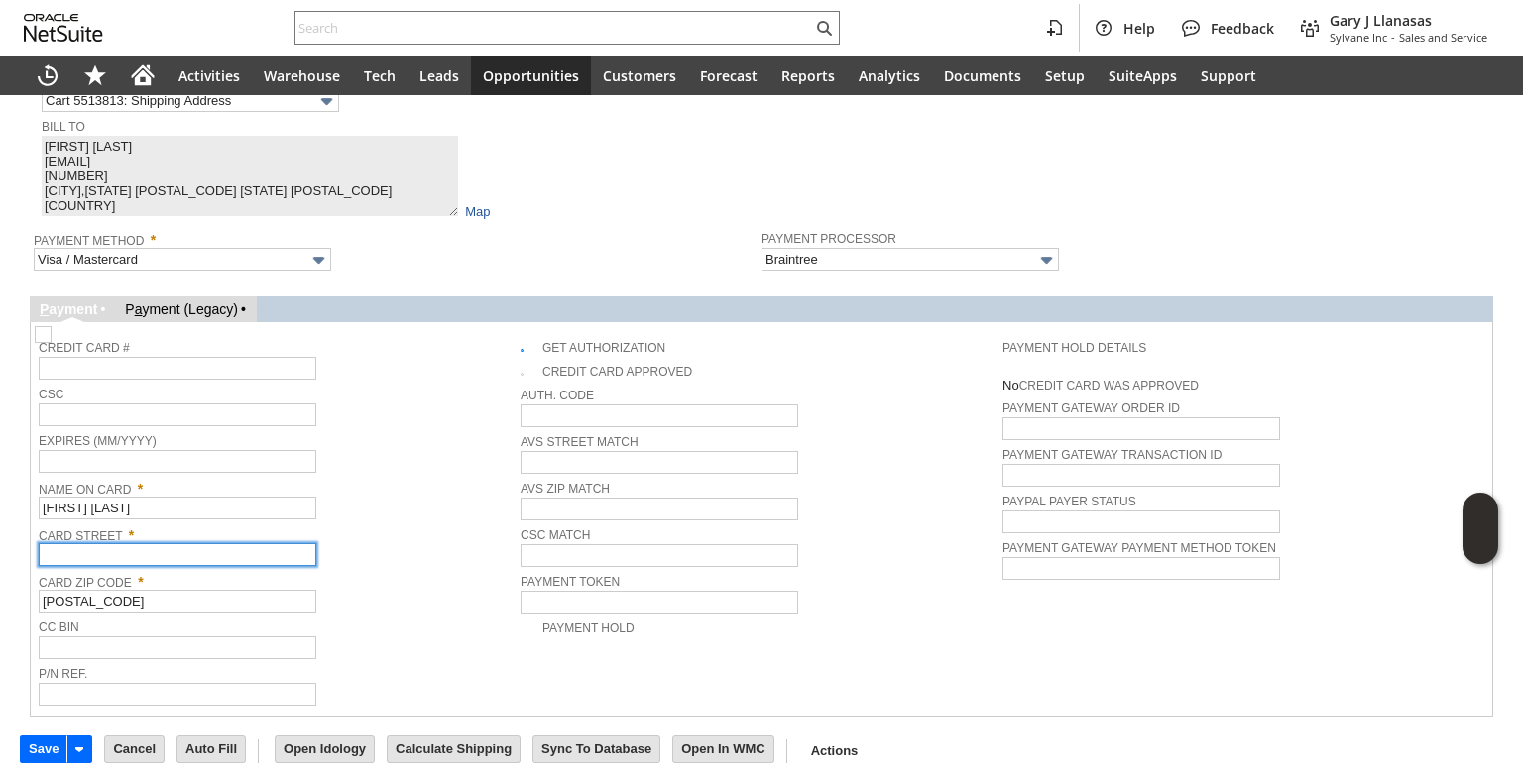 click at bounding box center [177, 554] 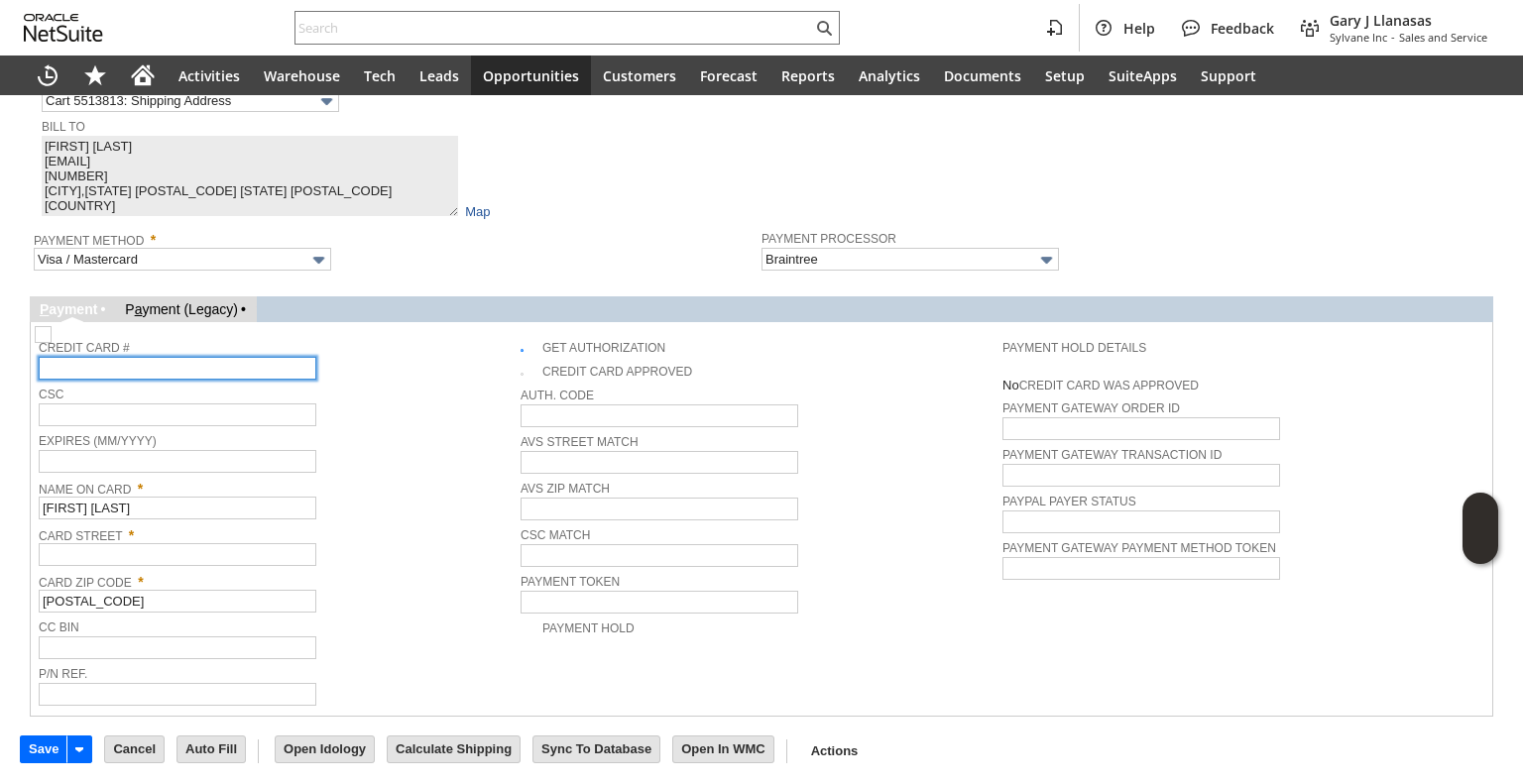click at bounding box center (177, 368) 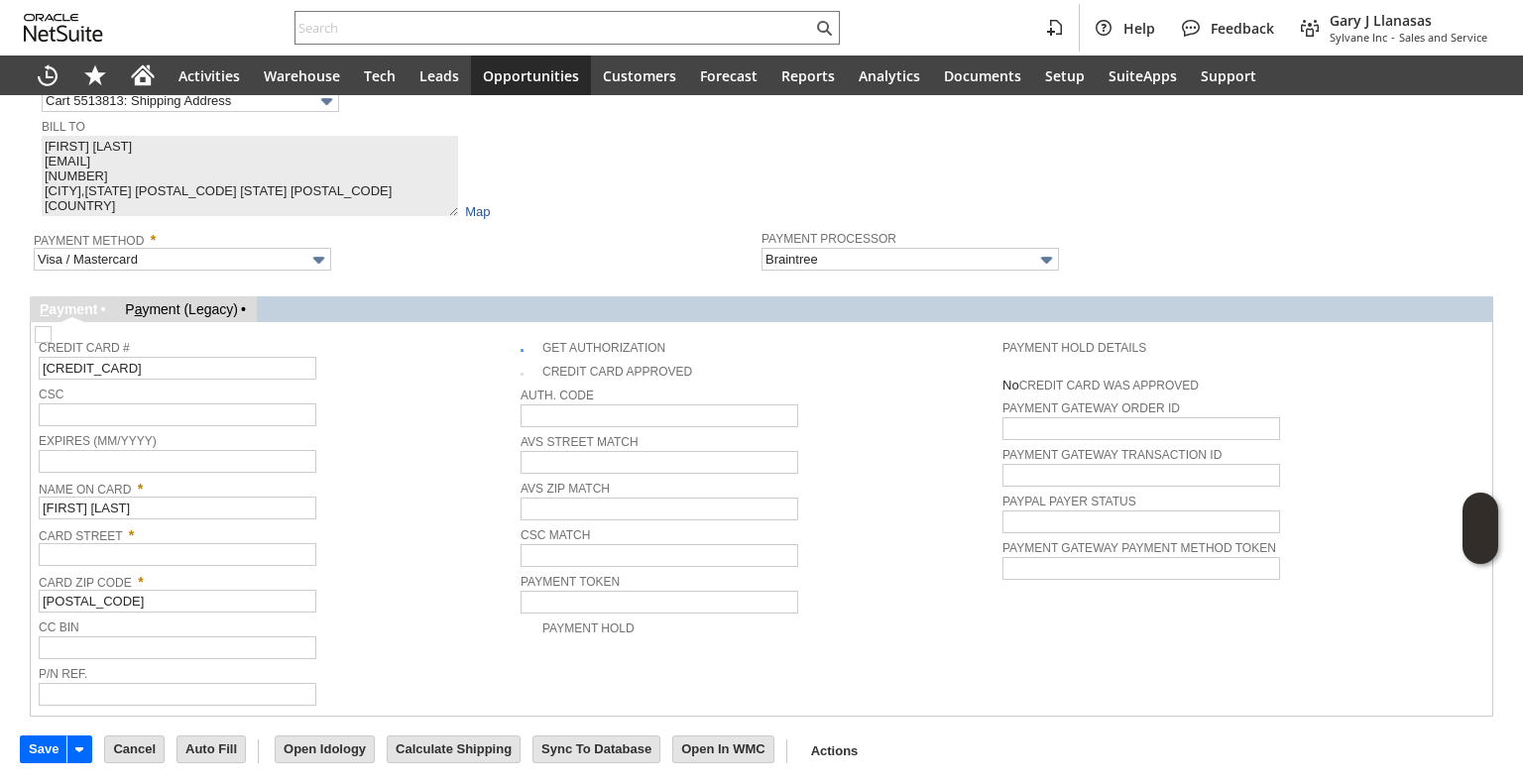 click on "Get Authorization
Credit Card Approved
Auth. Code
AVS Street Match
AVS ZIP Match
CSC Match
Payment Token
Payment Hold" at bounding box center [762, 518] 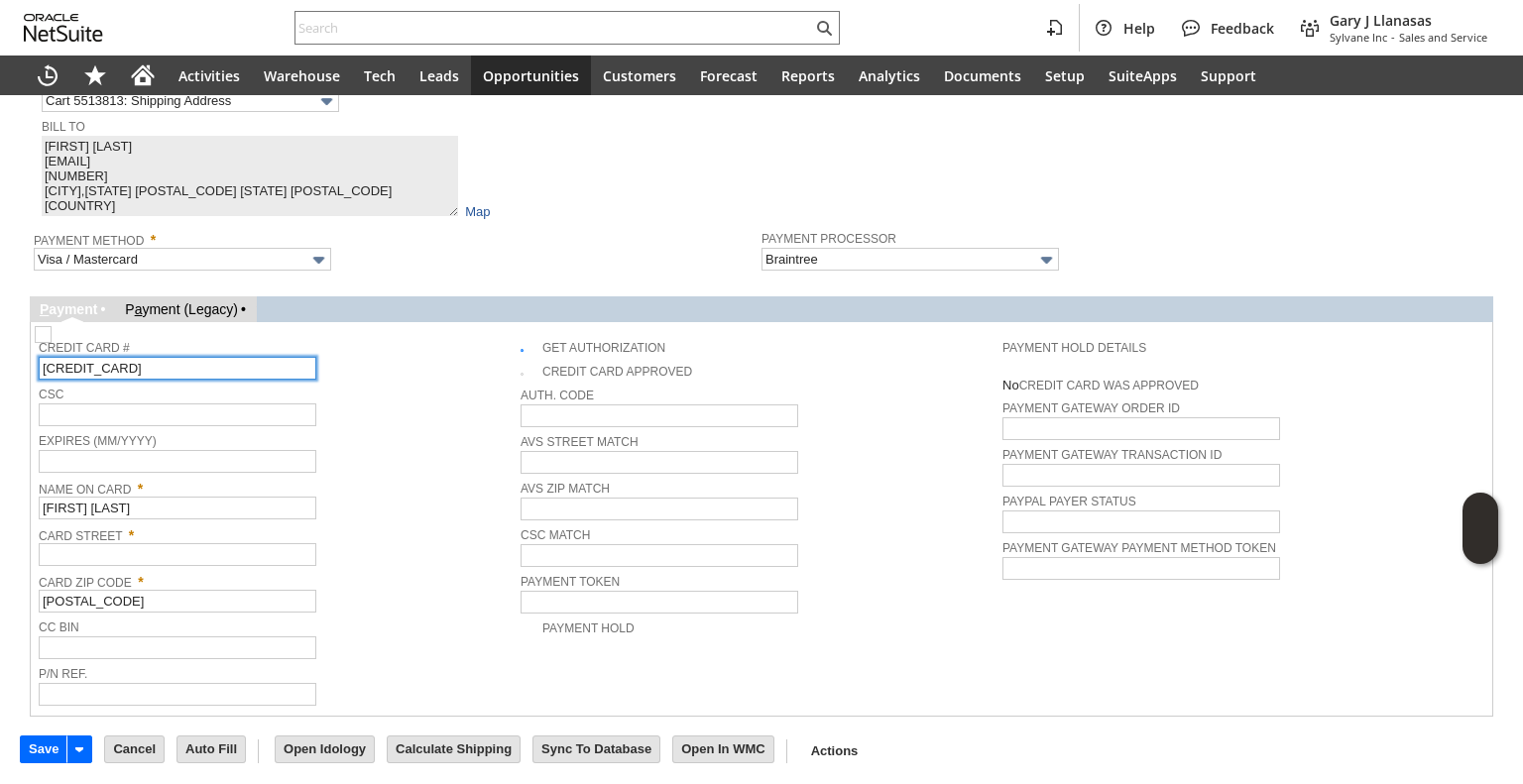 click on "419002441107461" at bounding box center (177, 368) 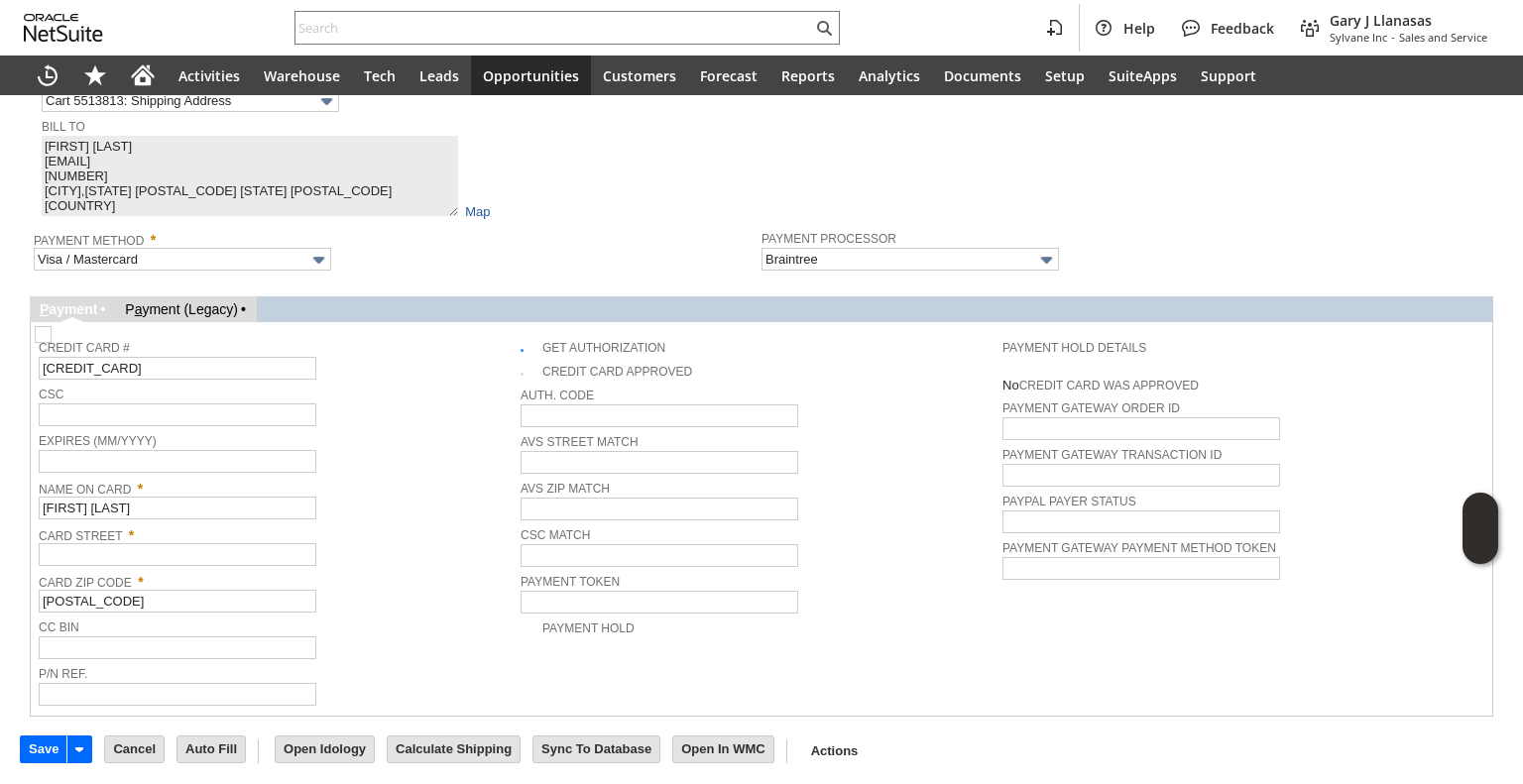 click on "CSC" at bounding box center [275, 403] 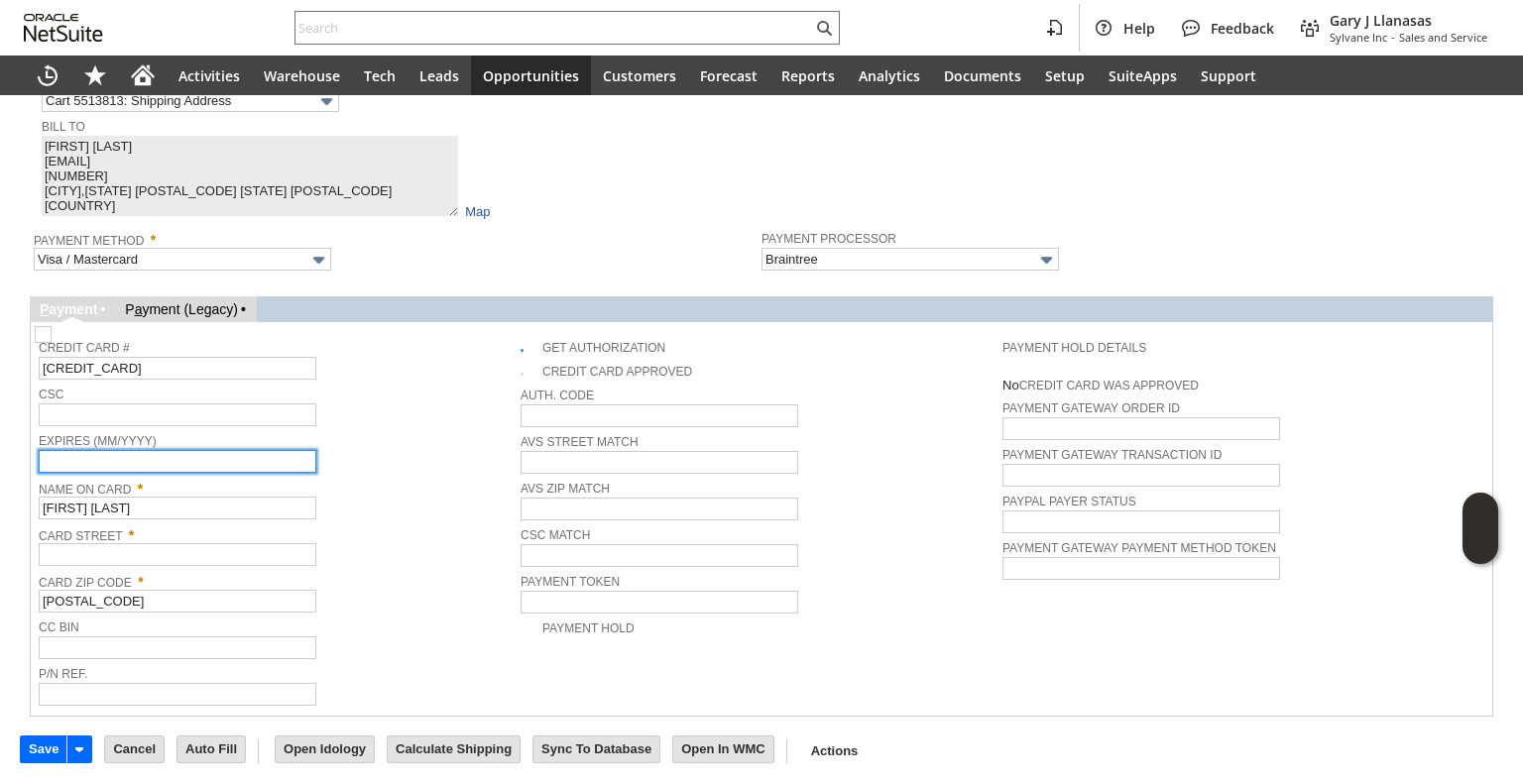click at bounding box center (177, 461) 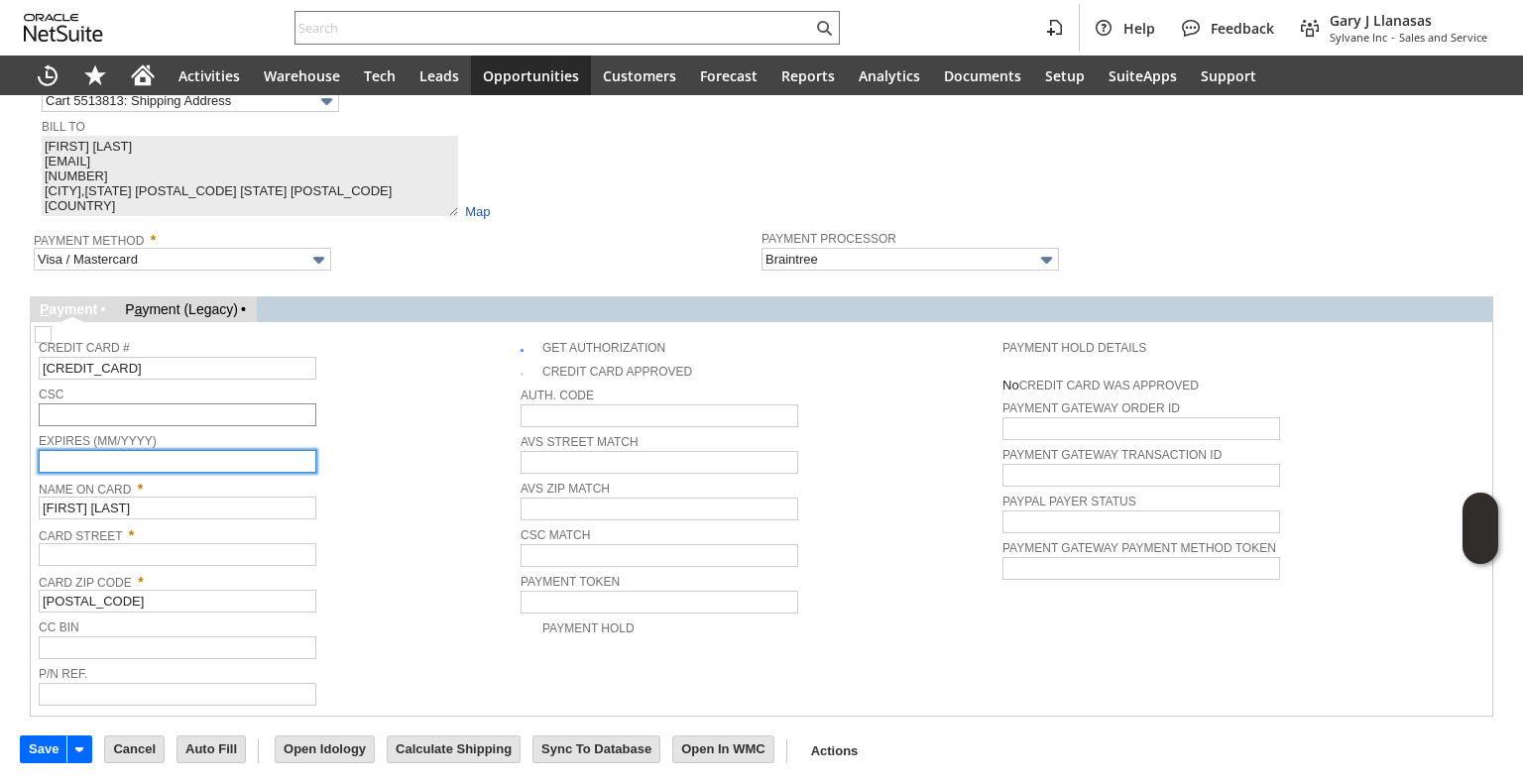 type on "1" 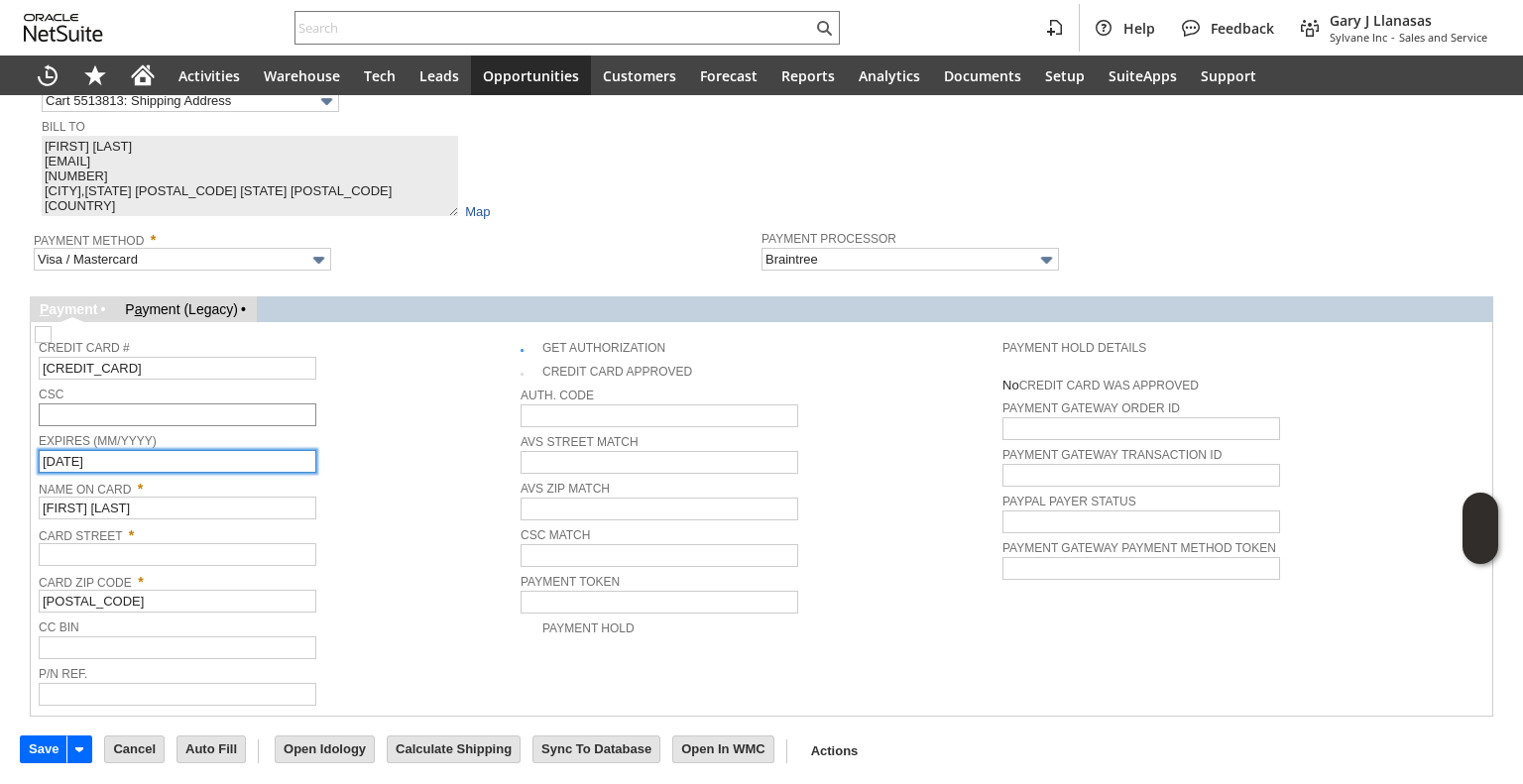 type on "04/2030" 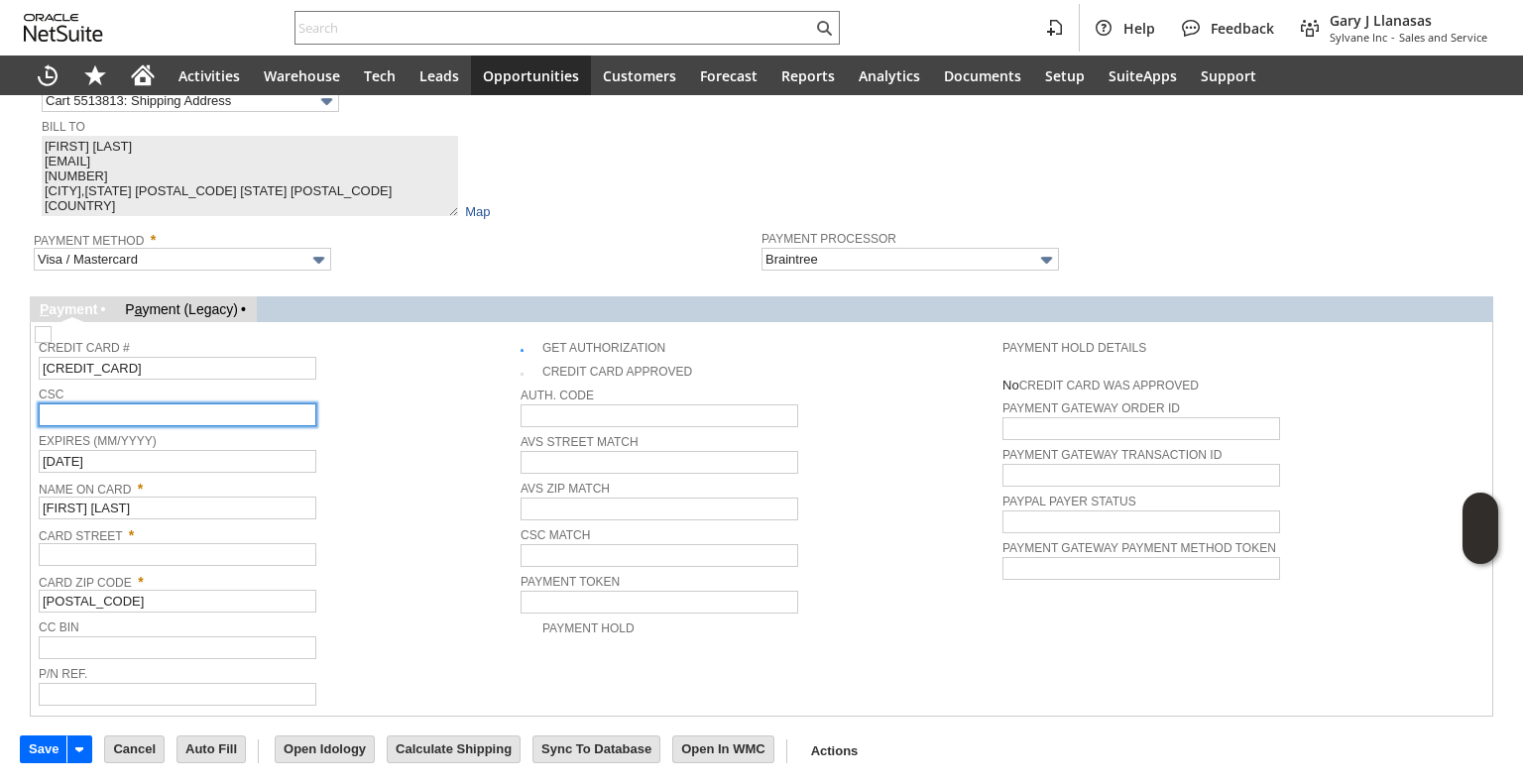click at bounding box center [177, 414] 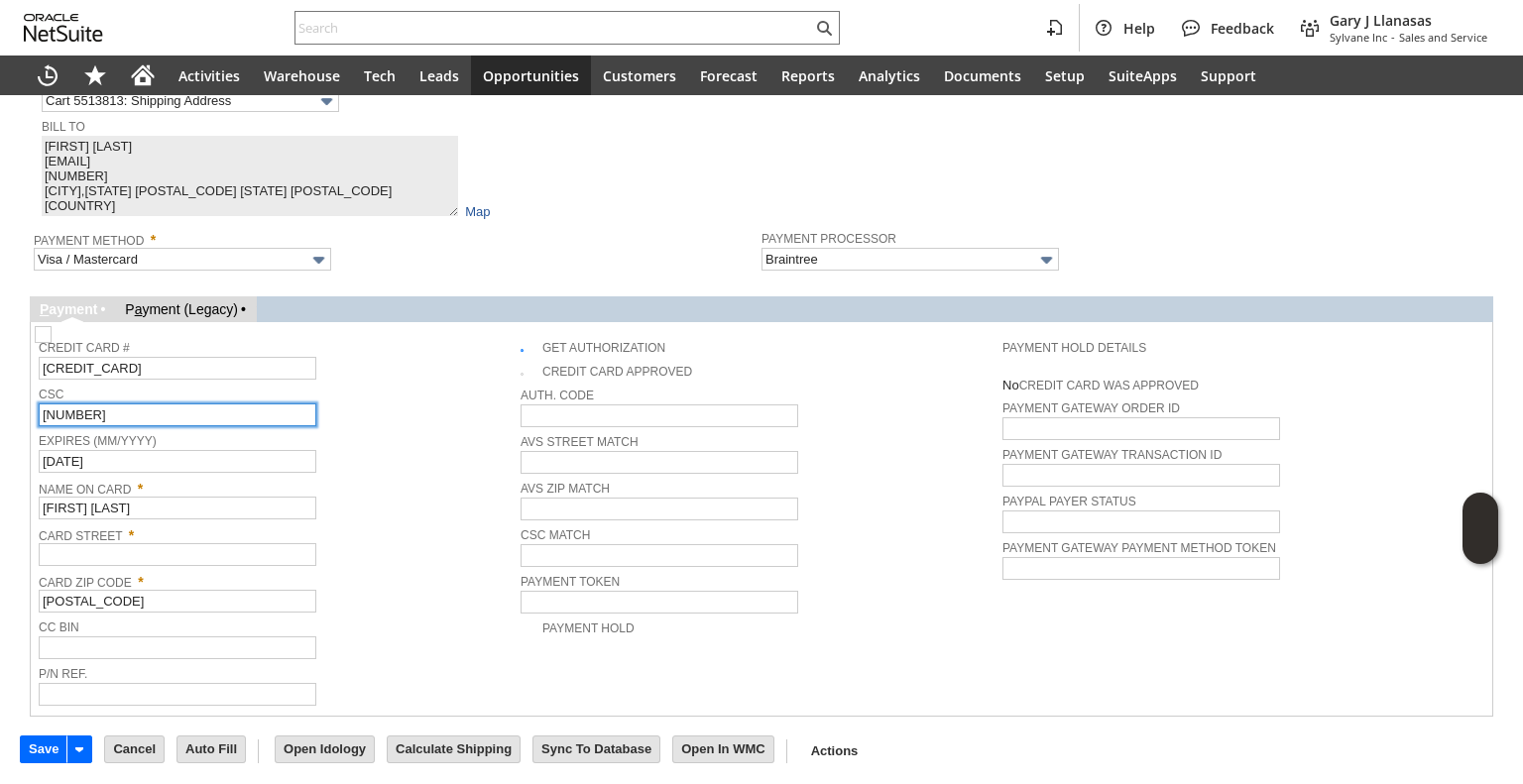 type on "582" 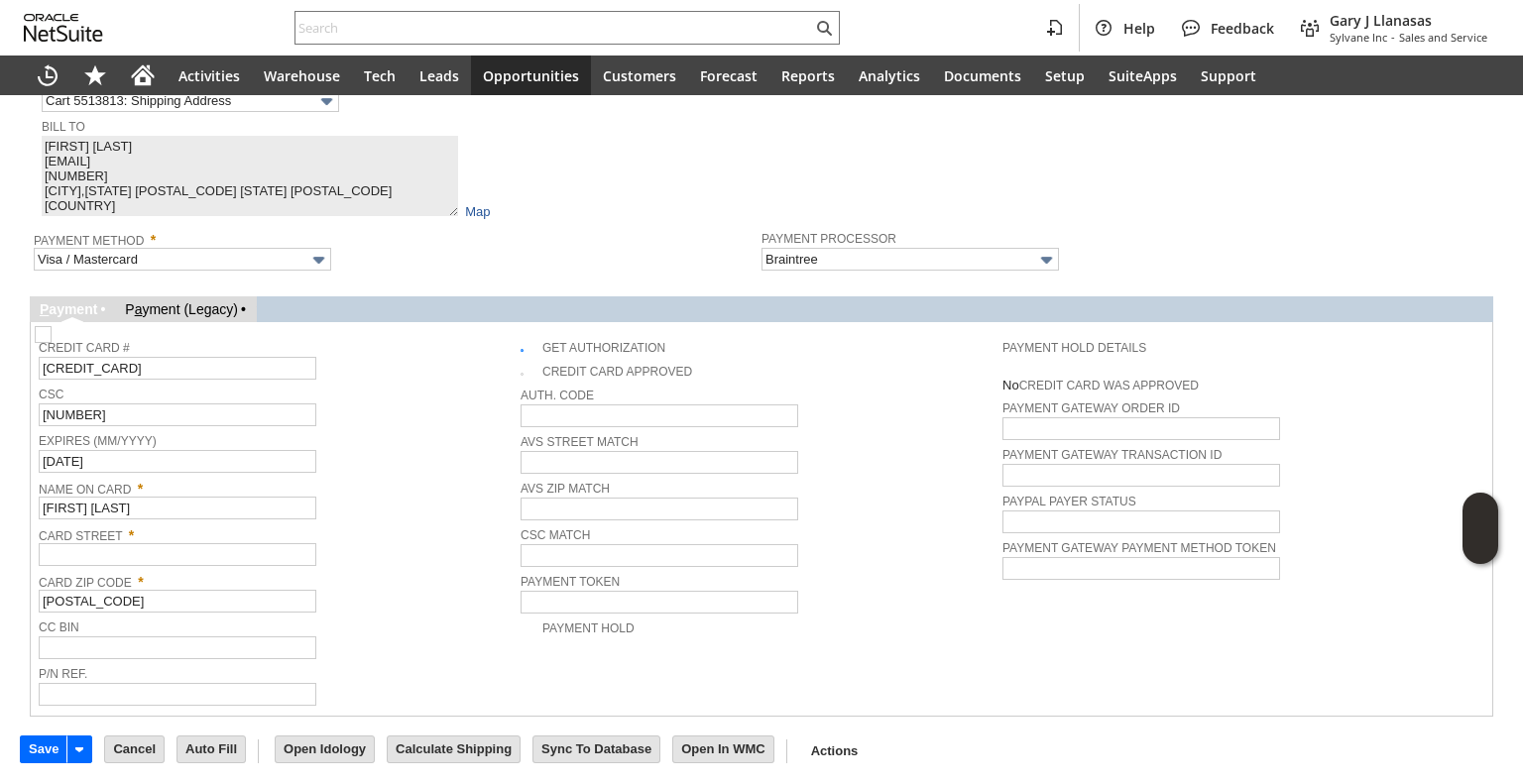 click on "Name On Card
*" at bounding box center (275, 486) 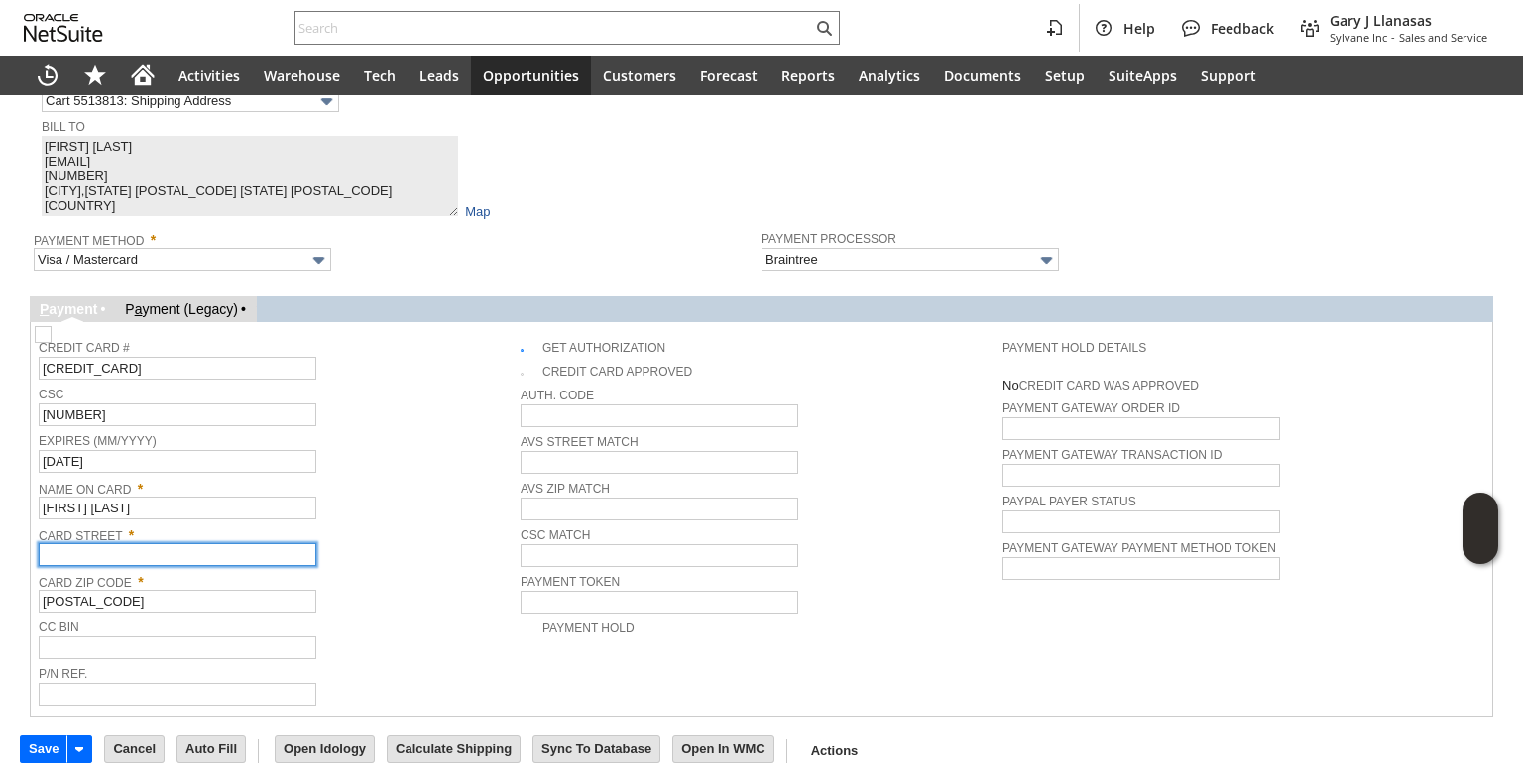 click at bounding box center [177, 554] 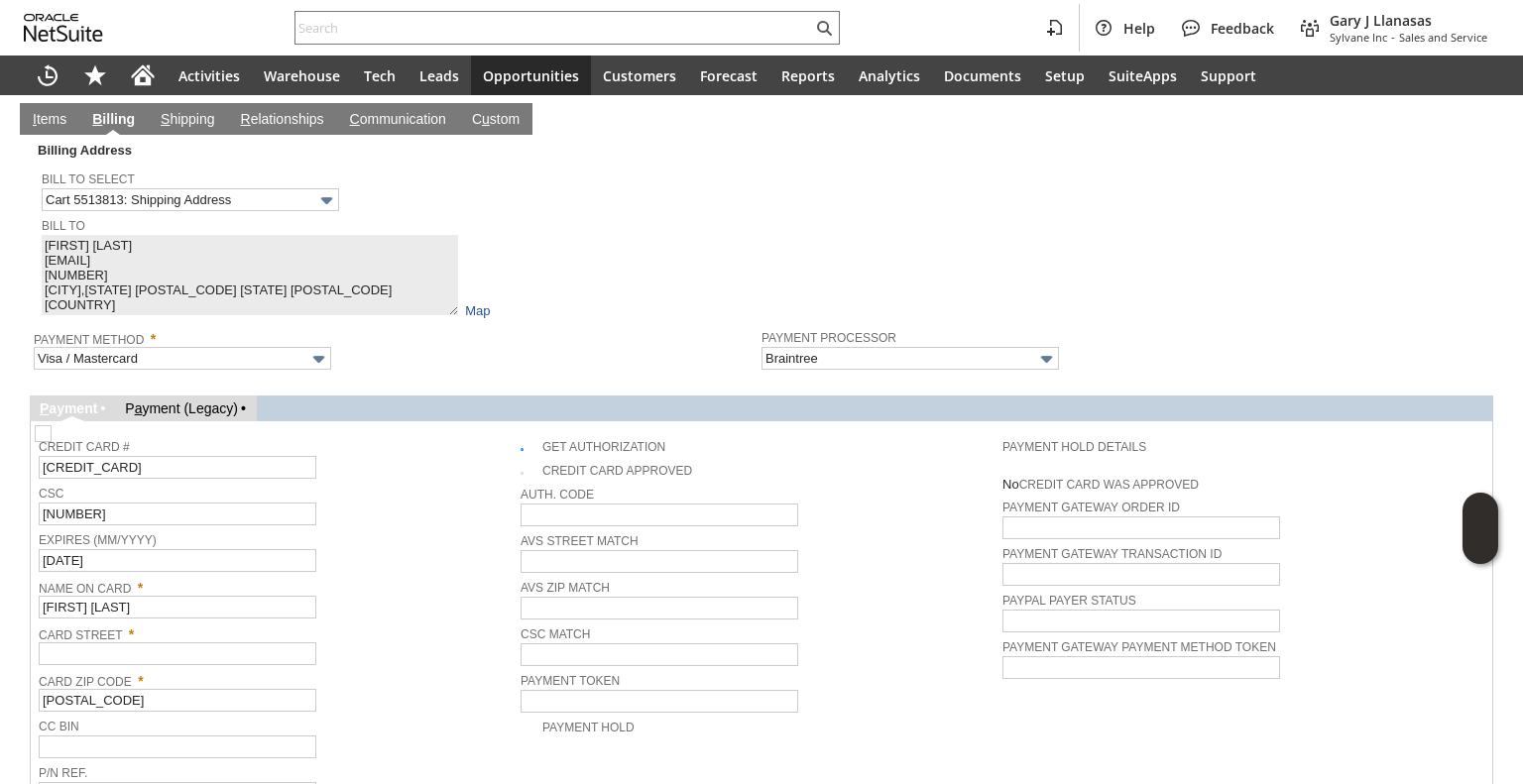 drag, startPoint x: 51, startPoint y: 112, endPoint x: 120, endPoint y: 168, distance: 88.86507 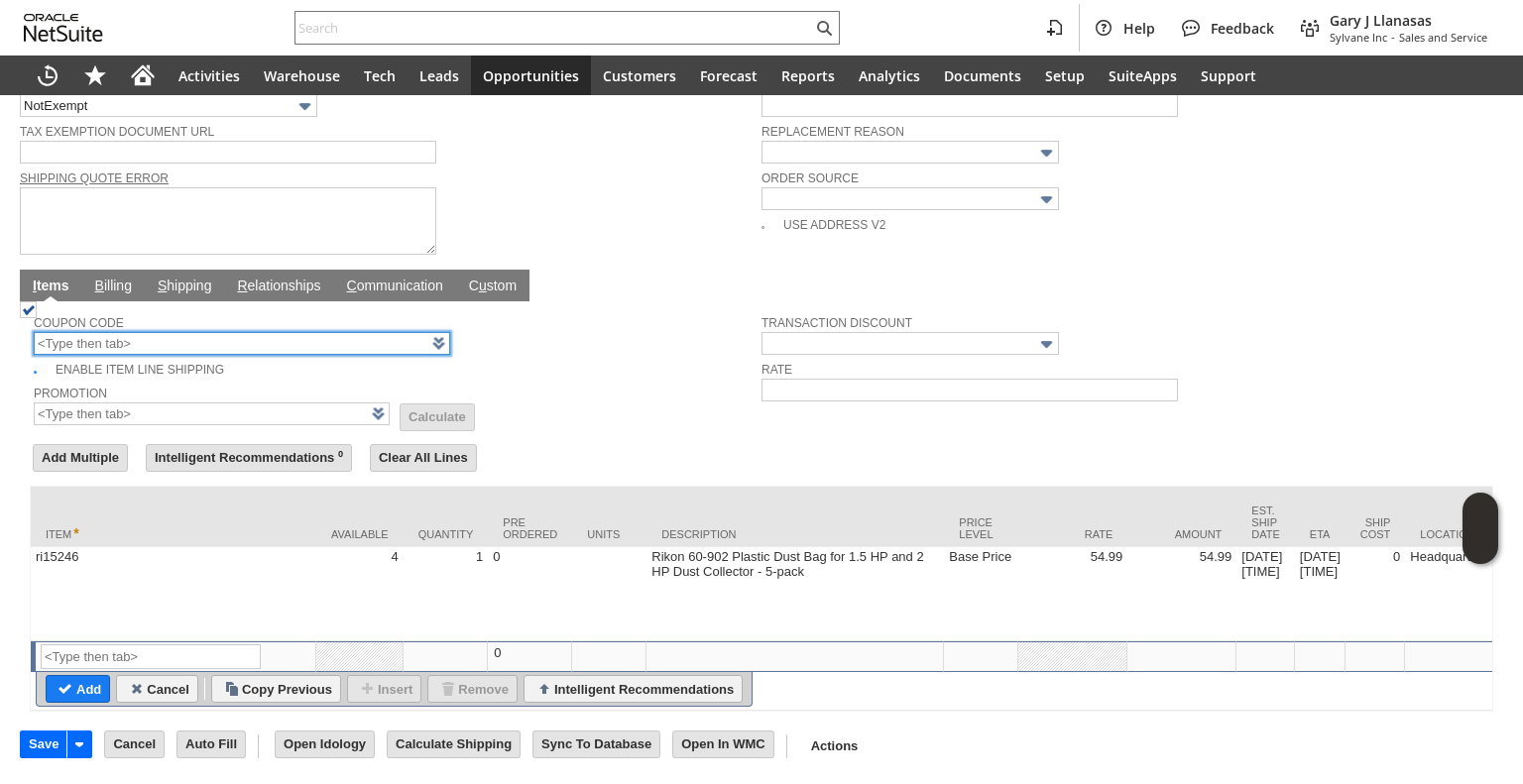 scroll, scrollTop: 801, scrollLeft: 0, axis: vertical 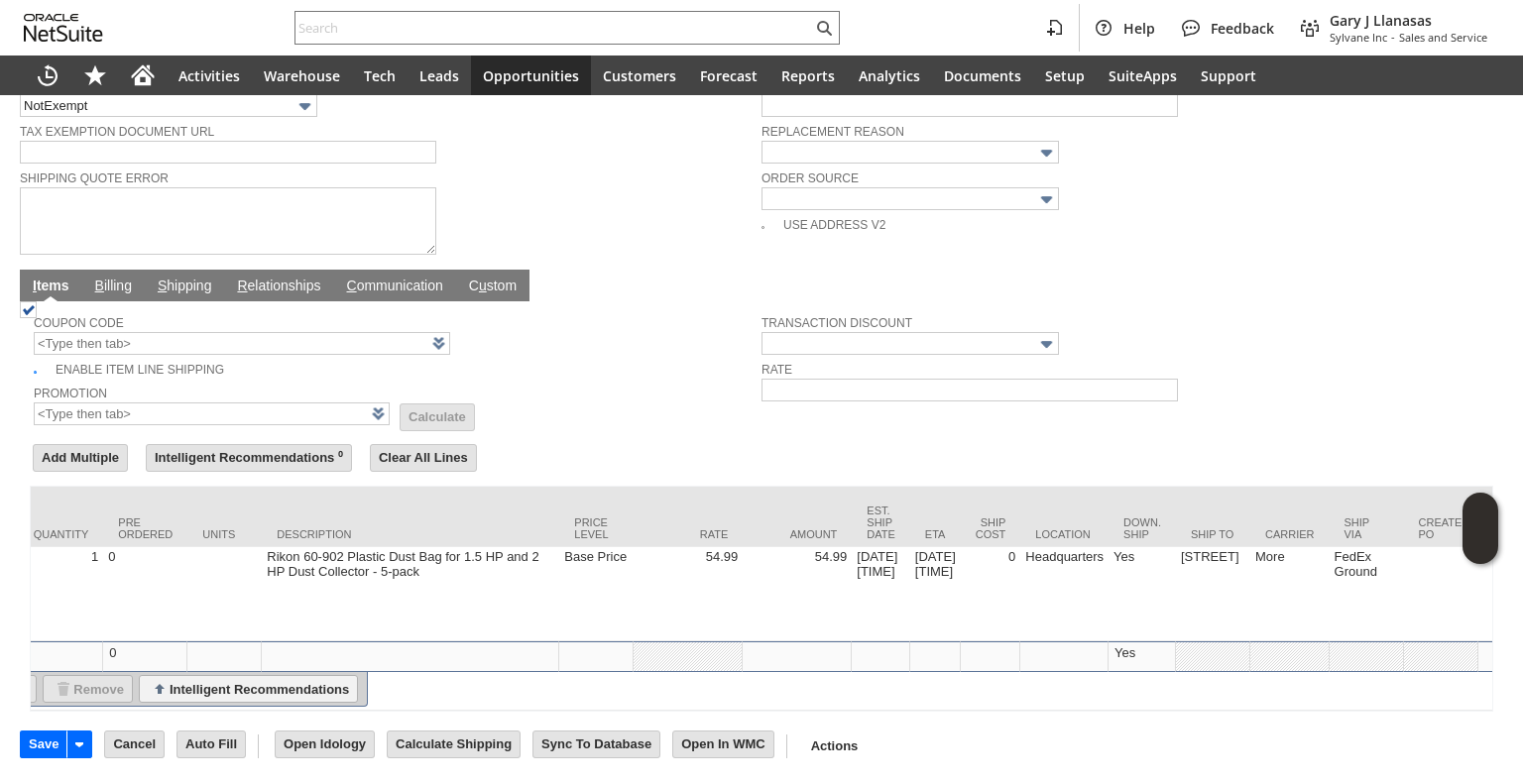 click on "S hipping" at bounding box center (184, 286) 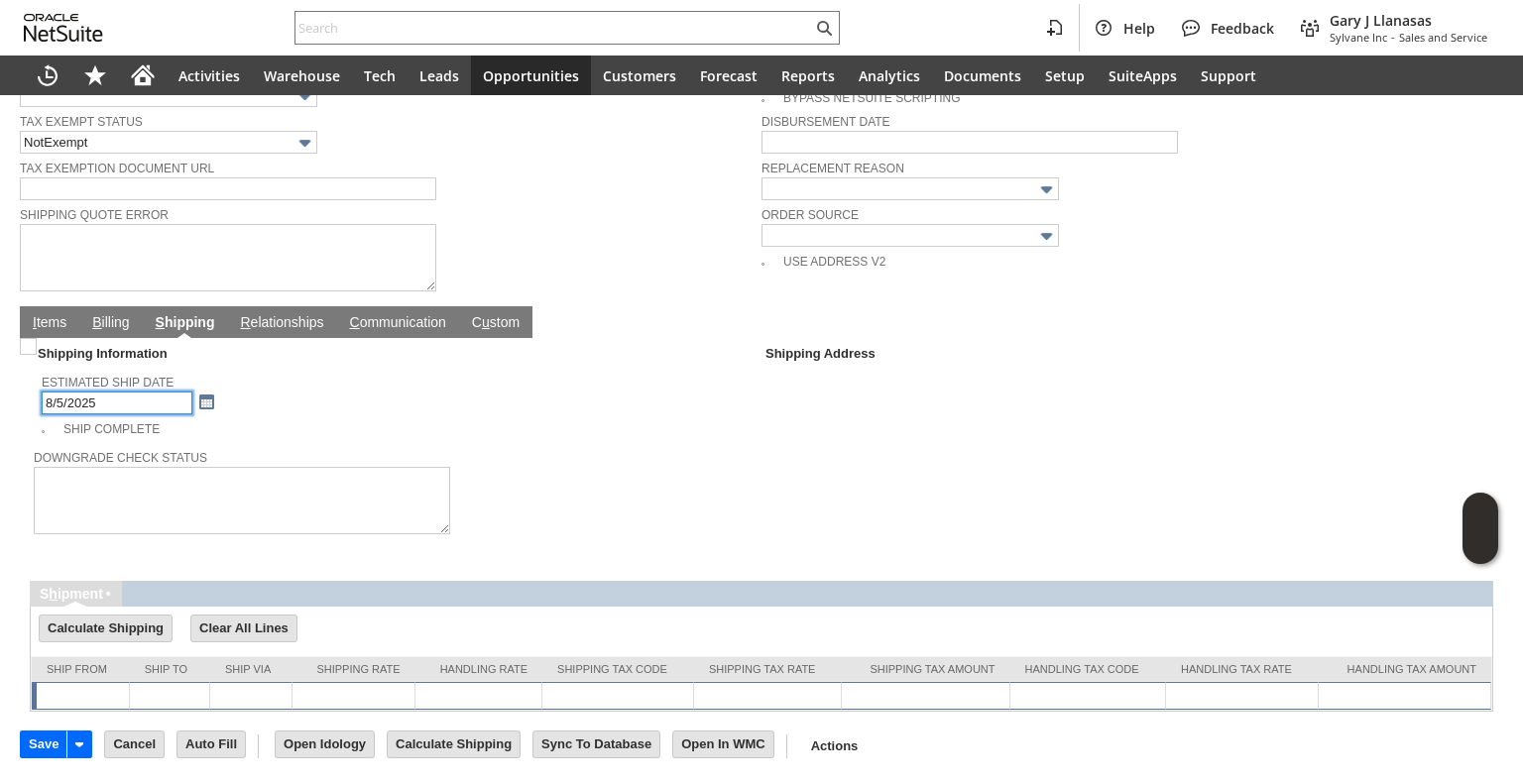 scroll, scrollTop: 746, scrollLeft: 0, axis: vertical 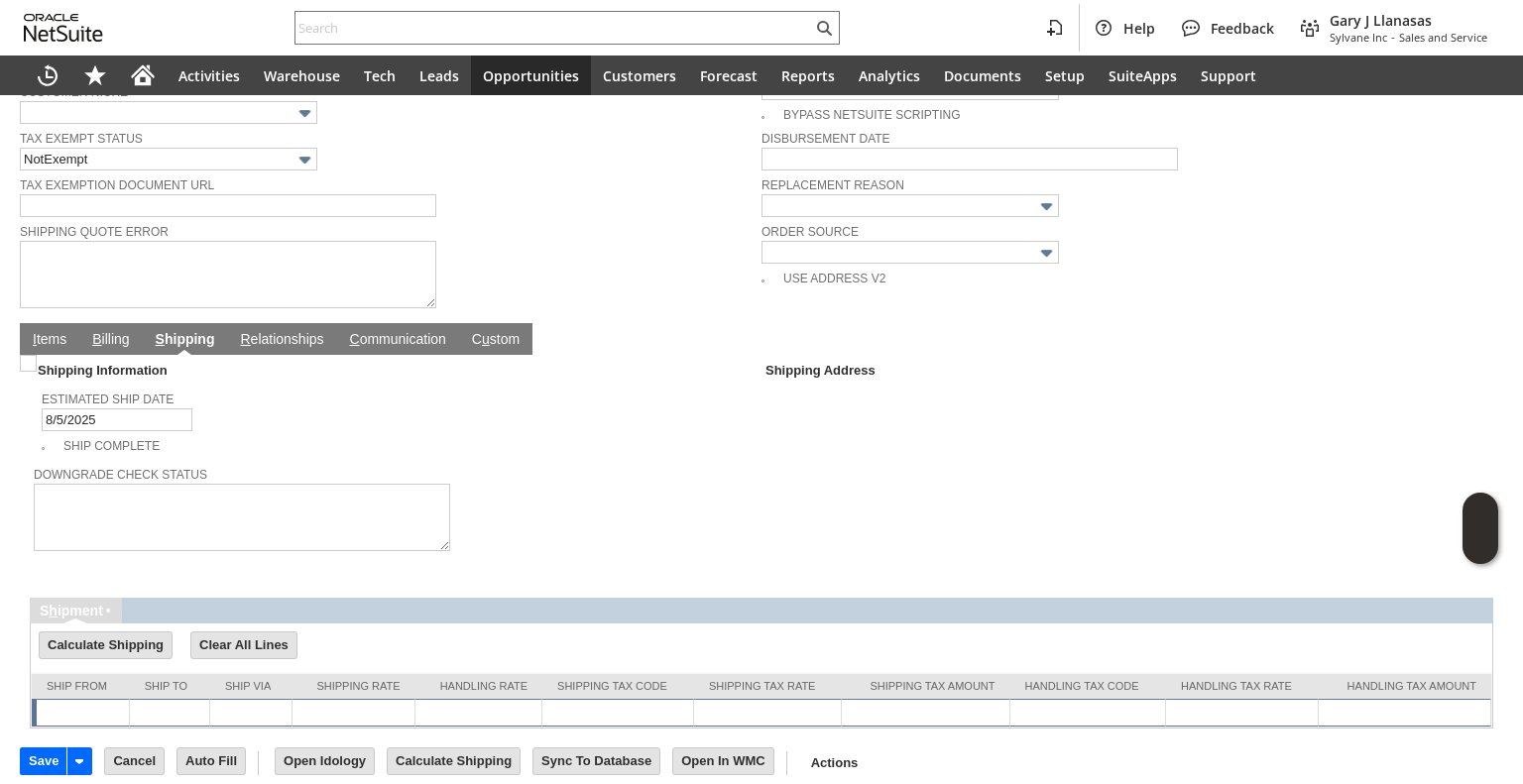 drag, startPoint x: 91, startPoint y: 313, endPoint x: 93, endPoint y: 324, distance: 11.18034 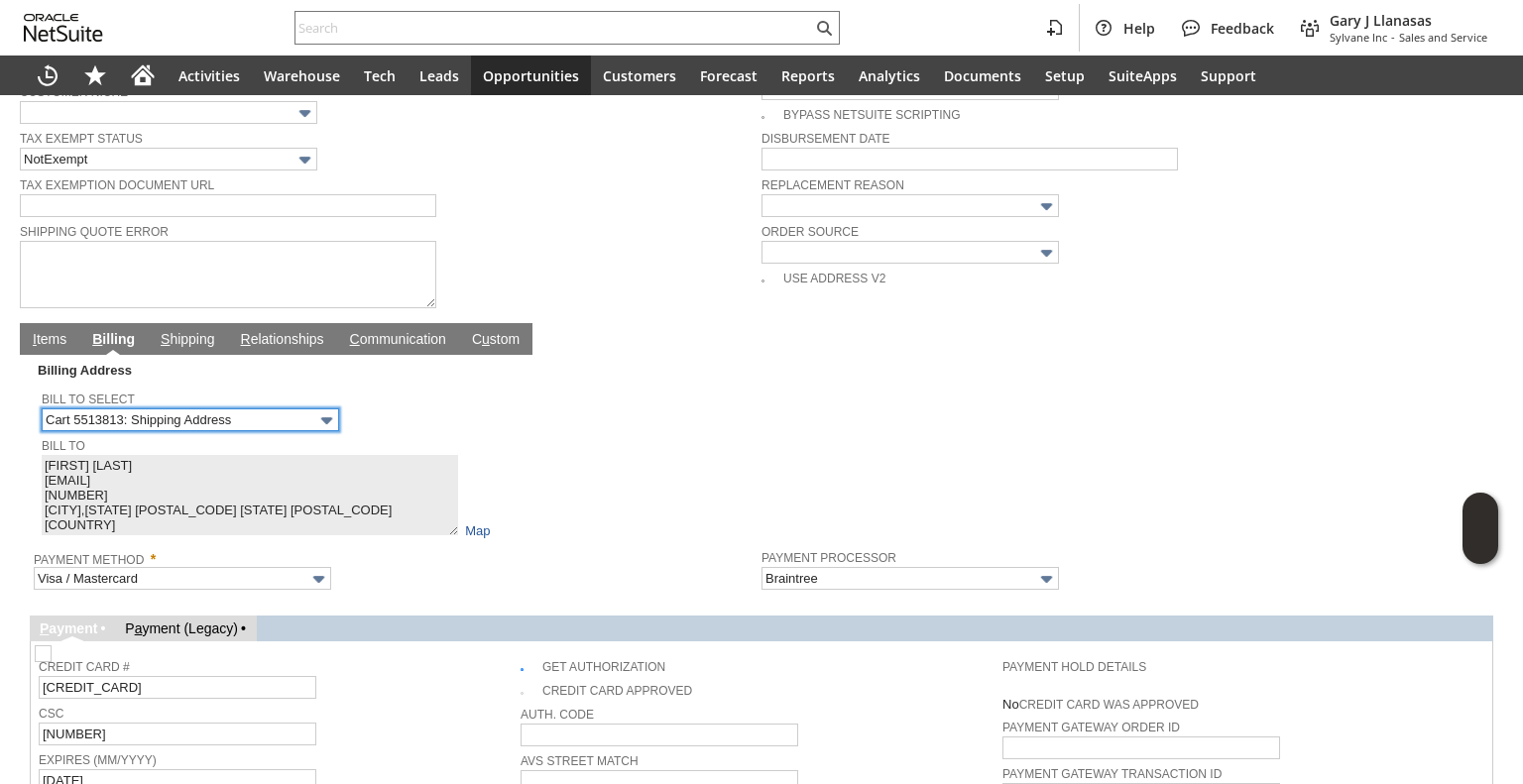 scroll, scrollTop: 1044, scrollLeft: 0, axis: vertical 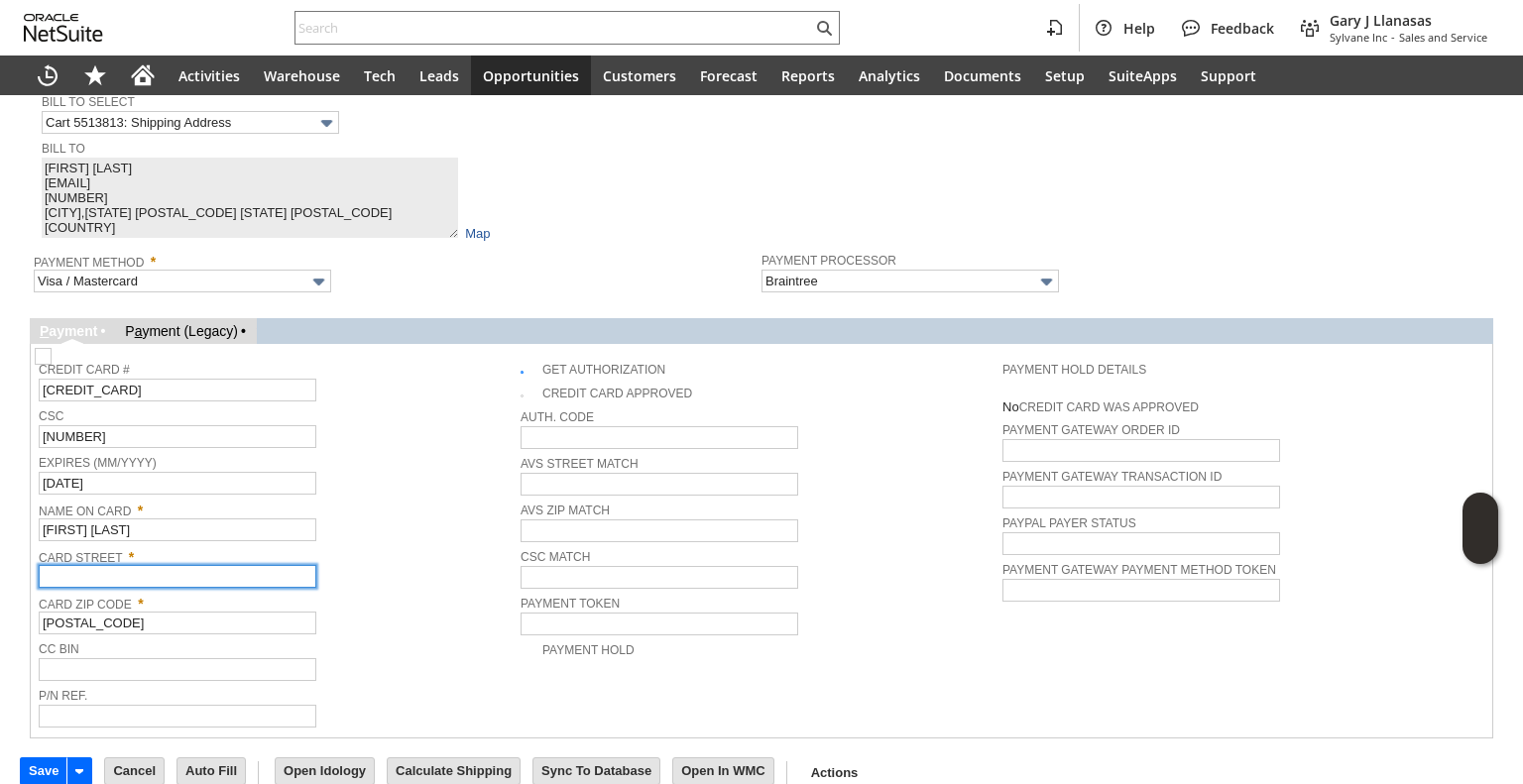 click at bounding box center [177, 576] 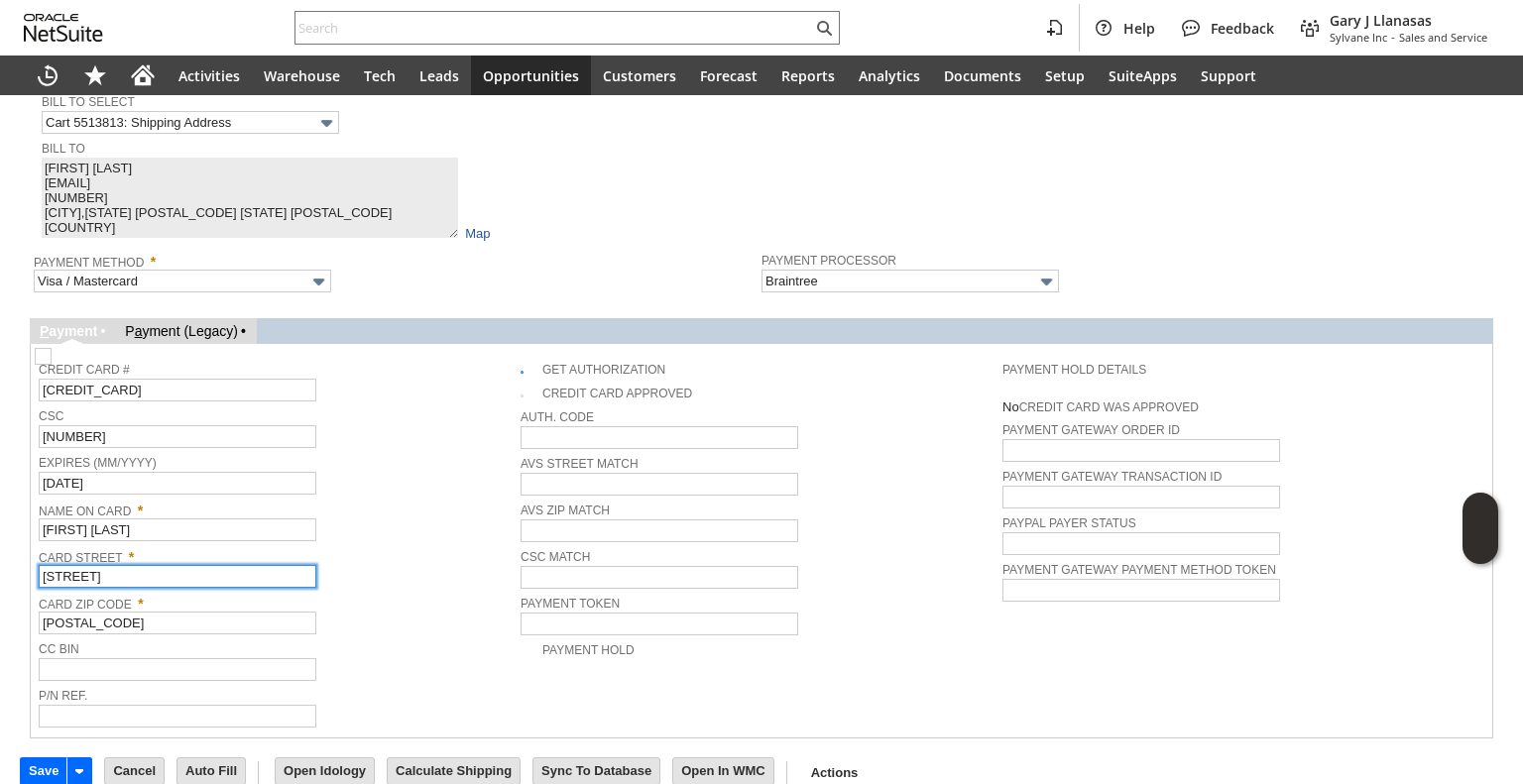 type on "3863 County Road" 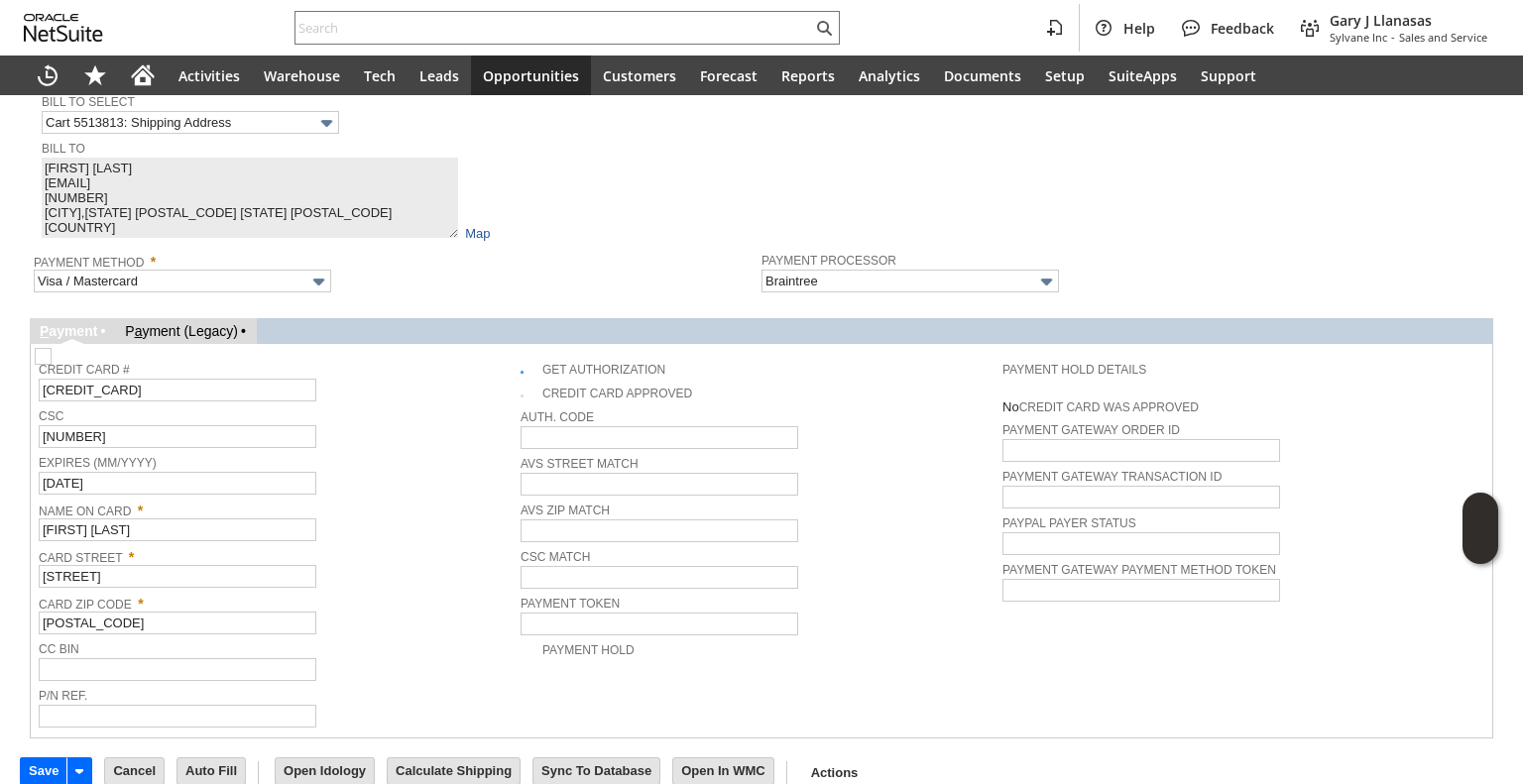 click on "Name On Card
*" at bounding box center (275, 507) 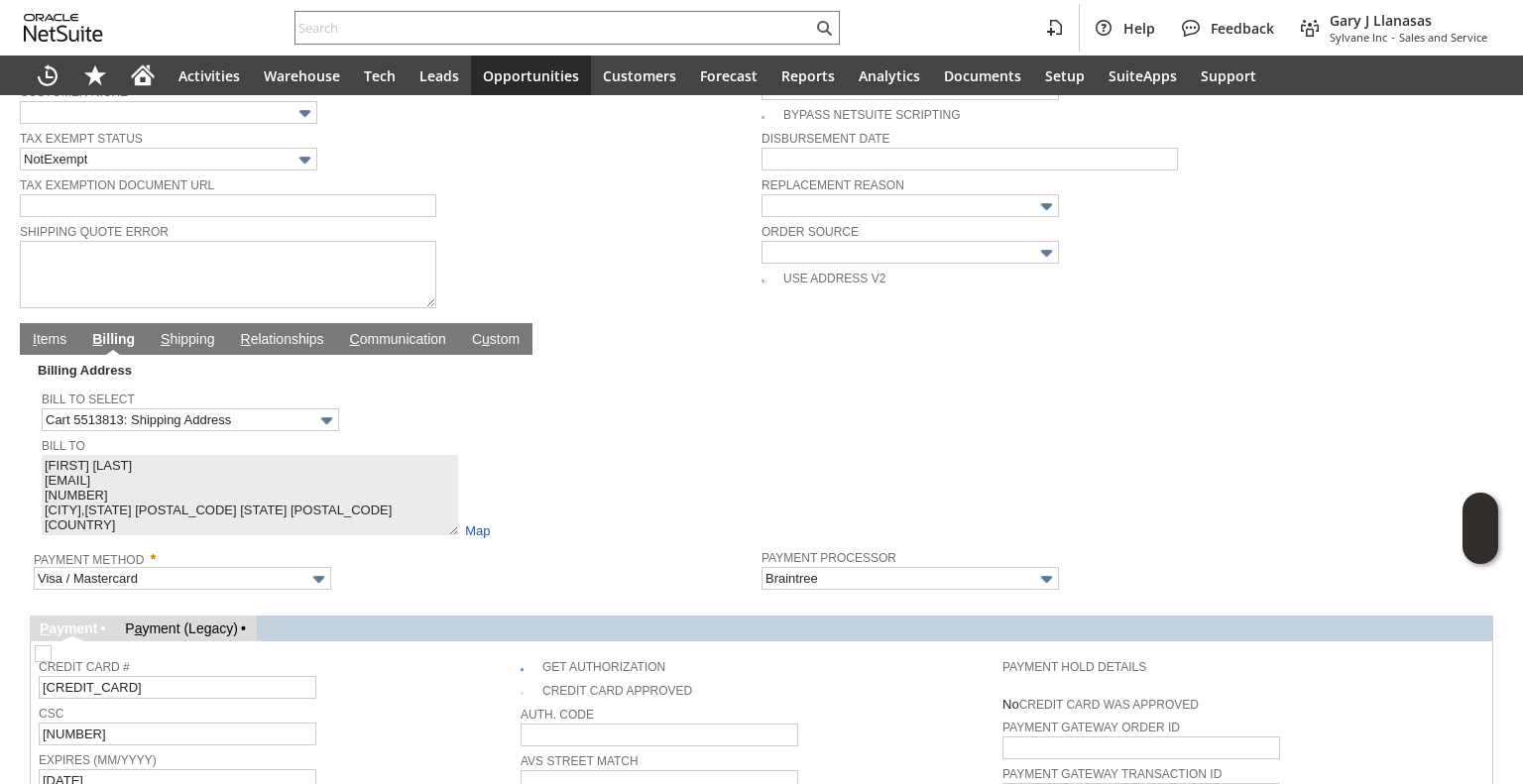 click on "C ommunication" at bounding box center (398, 340) 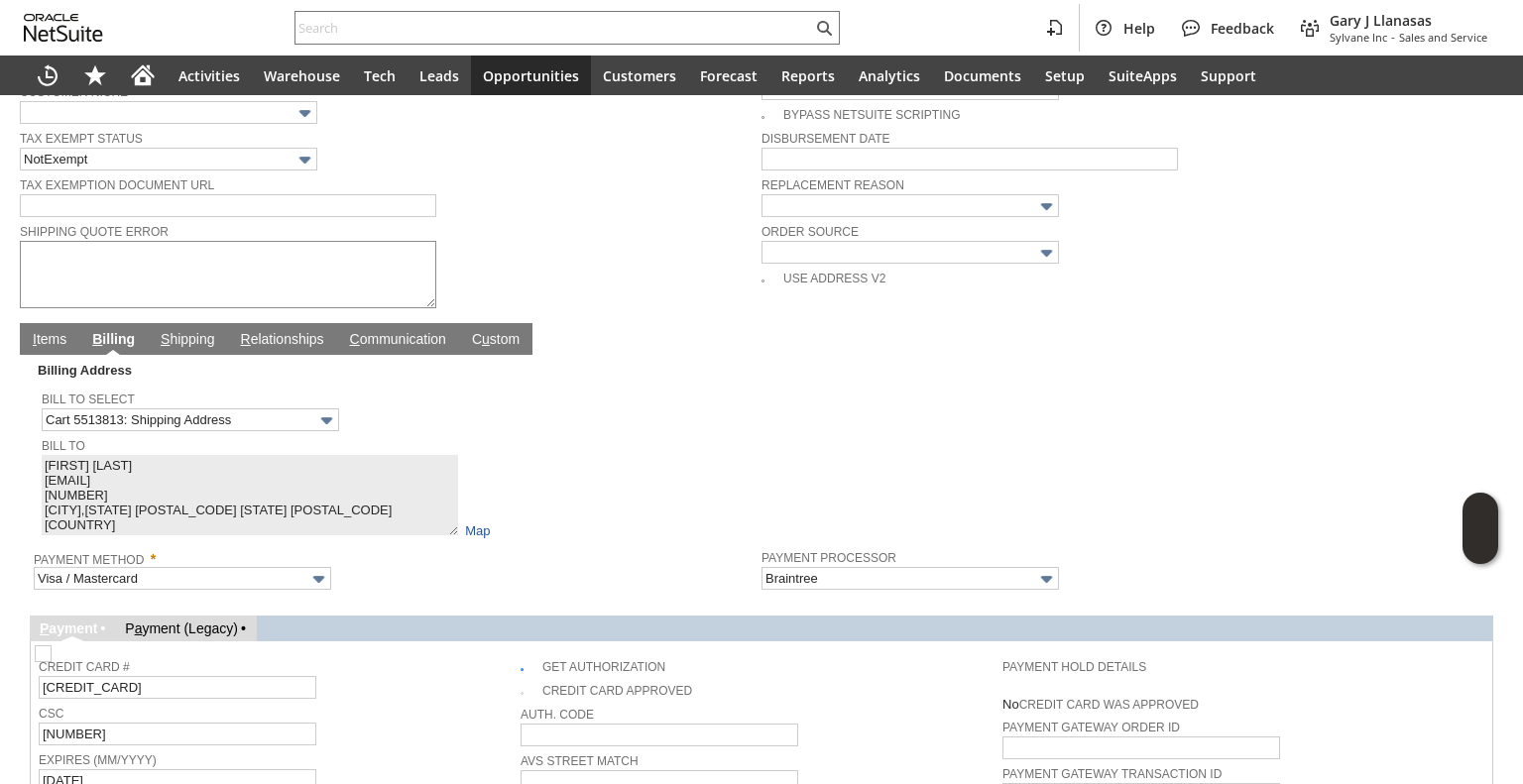 scroll, scrollTop: 557, scrollLeft: 0, axis: vertical 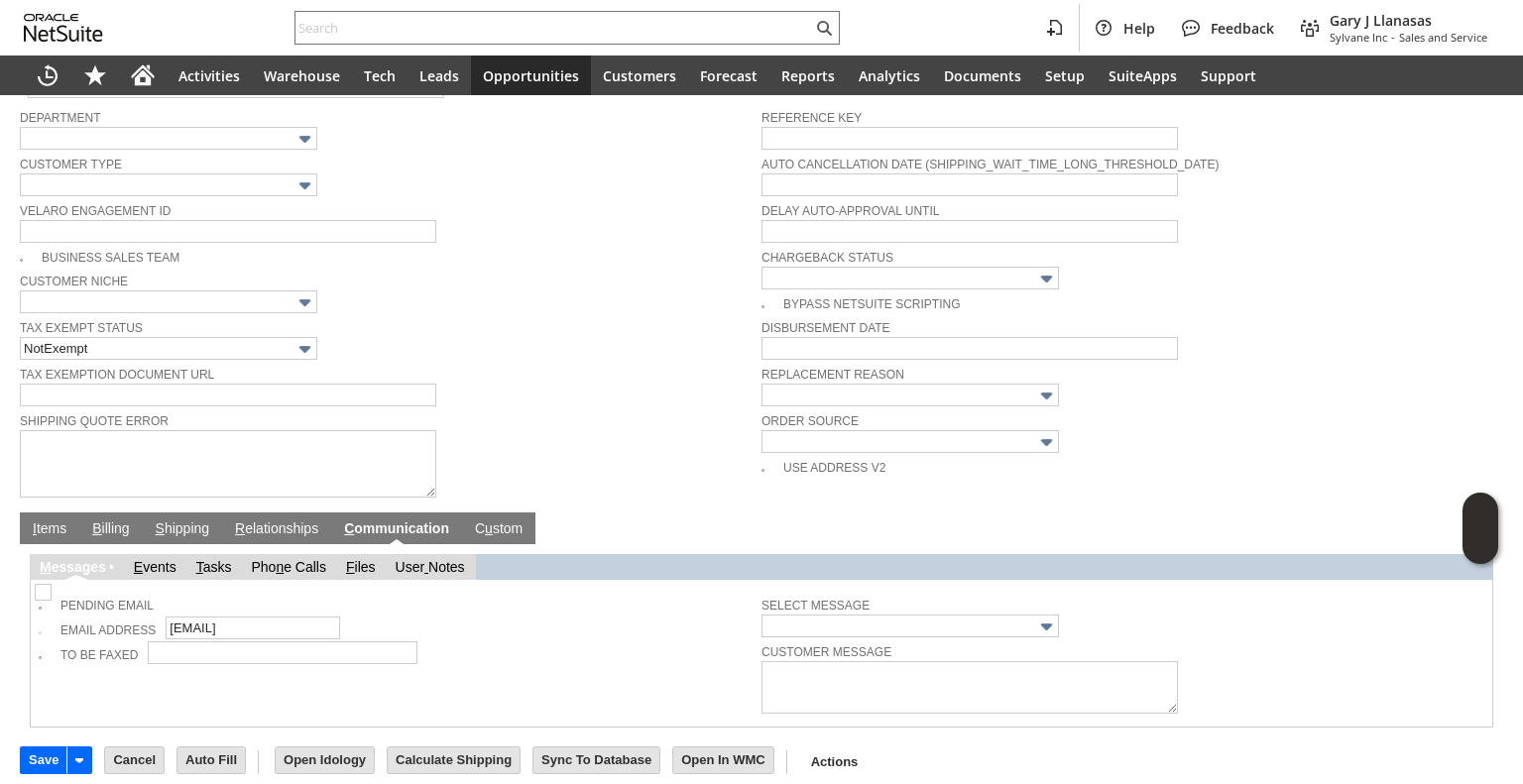 click at bounding box center (43, 592) 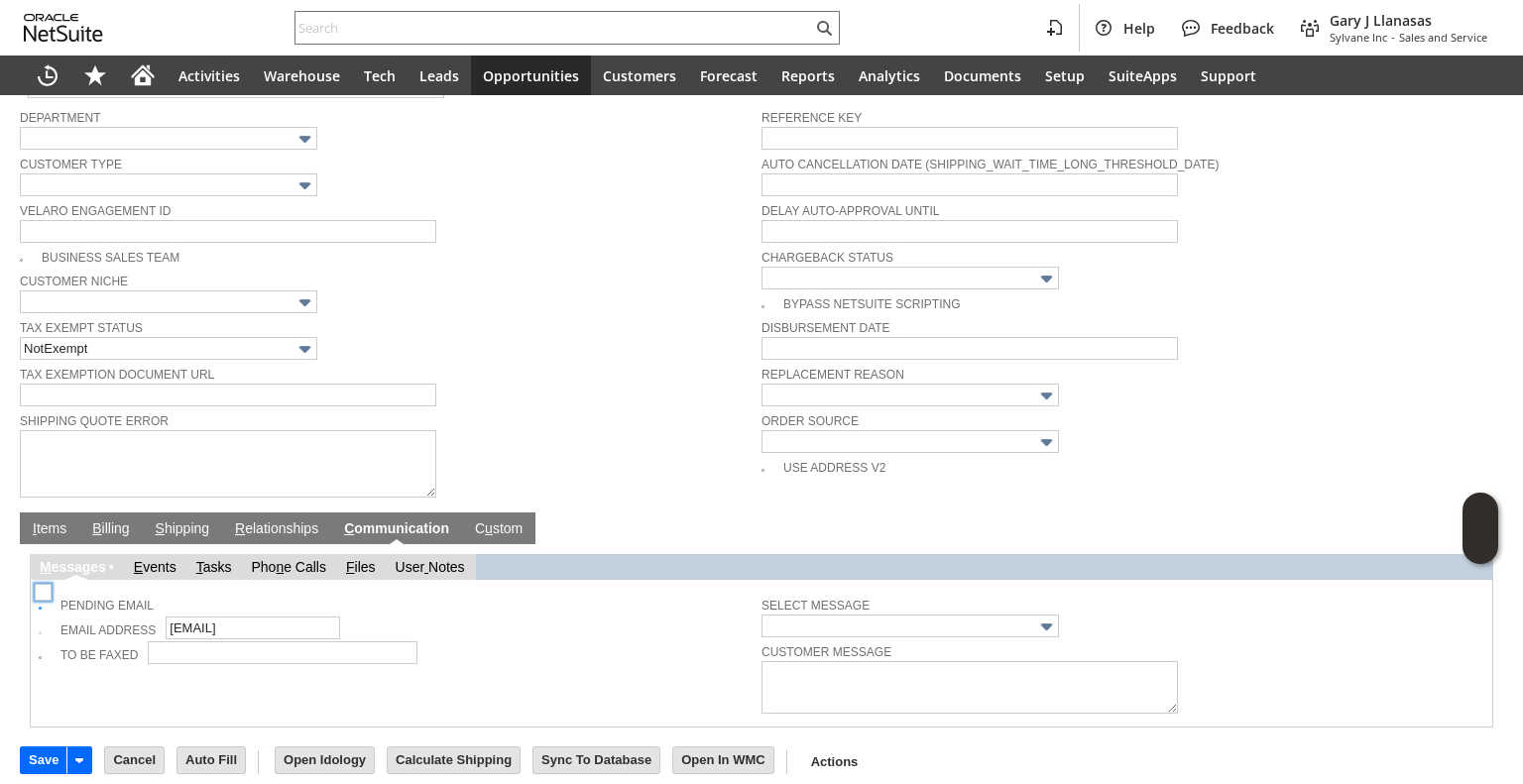 checkbox on "true" 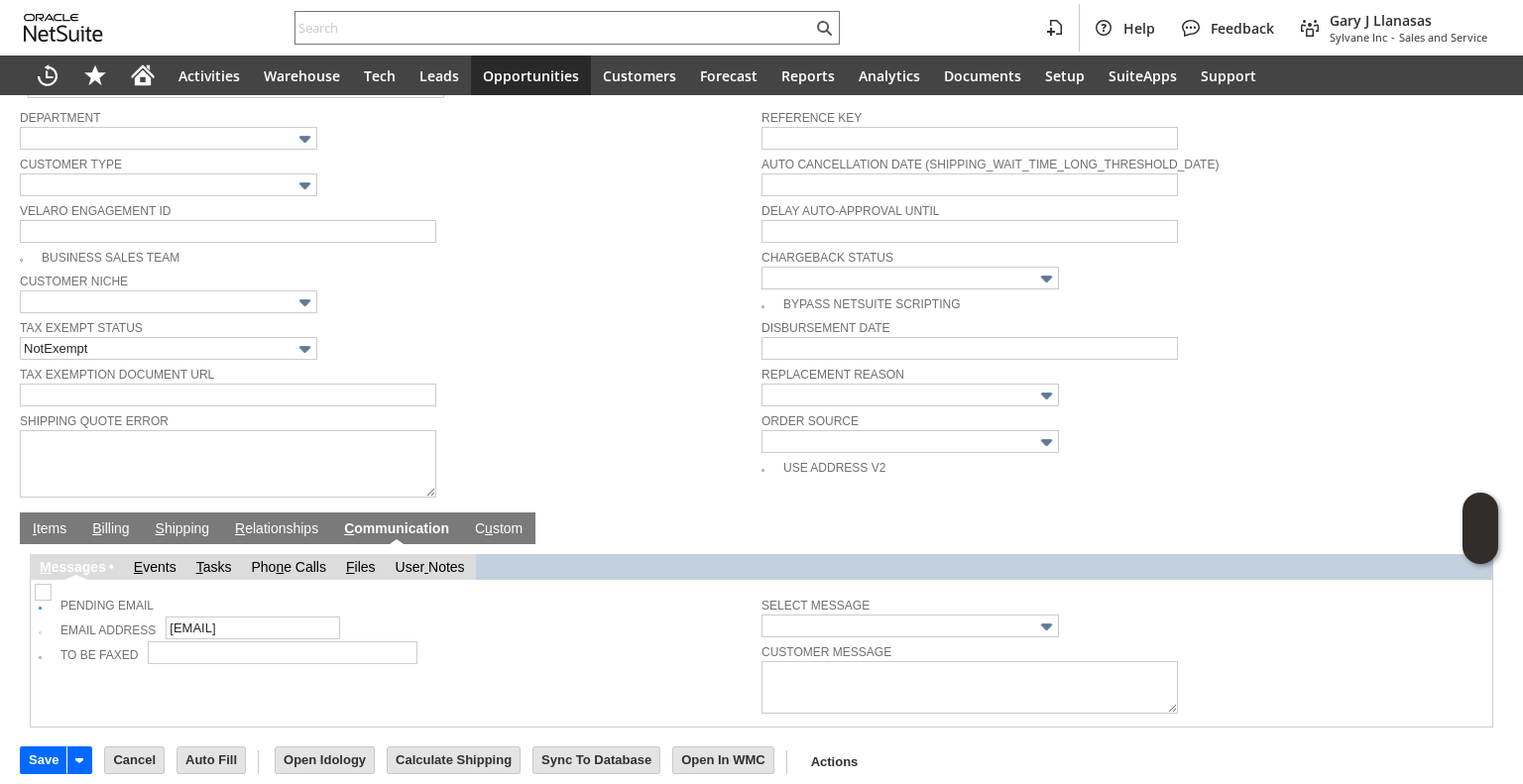 click on "I tems" at bounding box center [50, 529] 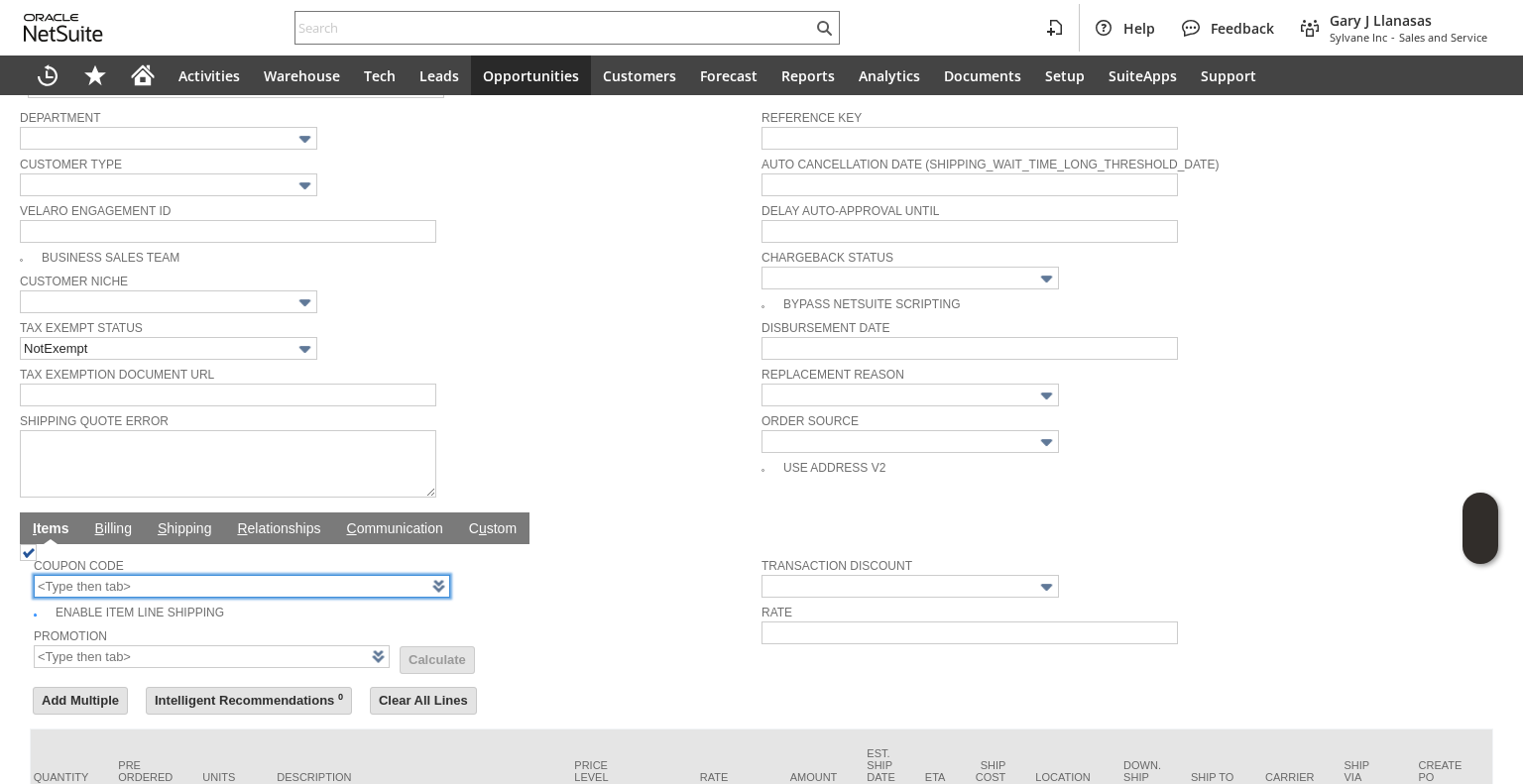 scroll, scrollTop: 161, scrollLeft: 0, axis: vertical 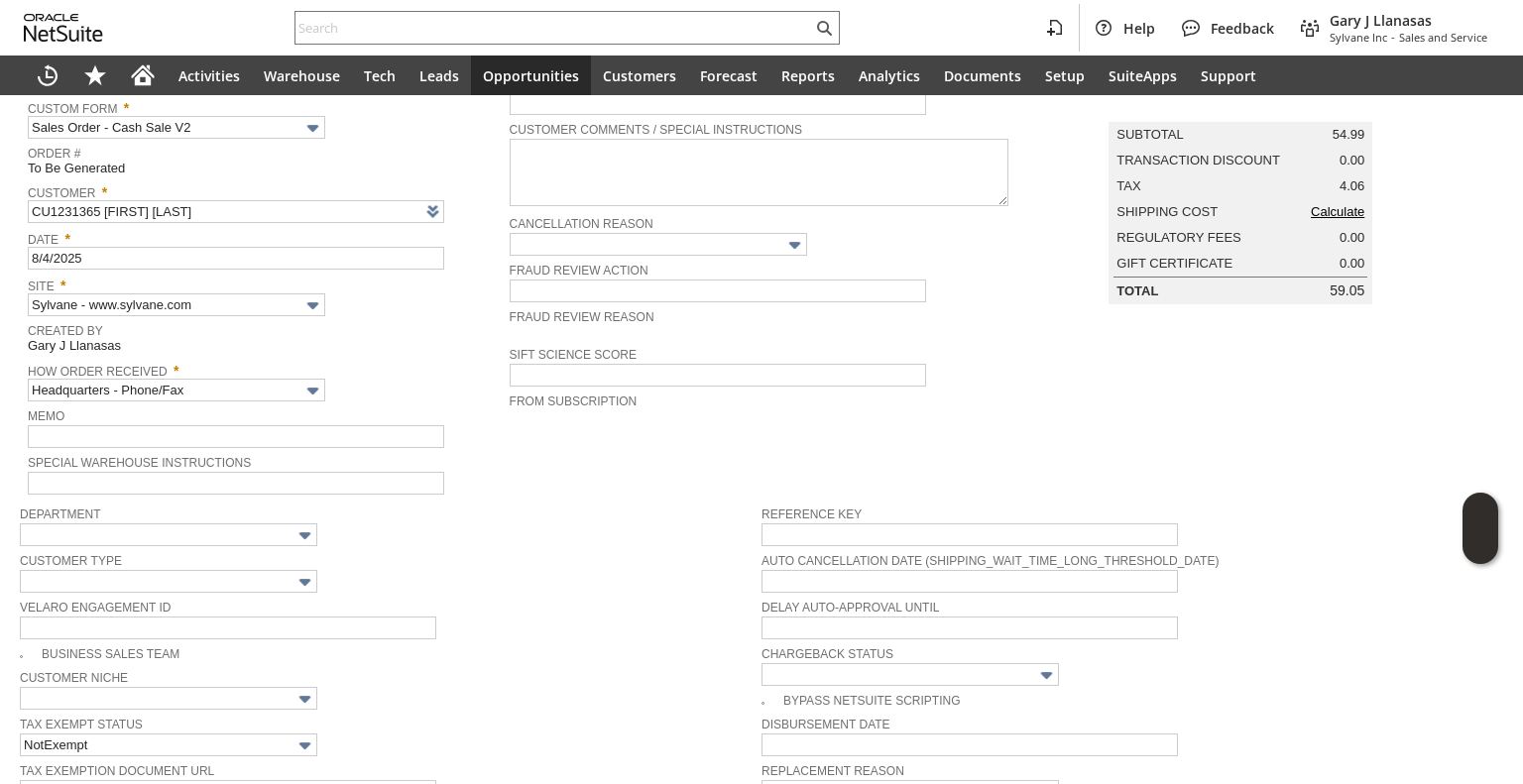 click on "From Subscription" at bounding box center [573, 401] 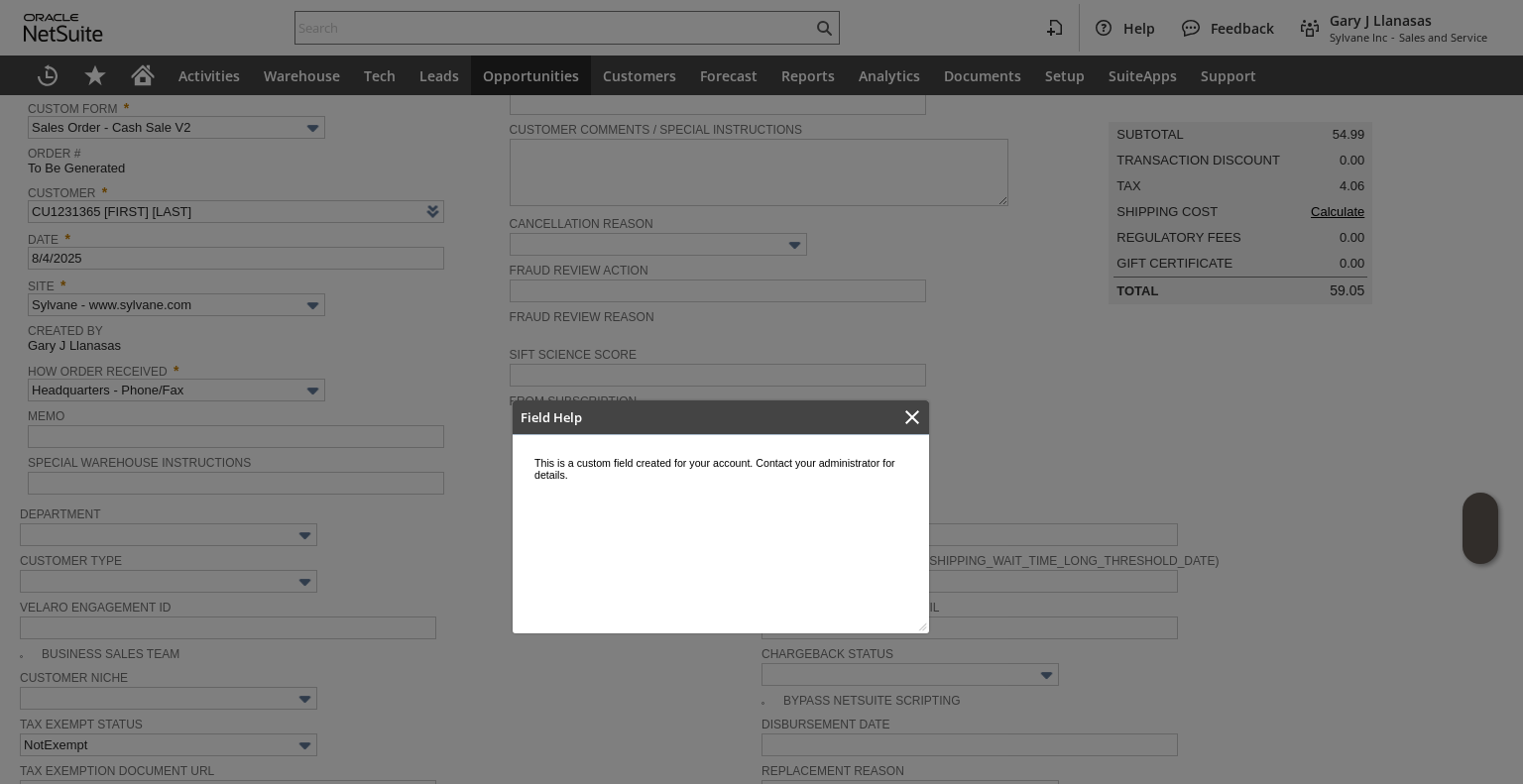 scroll, scrollTop: 0, scrollLeft: 0, axis: both 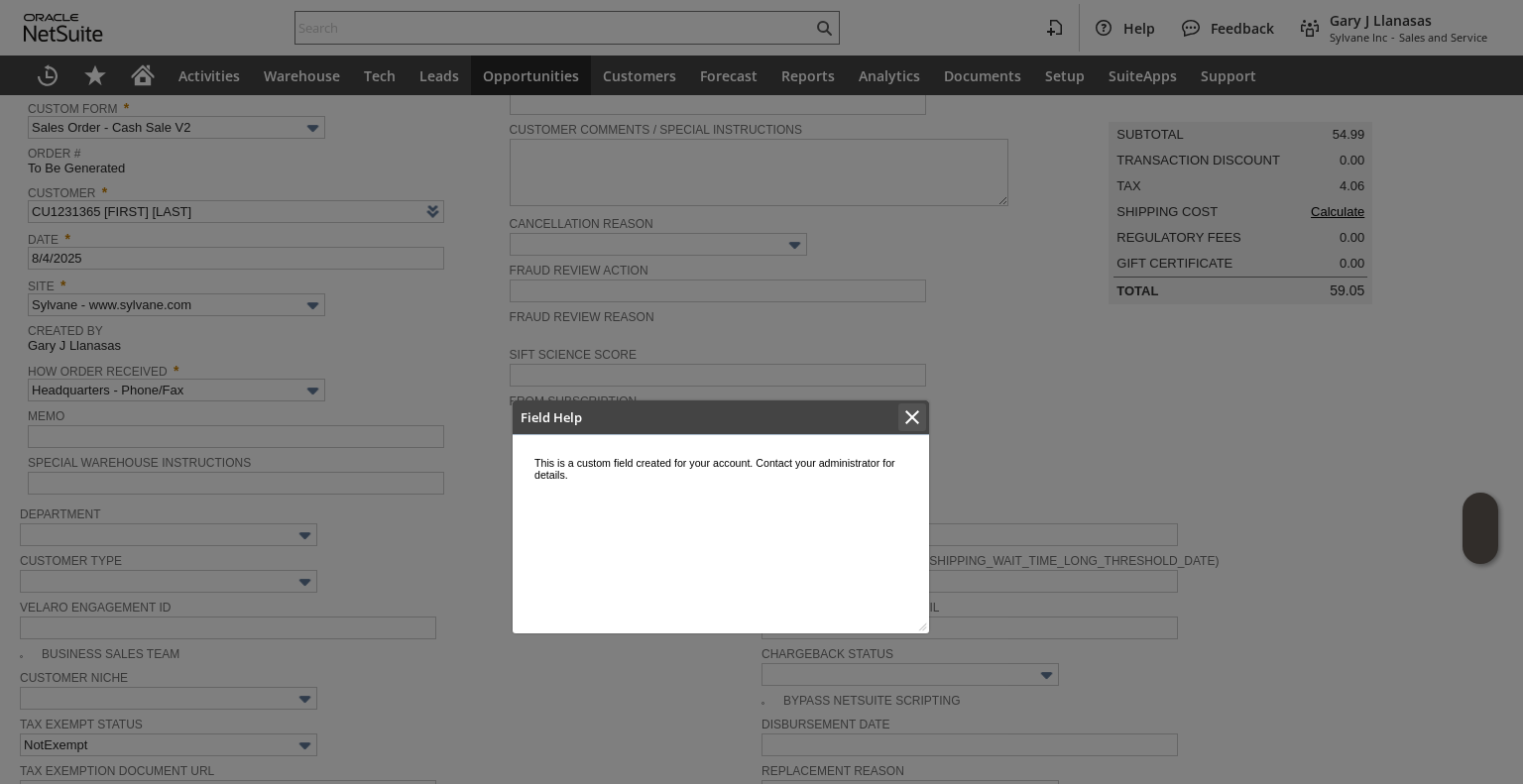 click 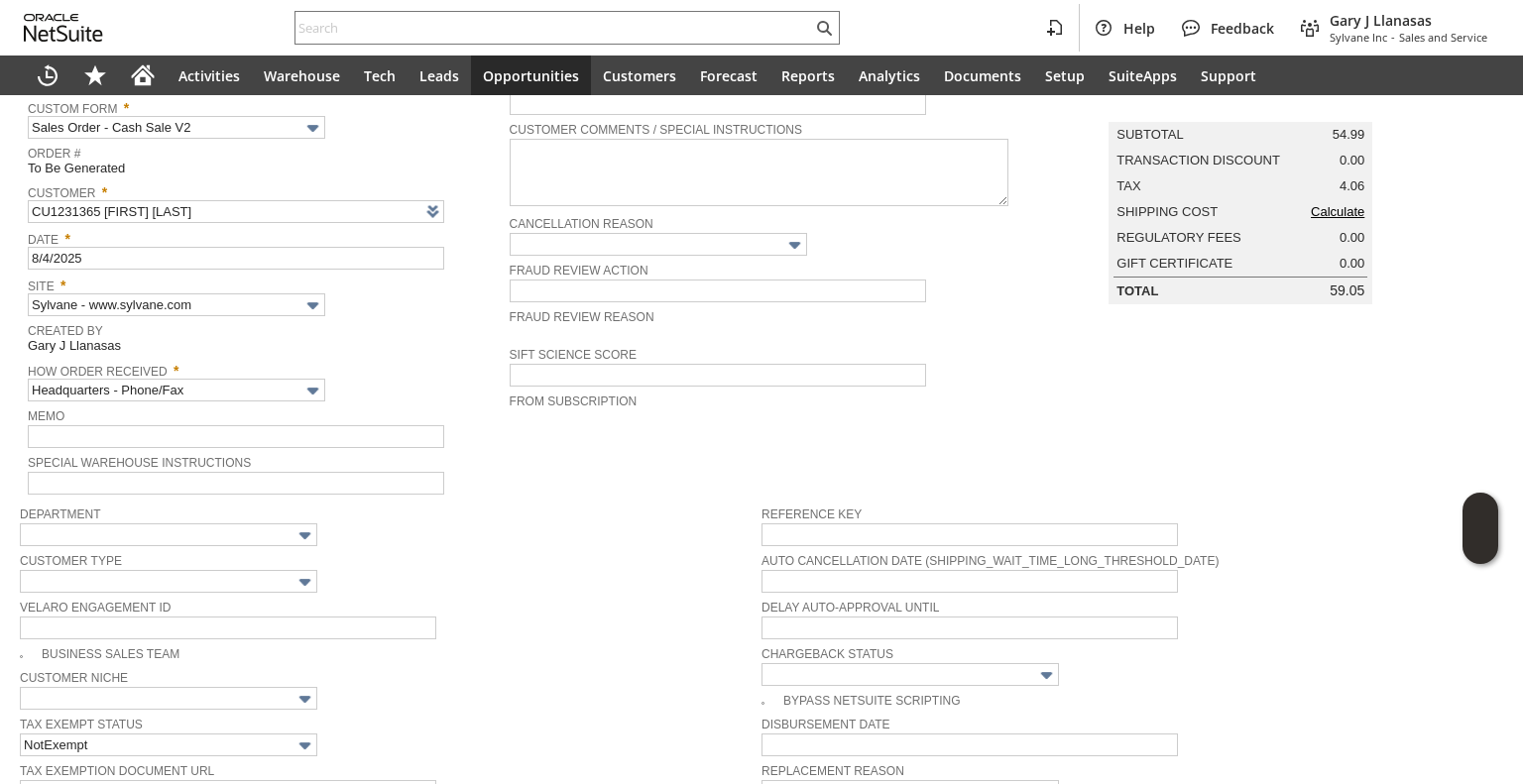 click on "Summary
Subtotal
54.99
Transaction Discount
0.00
Tax
4.06
Shipping Cost
Calculate
Regulatory Fees
0.00
Gift Certificate
0.00
Total
59.05" at bounding box center [1260, 280] 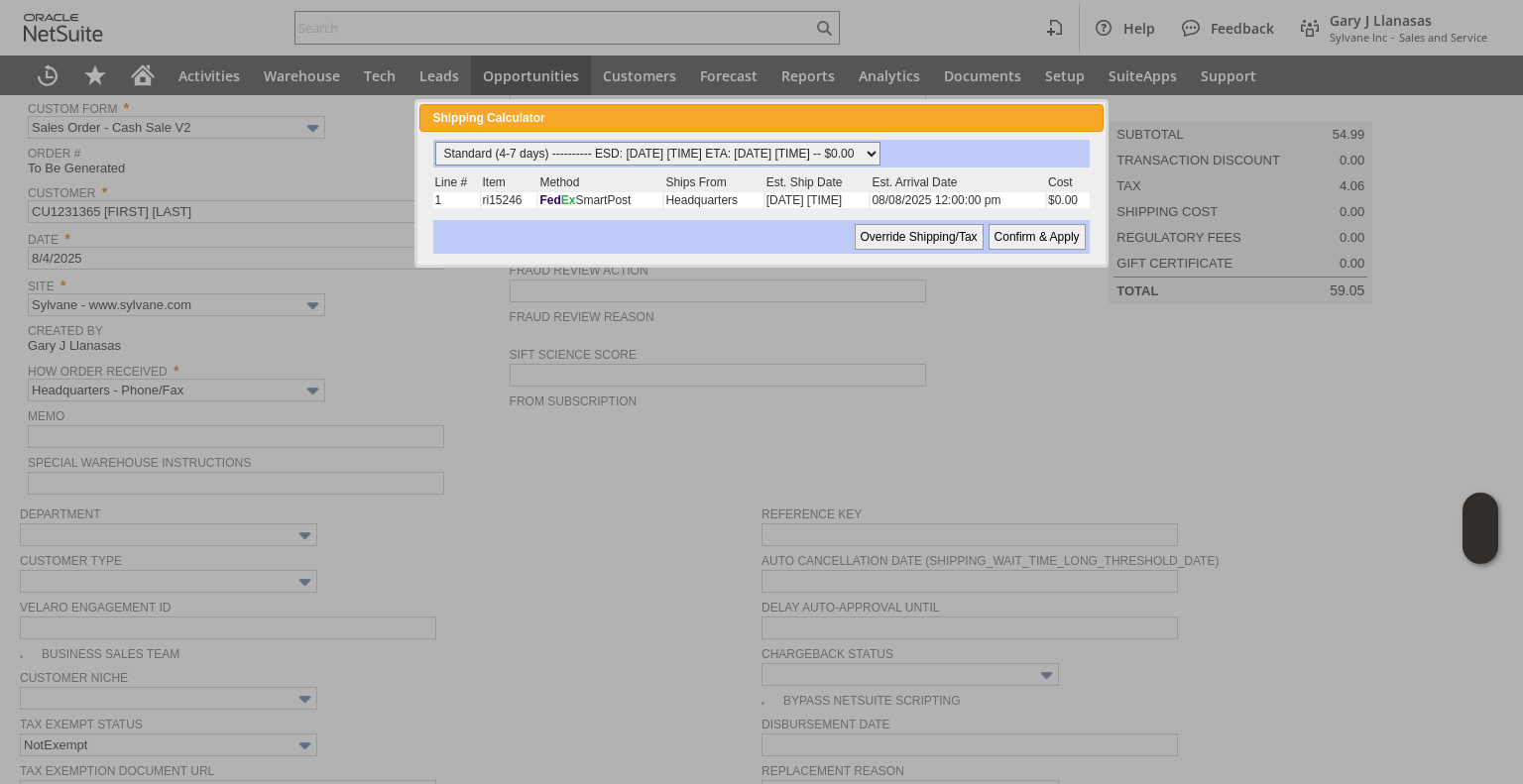 click on "Standard (4-7 days) ---------- ESD: 08/05/2025 5:30:00 am  ETA: 08/08/2025 12:00:00 pm -- $0.00 3 Day ------------------------ ESD: 08/05/2025 5:30:00 am  ETA: 08/07/2025 12:00:00 pm -- $0.00 2 Day ------------------------ ESD: 08/05/2025 5:30:00 am  ETA: 08/06/2025 12:00:00 pm - $28.78 Next Business Day ------------ ESD: 08/05/2025 5:30:00 am  ETA: 08/05/2025 12:00:00 pm - $41.76" at bounding box center [657, 154] 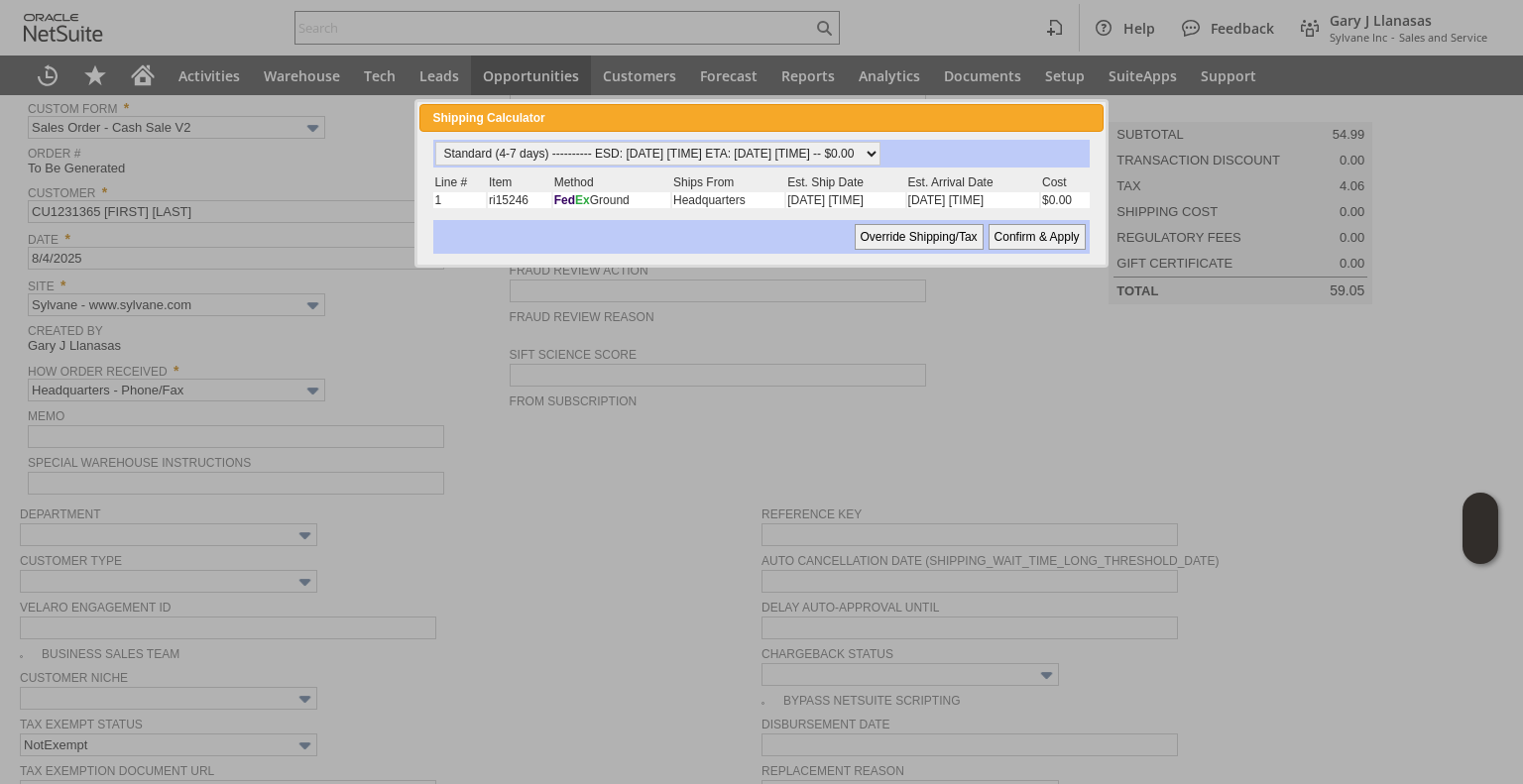 click on "Confirm & Apply" at bounding box center (1037, 237) 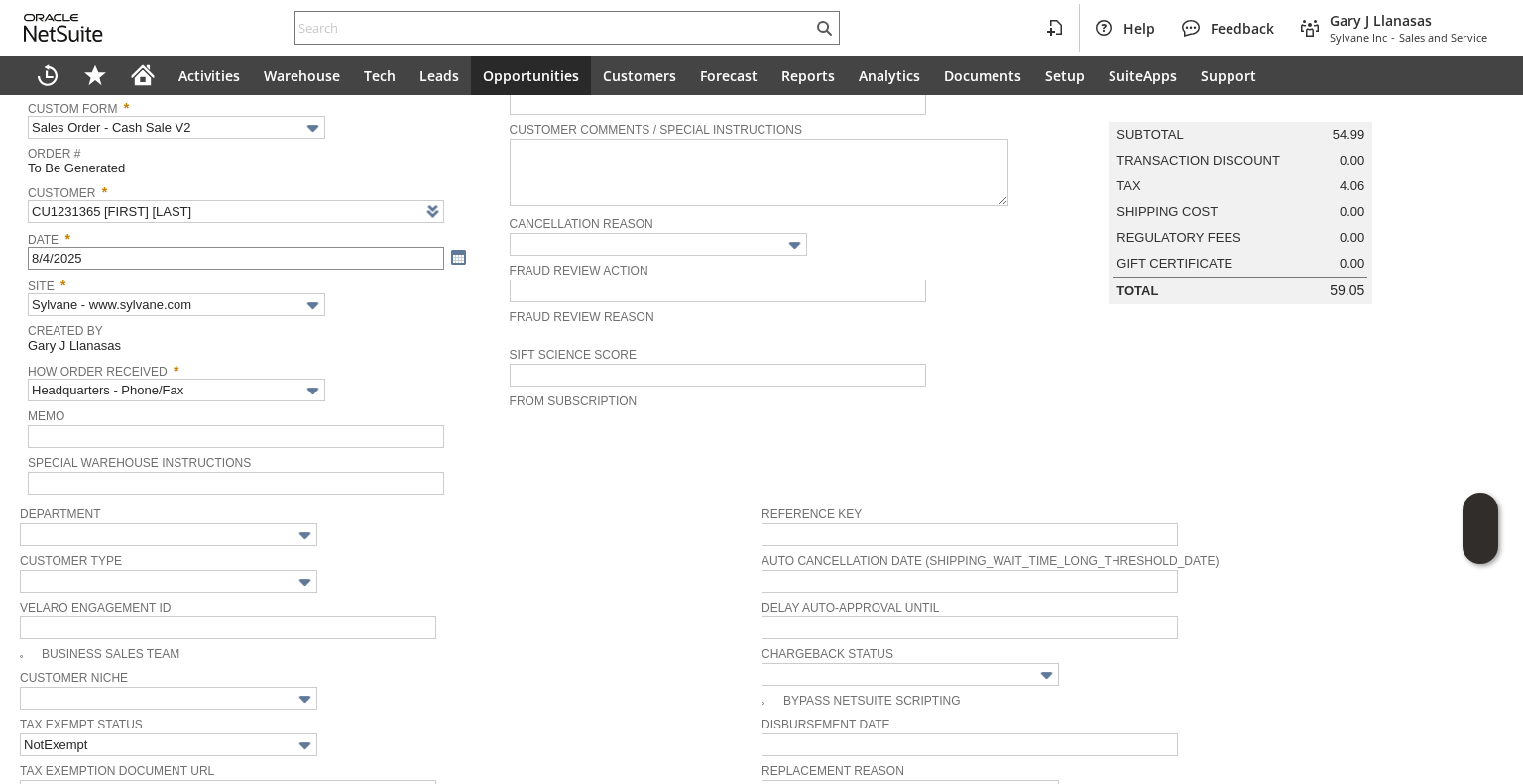 type 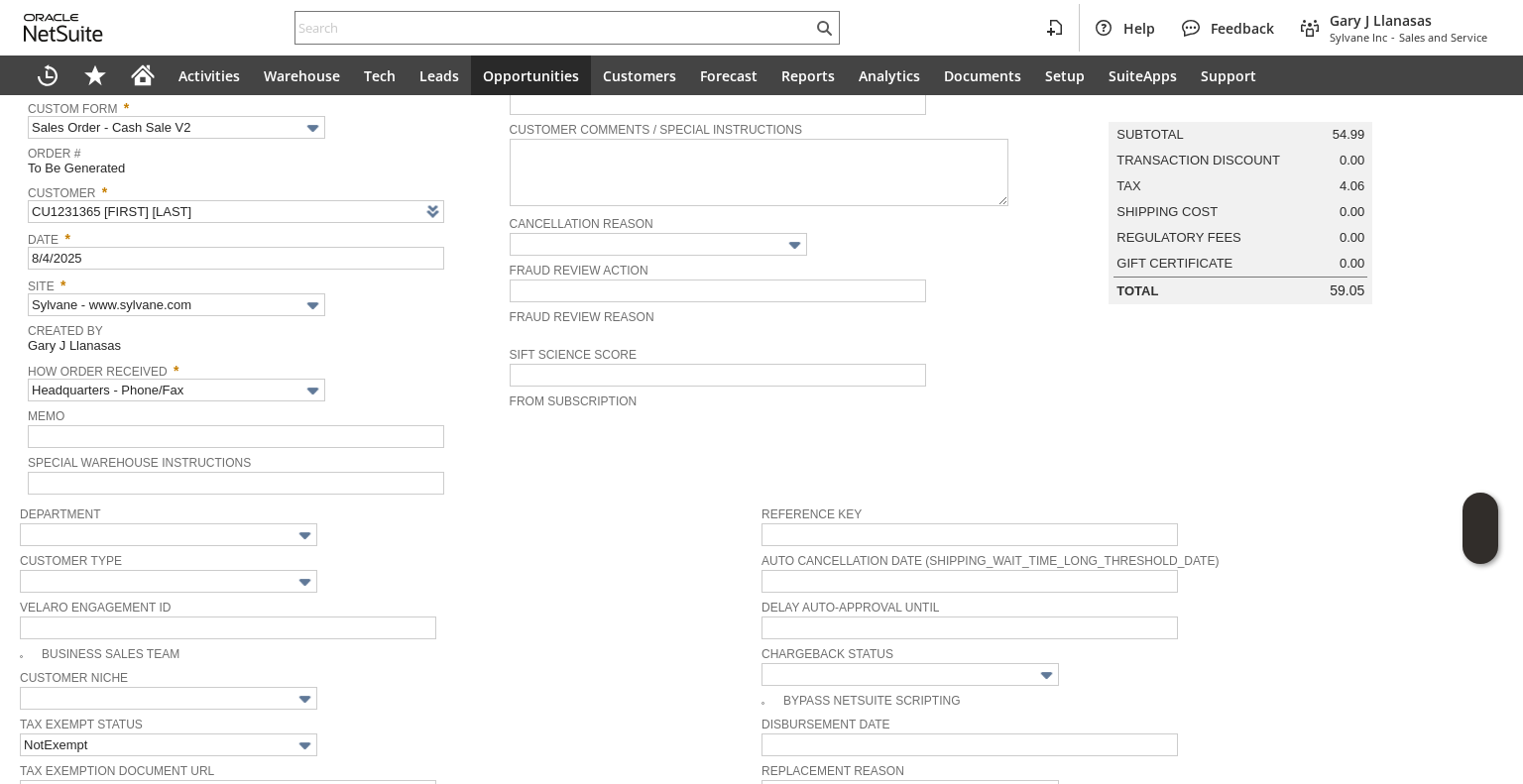 scroll, scrollTop: 0, scrollLeft: 0, axis: both 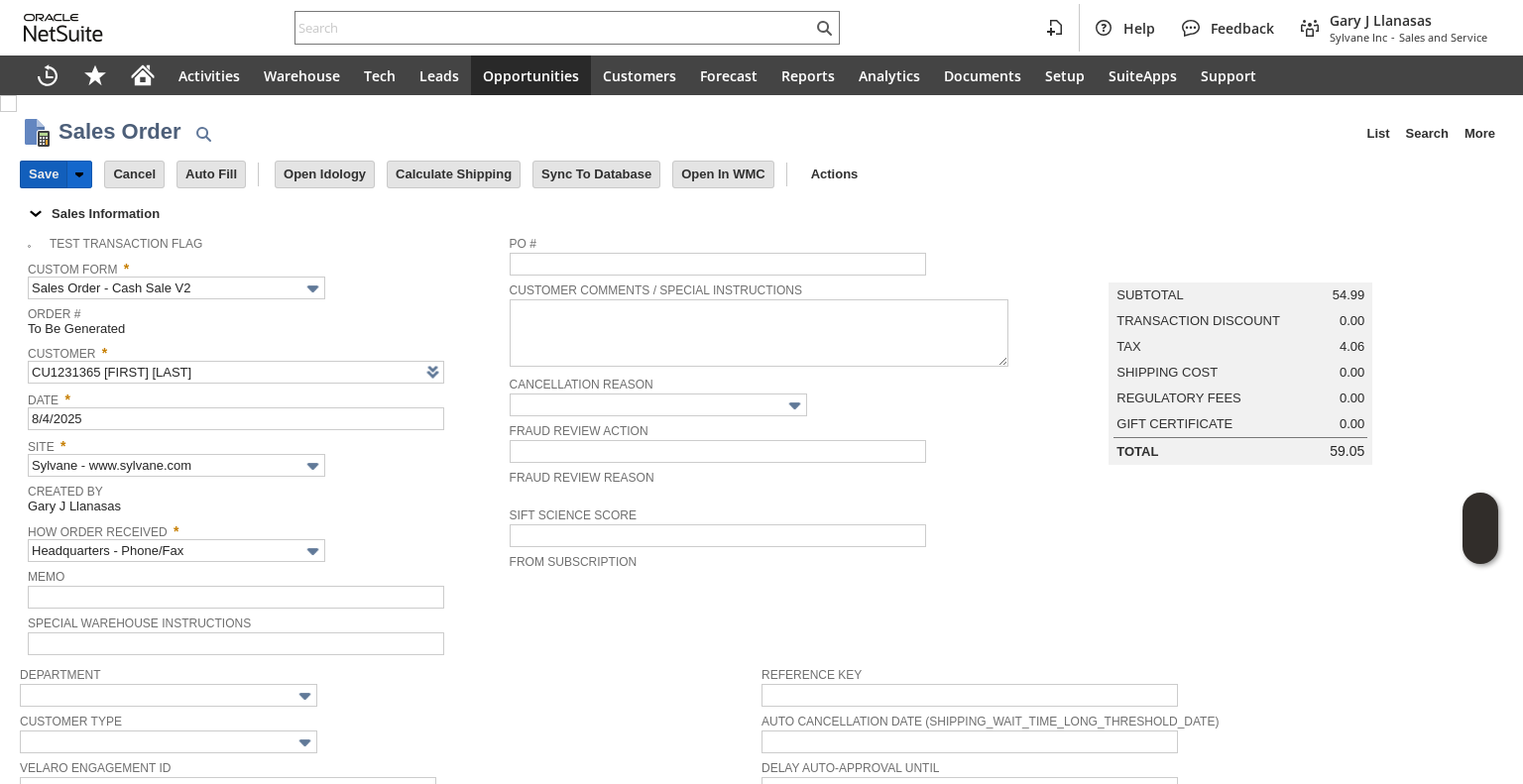click on "Save" at bounding box center [44, 174] 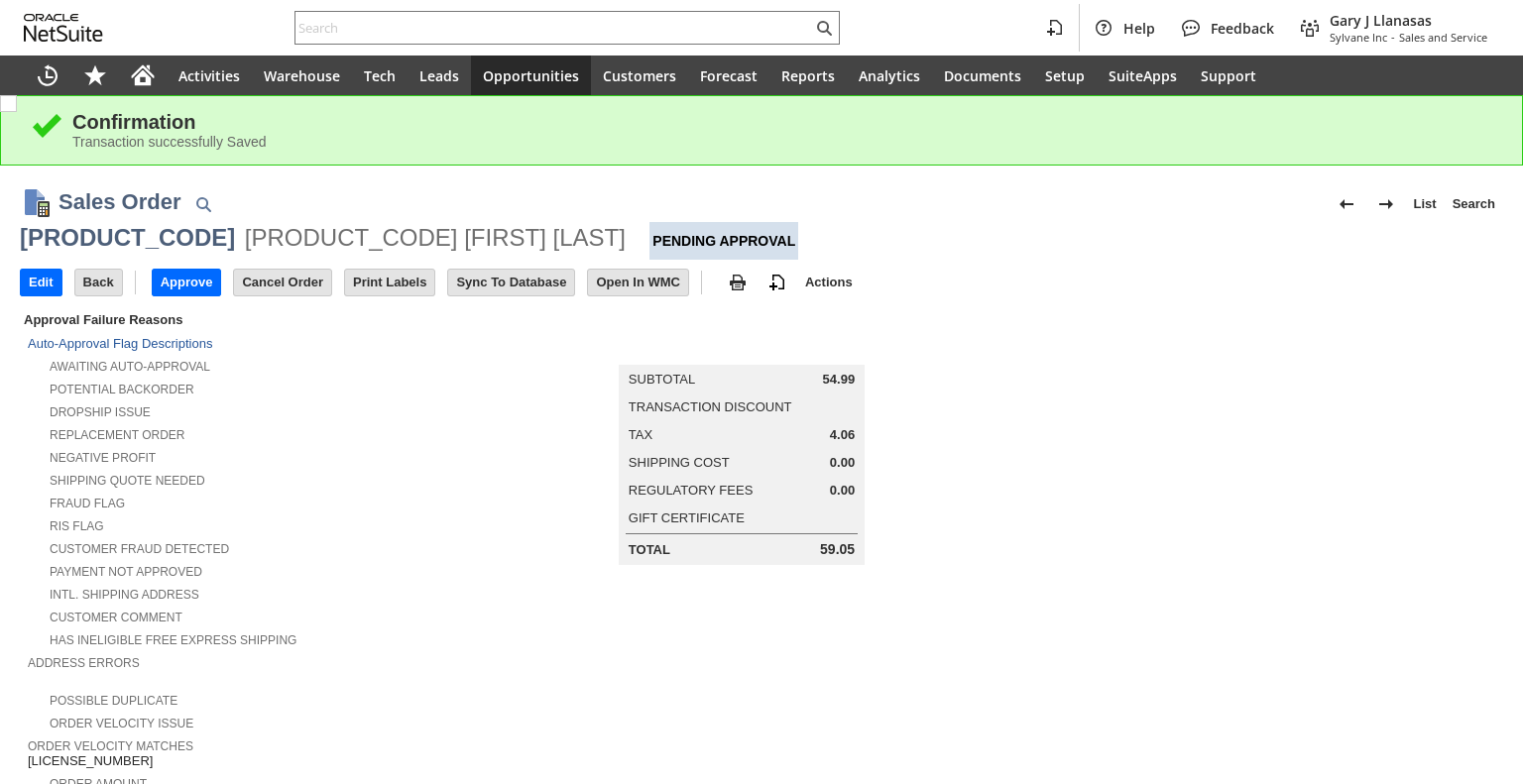 scroll, scrollTop: 0, scrollLeft: 0, axis: both 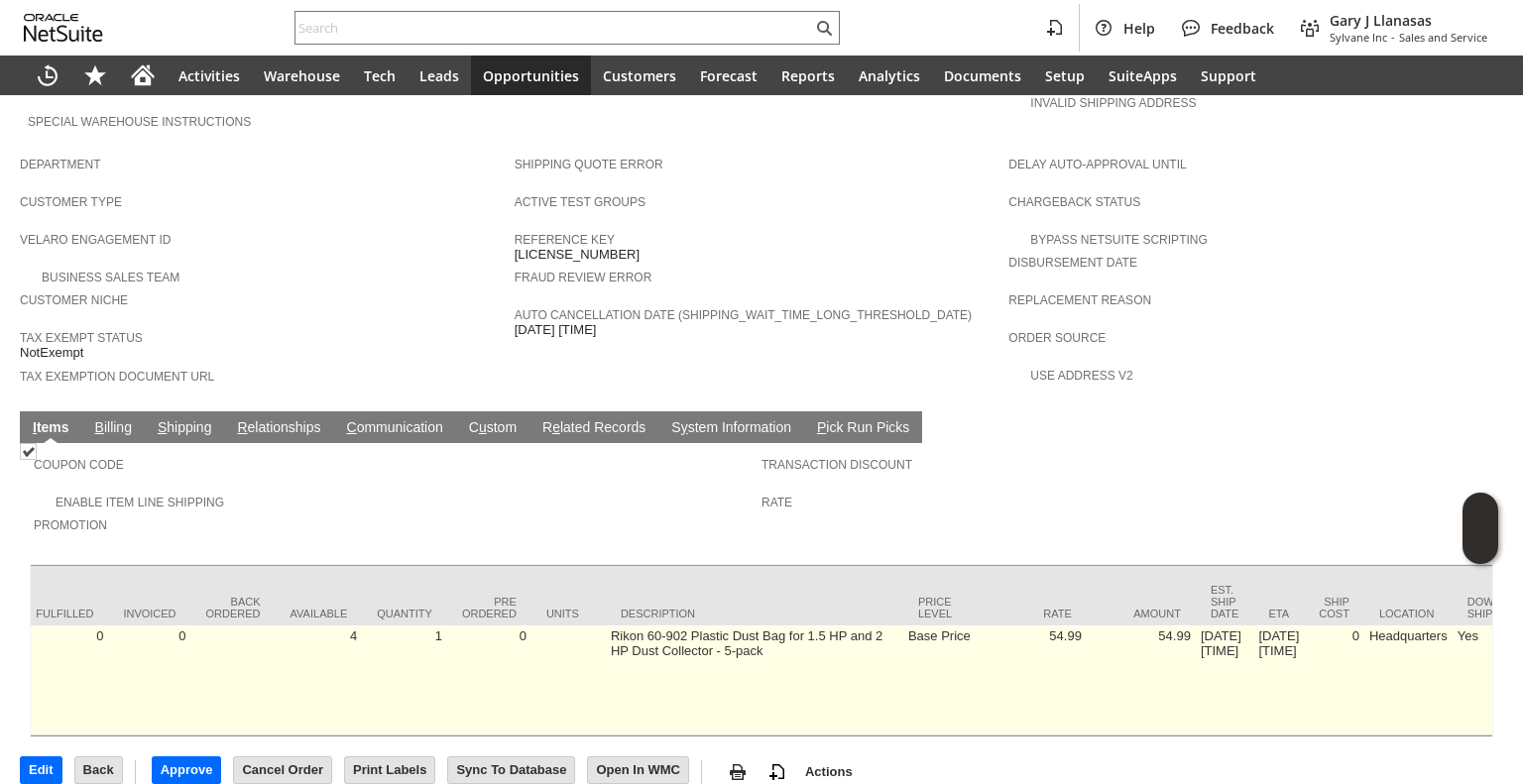 click on "Rikon 60-902 Plastic Dust Bag for 1.5 HP and 2 HP Dust Collector - 5-pack" at bounding box center (755, 680) 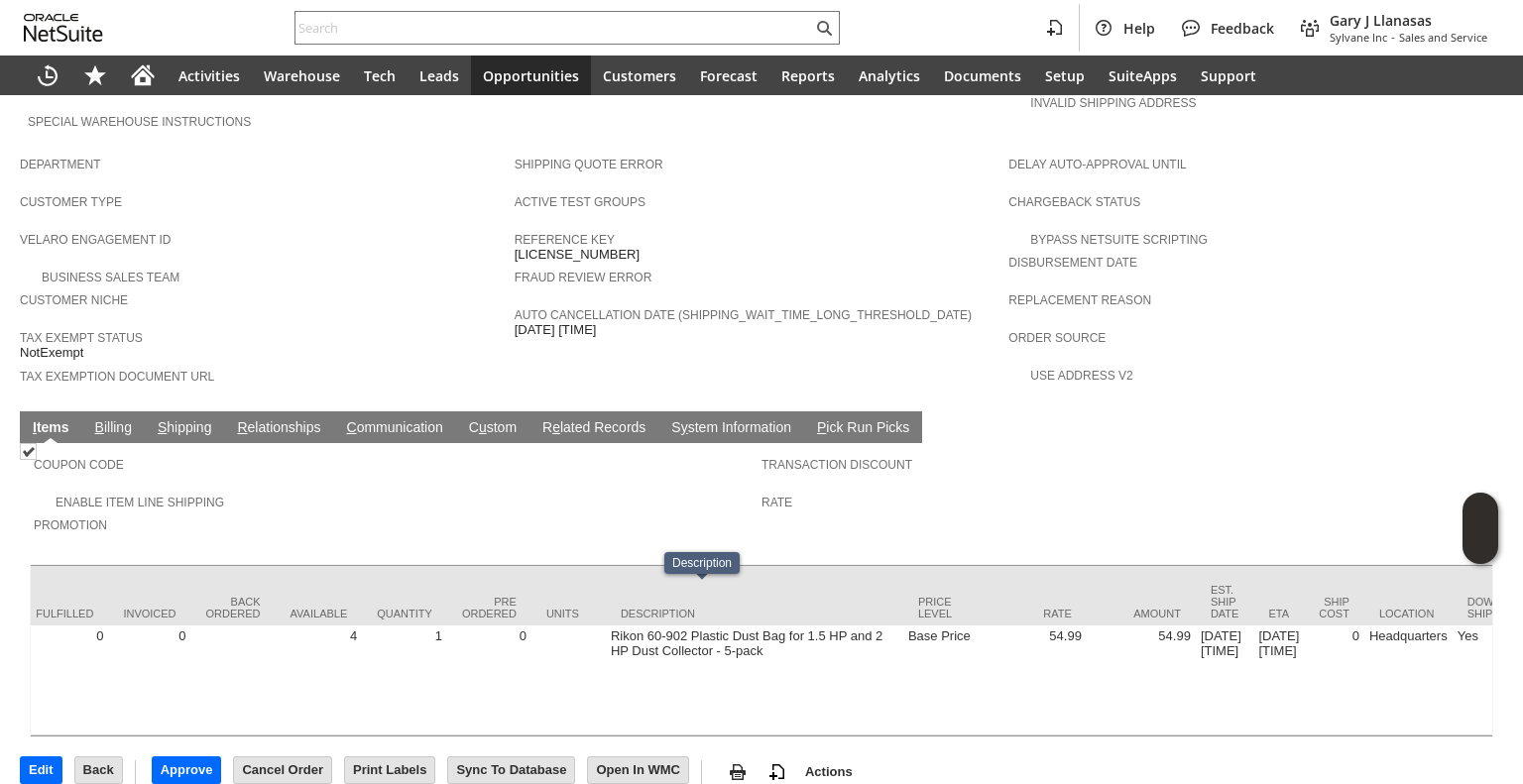 click on "S hipping" at bounding box center (184, 428) 